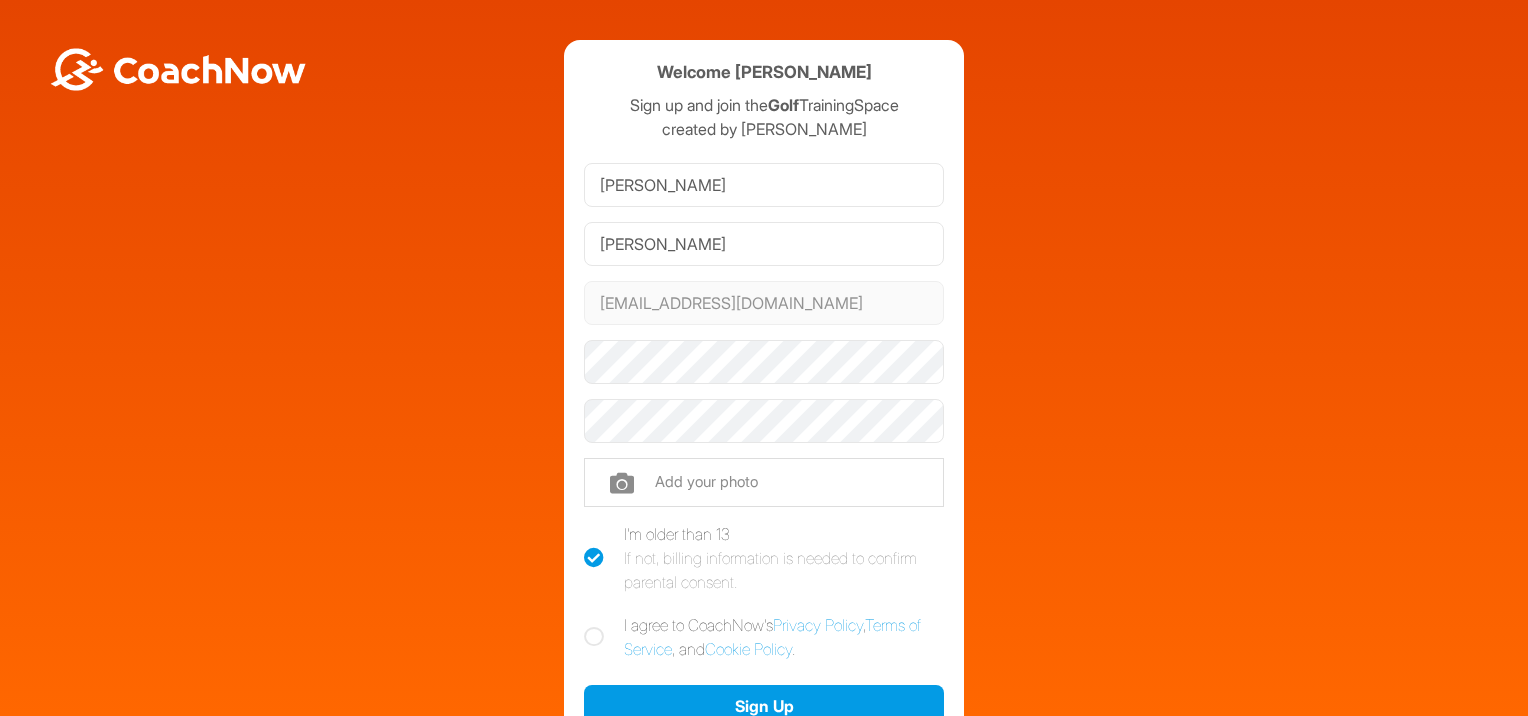 scroll, scrollTop: 0, scrollLeft: 0, axis: both 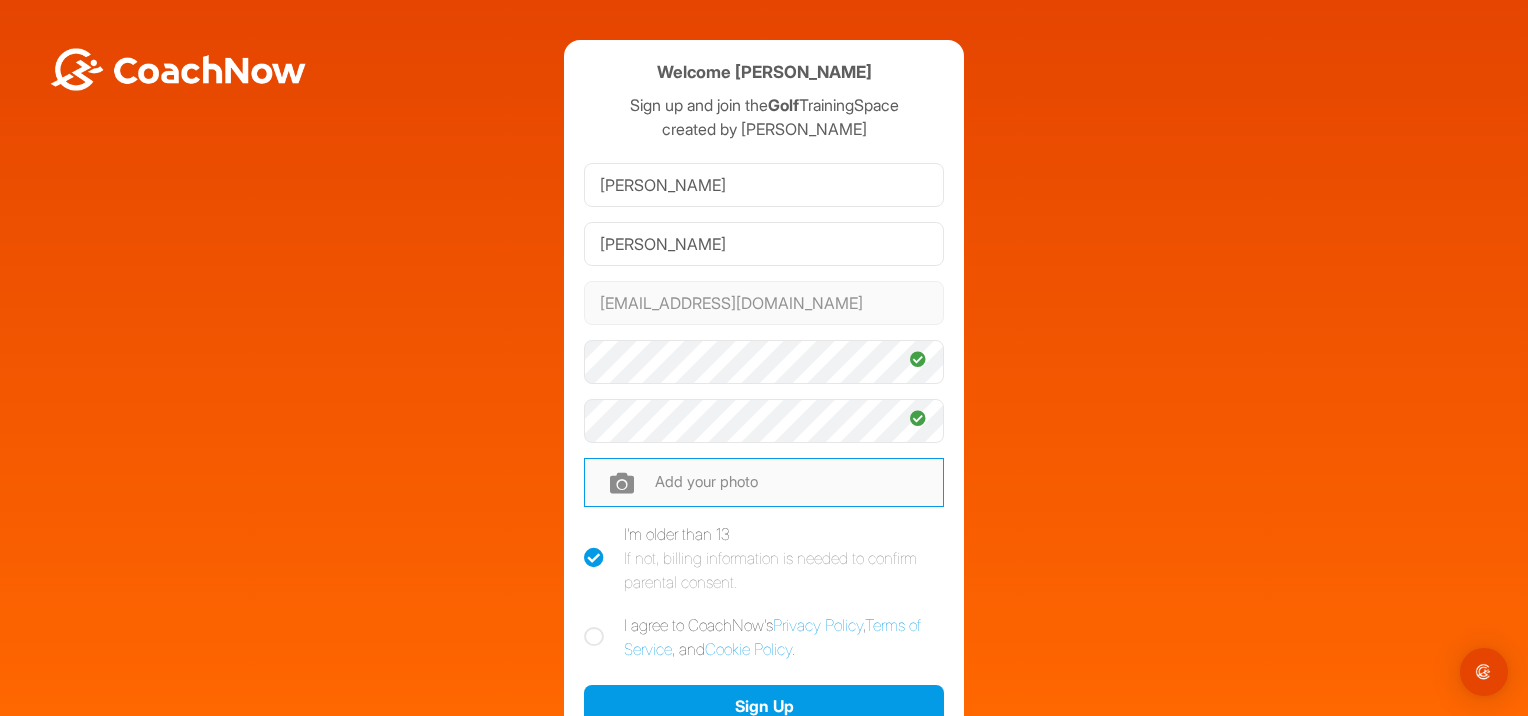 click at bounding box center [764, 482] 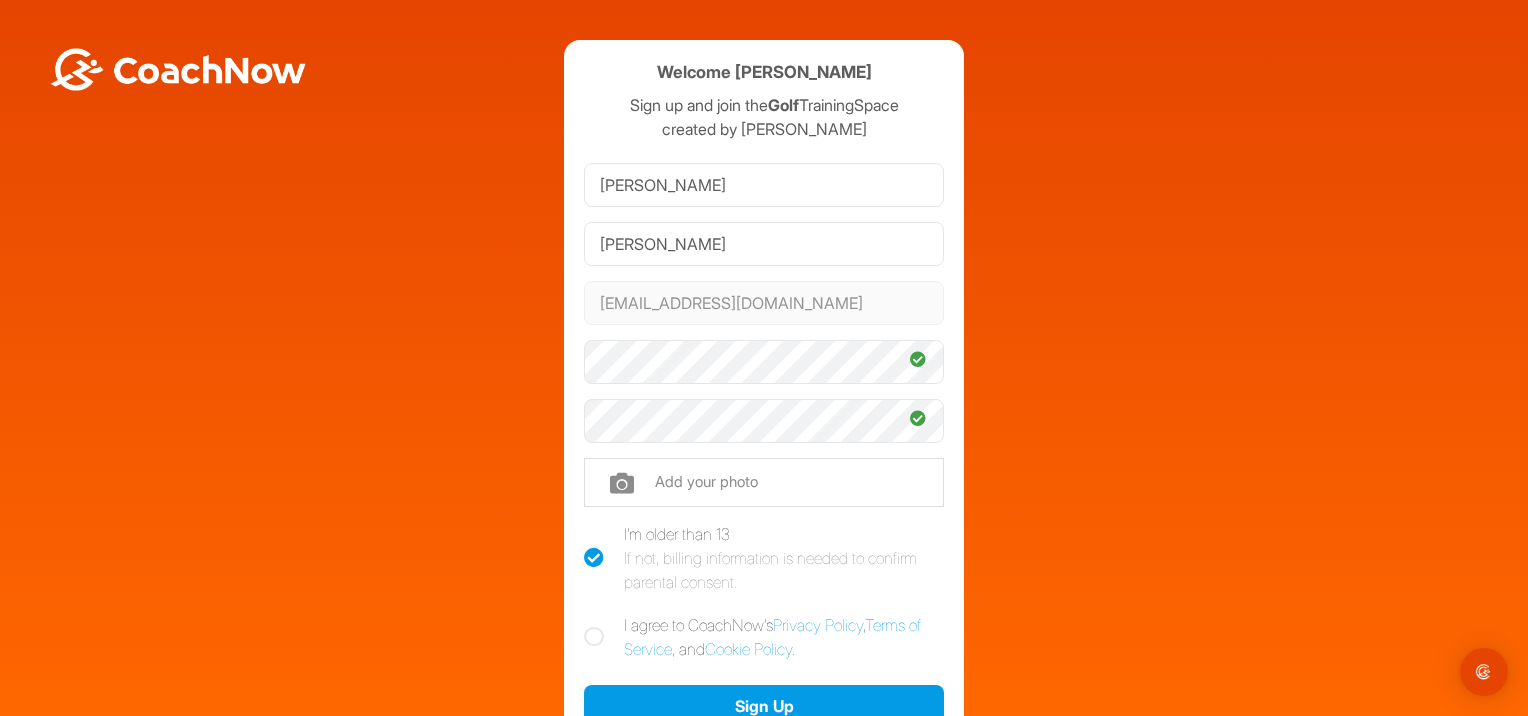 click at bounding box center (594, 637) 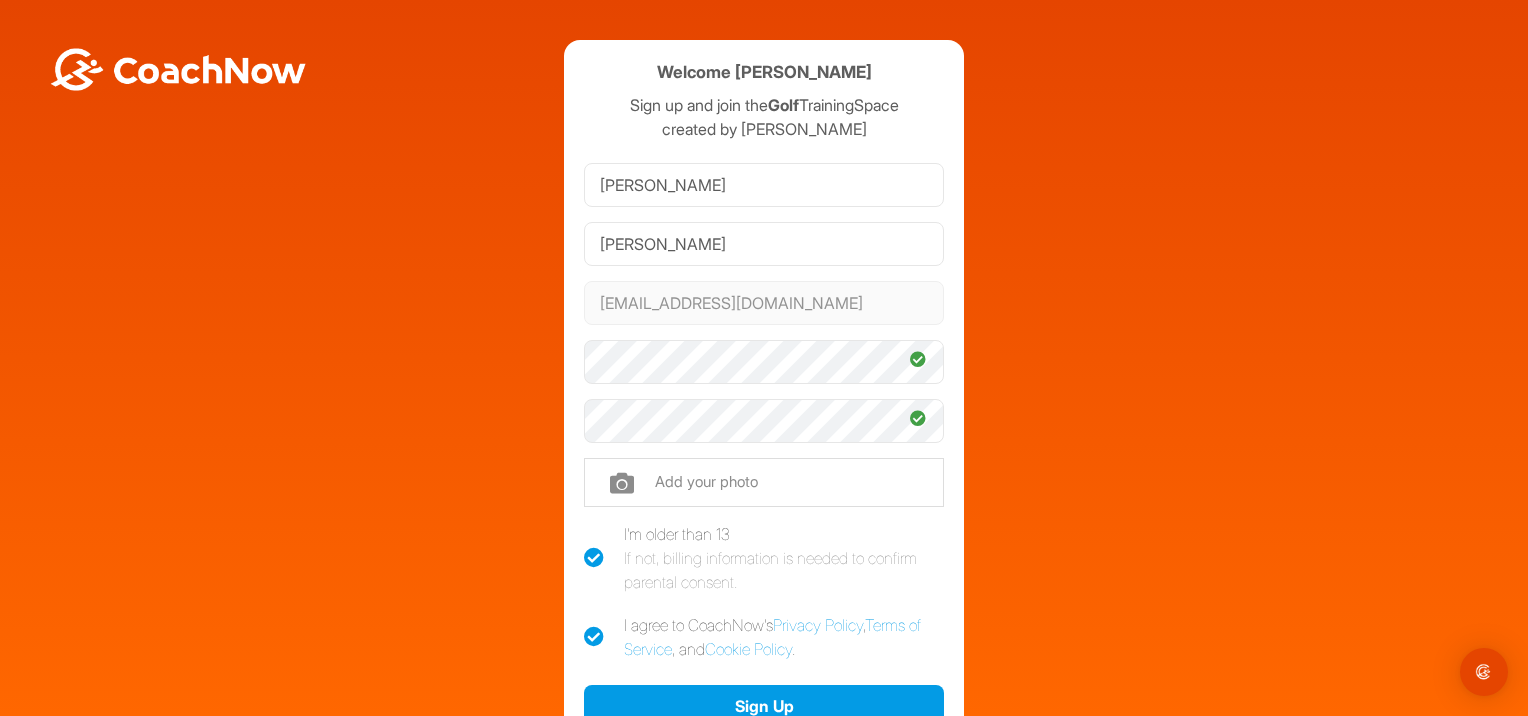 checkbox on "true" 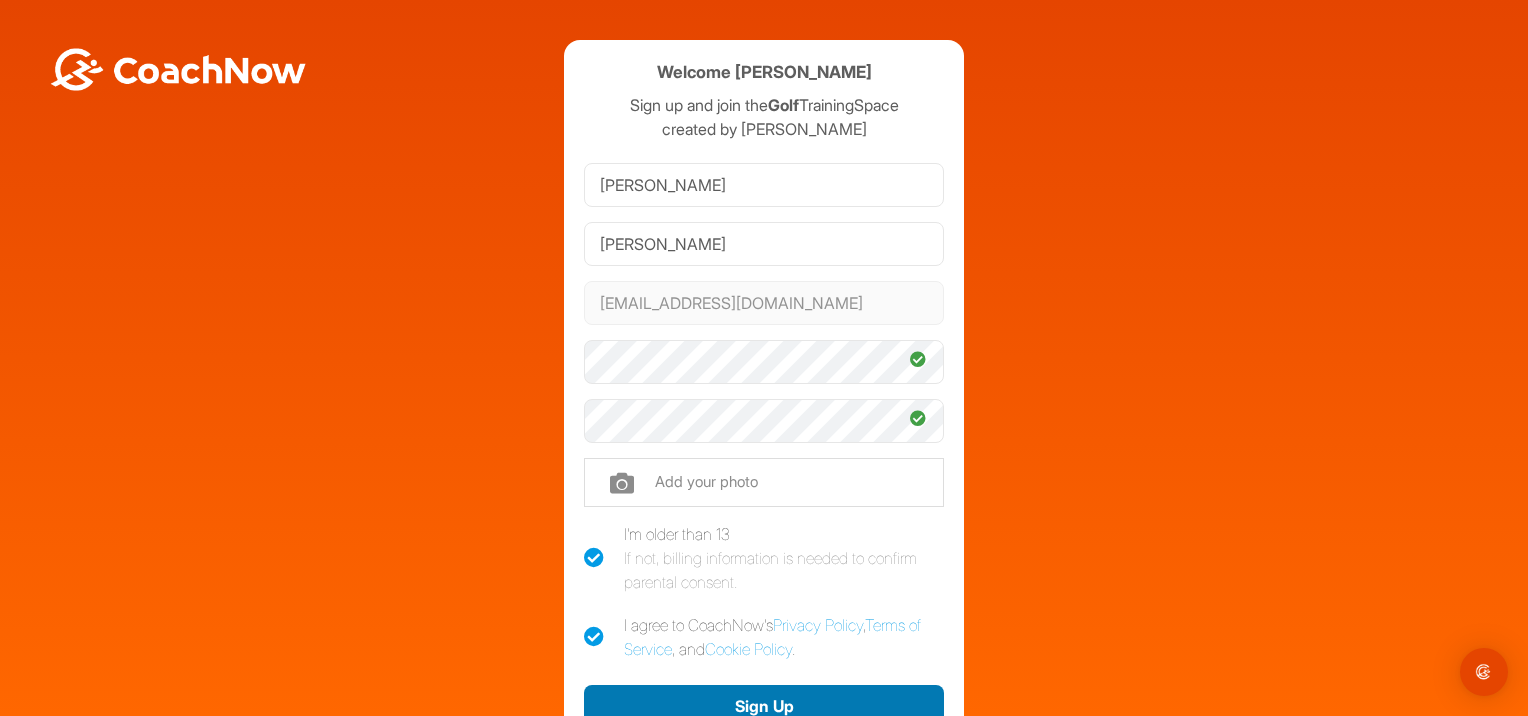 click on "Sign Up" at bounding box center [764, 706] 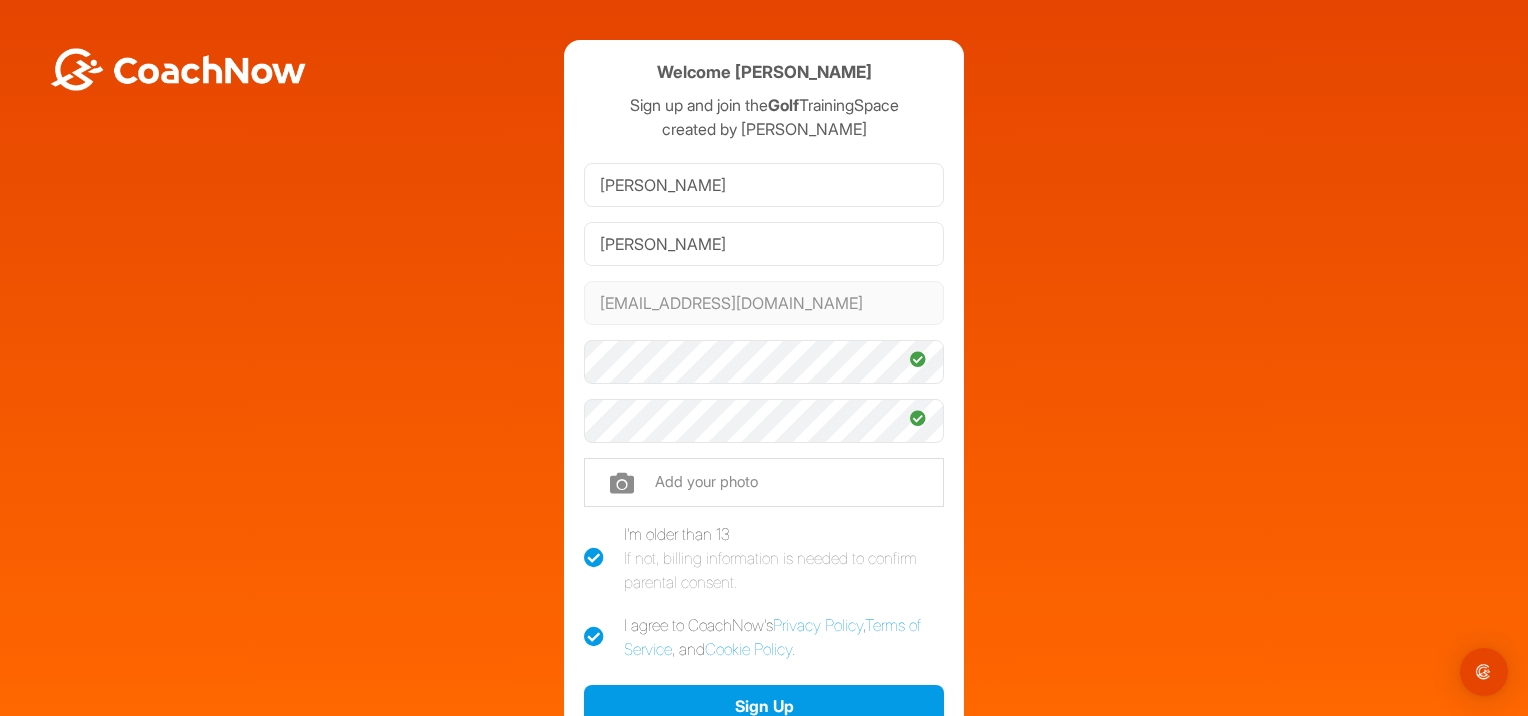 scroll, scrollTop: 60, scrollLeft: 0, axis: vertical 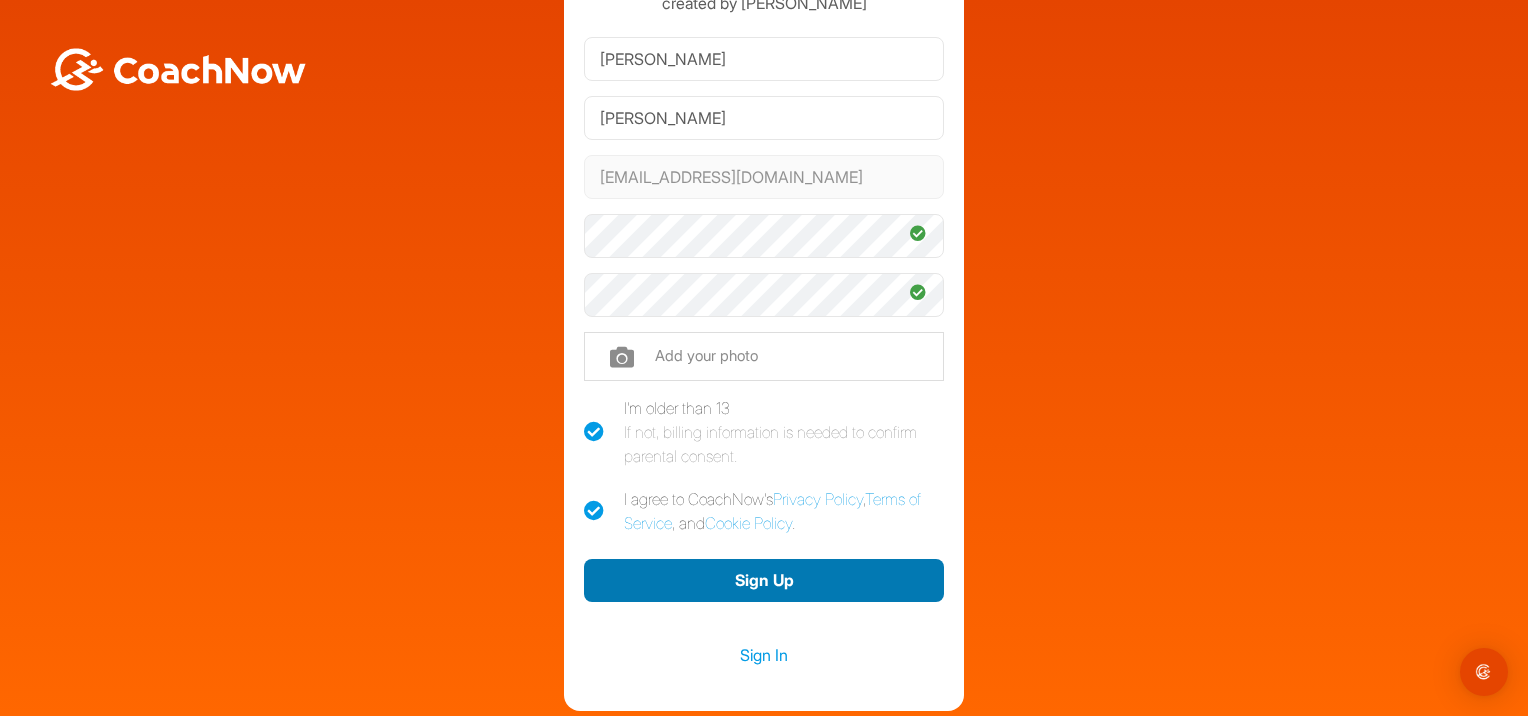 click on "Sign Up" at bounding box center [764, 580] 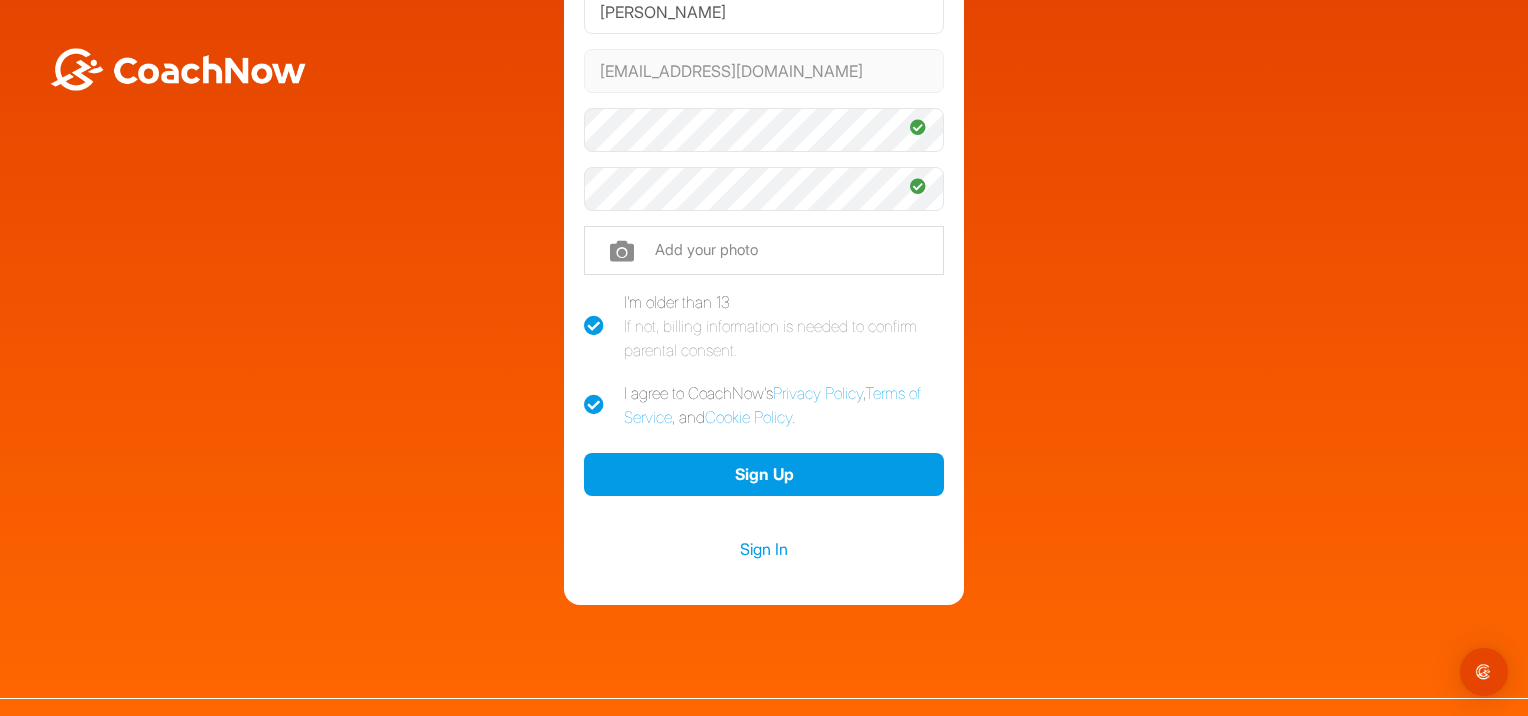 scroll, scrollTop: 224, scrollLeft: 0, axis: vertical 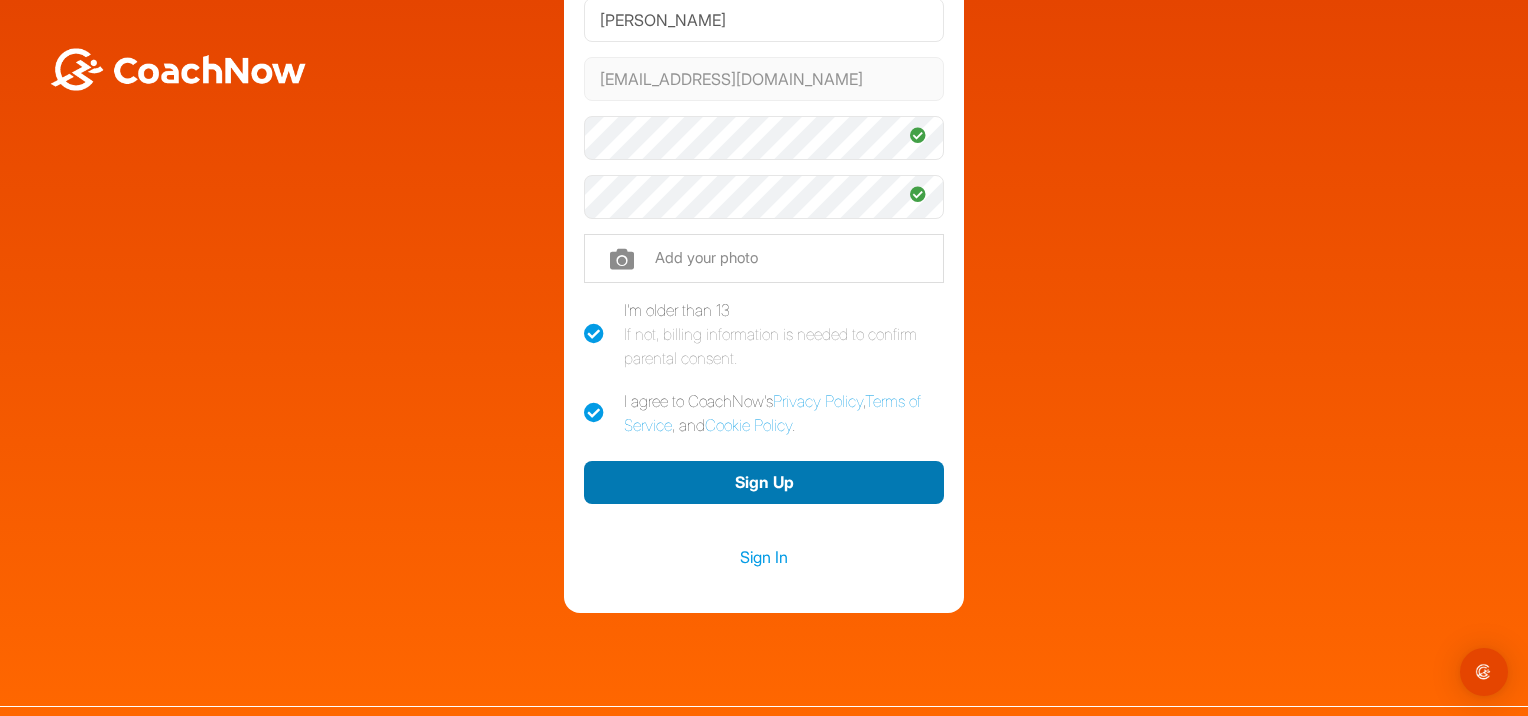 click on "Sign Up" at bounding box center [764, 482] 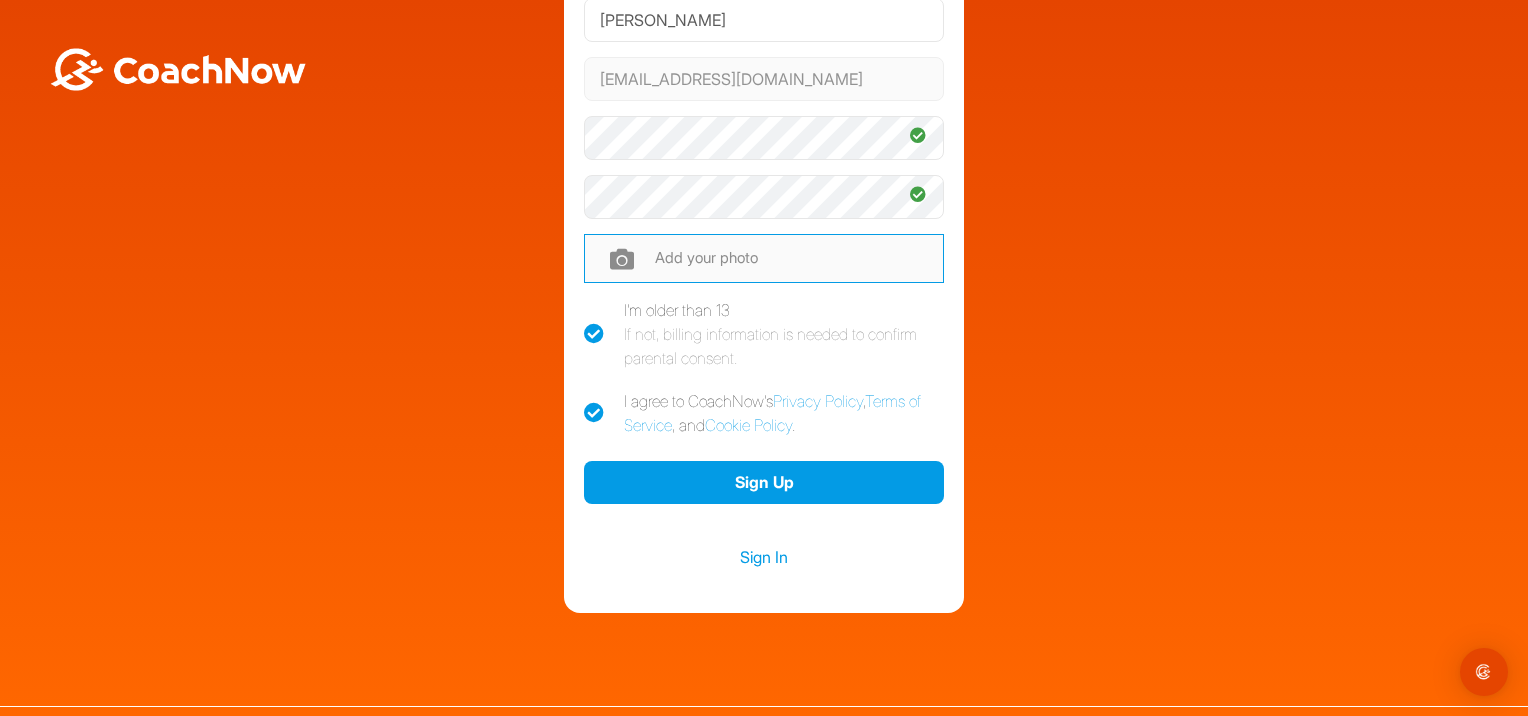 click at bounding box center [764, 258] 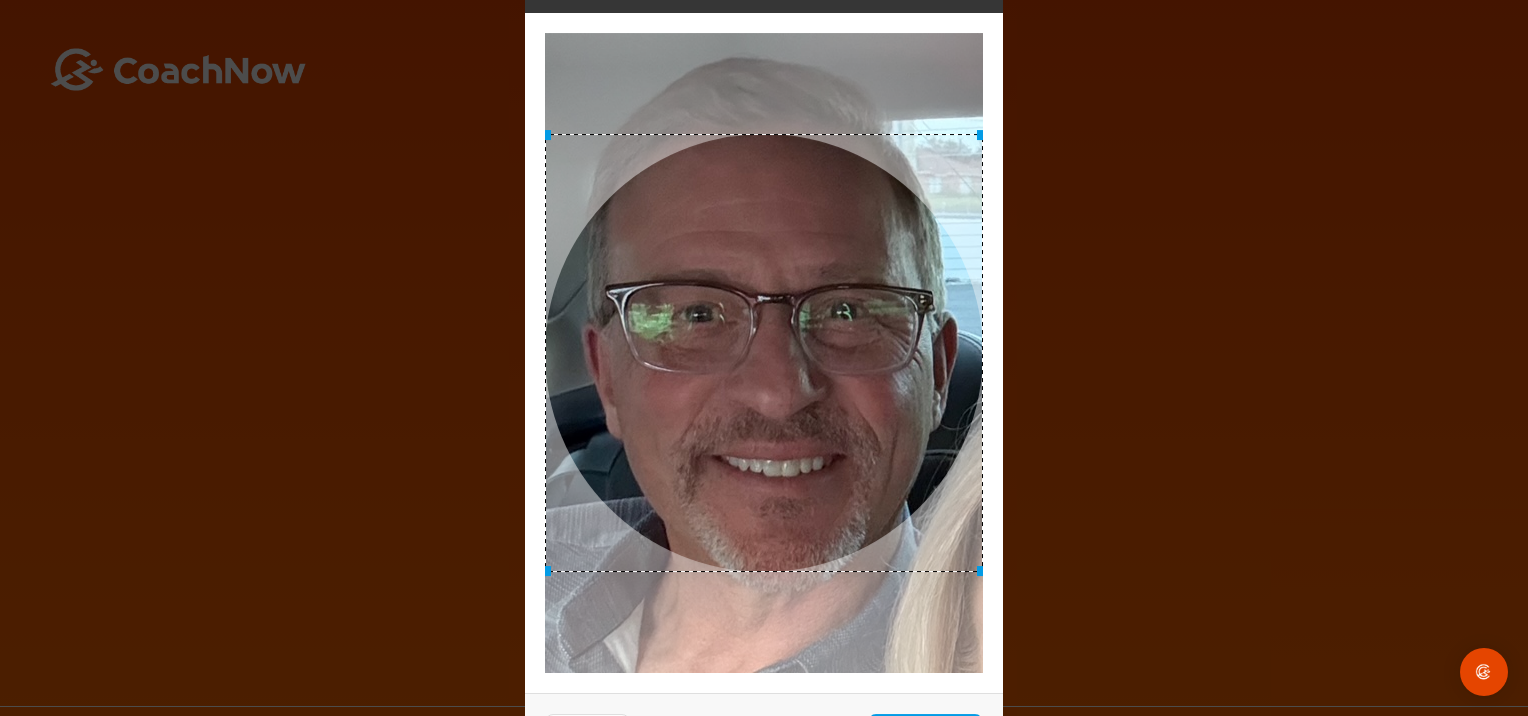drag, startPoint x: 550, startPoint y: 136, endPoint x: 286, endPoint y: 23, distance: 287.1672 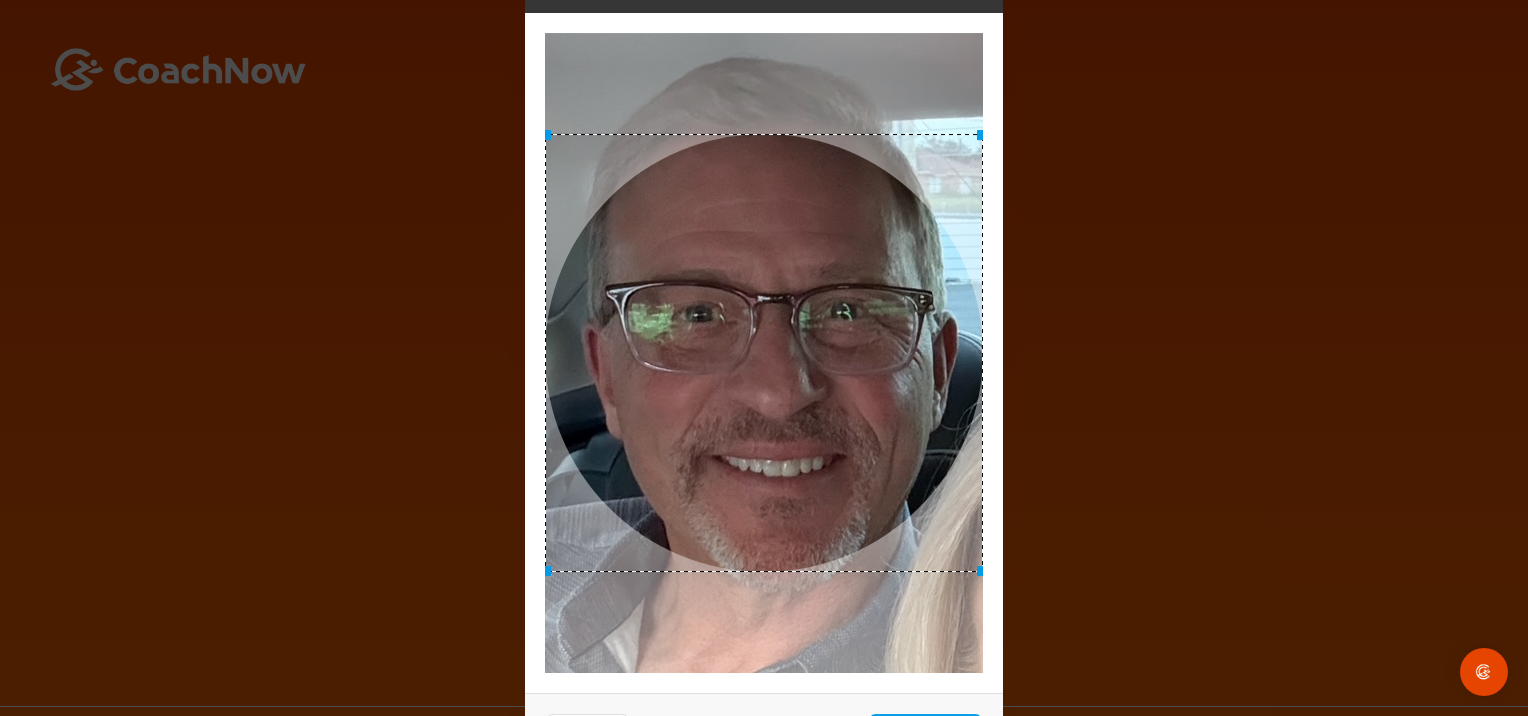 click on "Adjust Your Picture ✕ Set Picture Cancel" at bounding box center (764, 358) 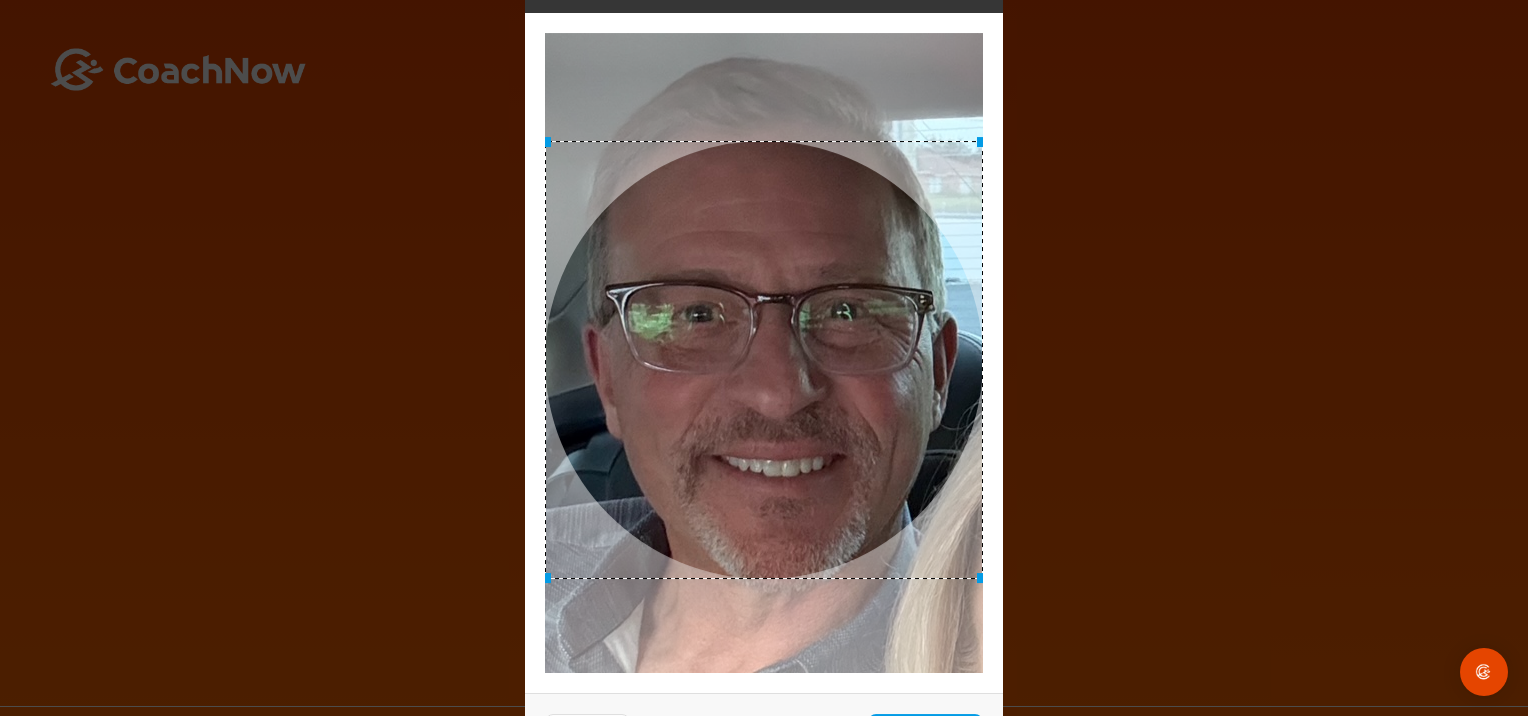 drag, startPoint x: 756, startPoint y: 136, endPoint x: 776, endPoint y: 143, distance: 21.189621 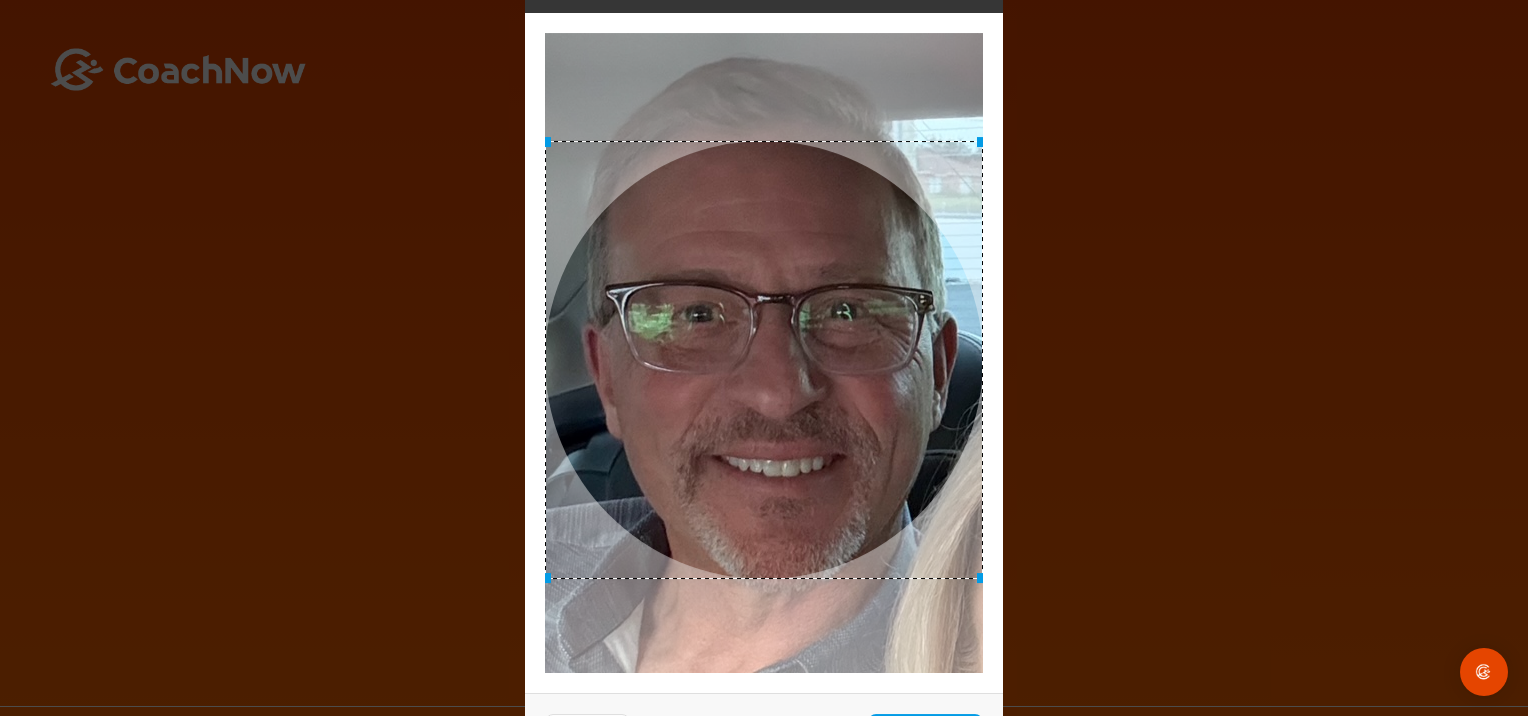 click at bounding box center [764, 360] 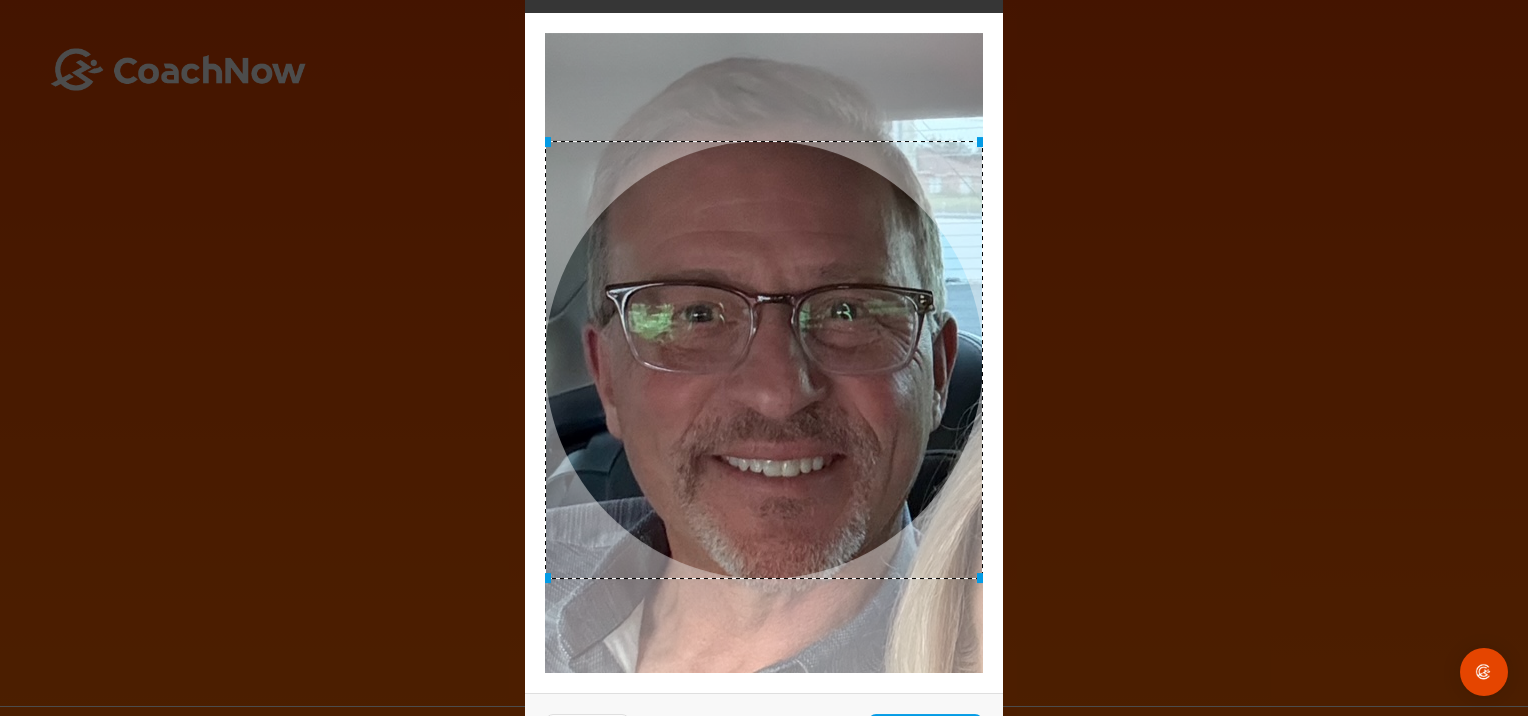 drag, startPoint x: 981, startPoint y: 577, endPoint x: 1070, endPoint y: 676, distance: 133.12401 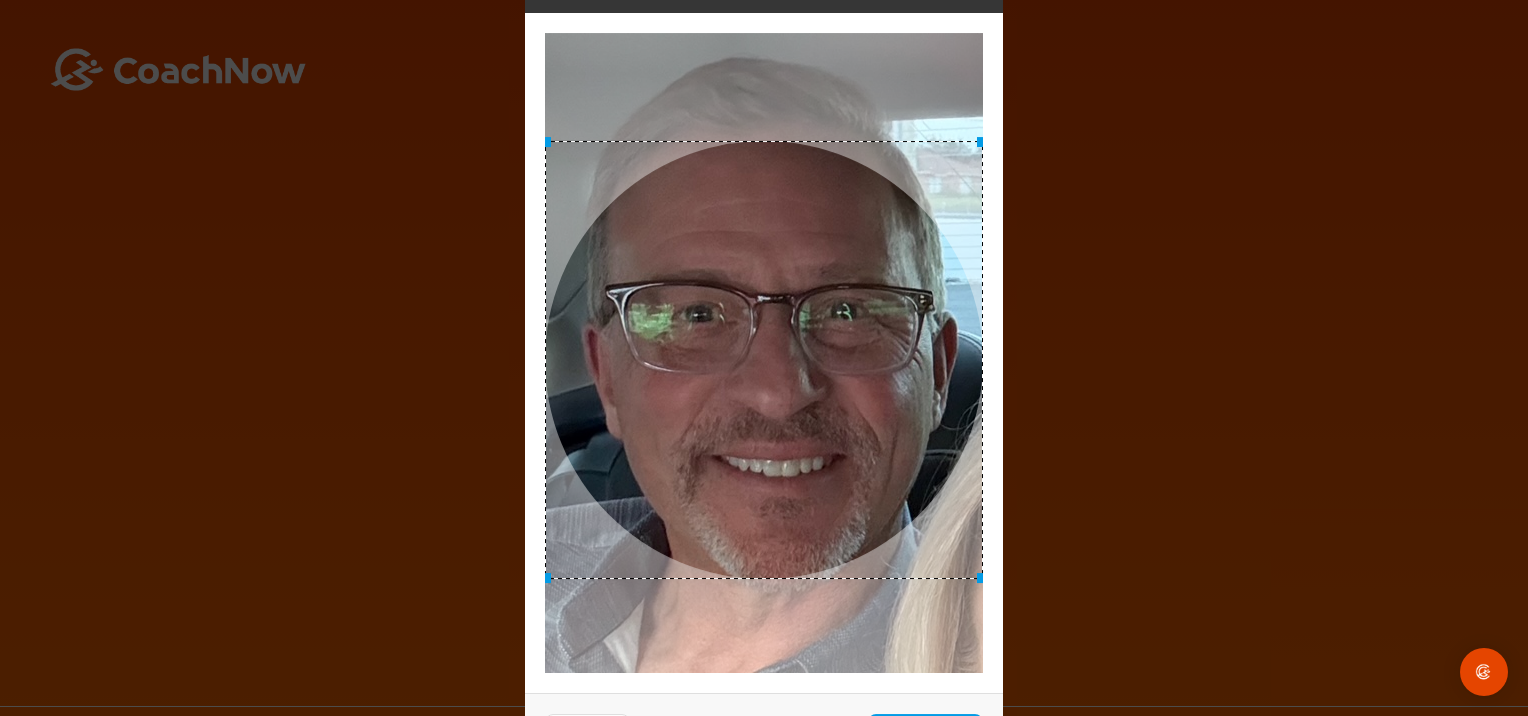 click on "Adjust Your Picture ✕ Set Picture Cancel" at bounding box center (764, 358) 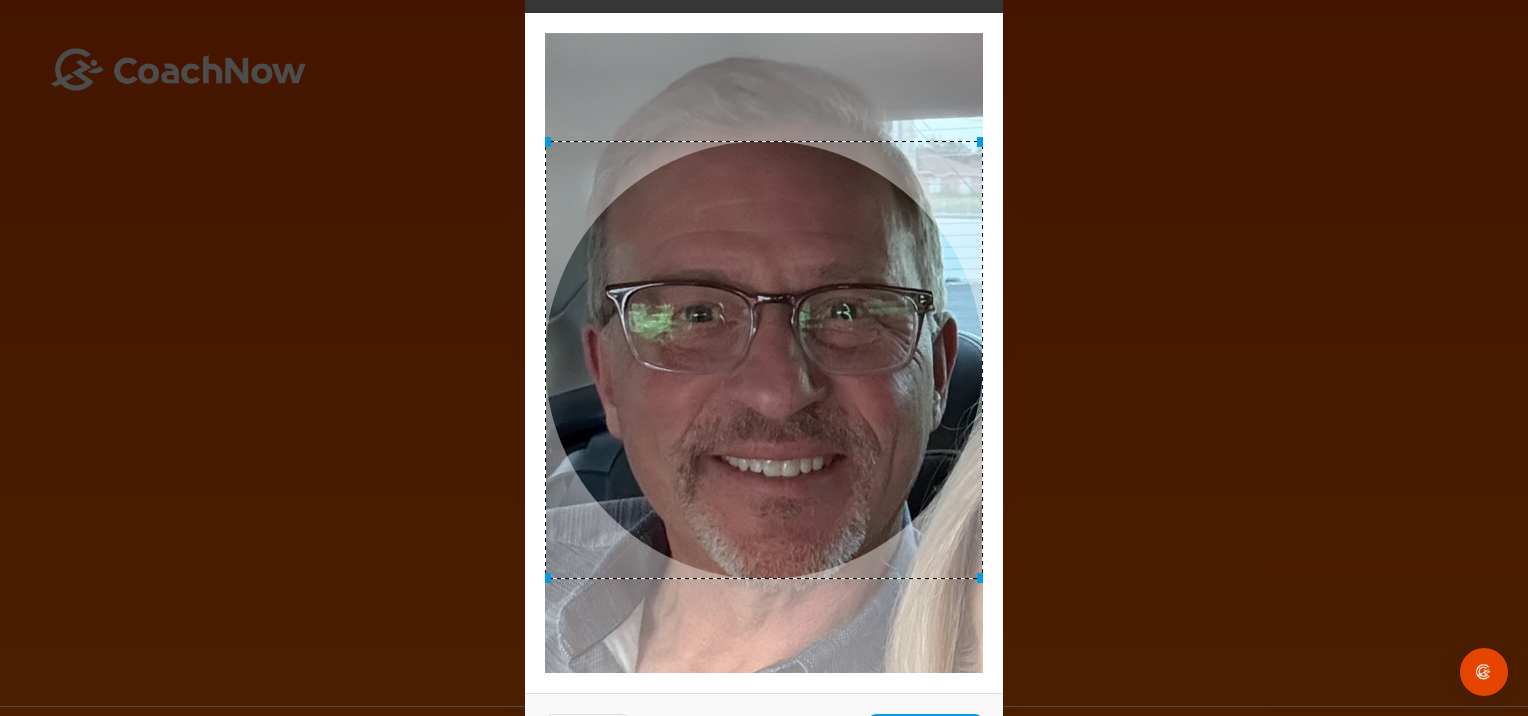 drag, startPoint x: 980, startPoint y: 574, endPoint x: 982, endPoint y: 612, distance: 38.052597 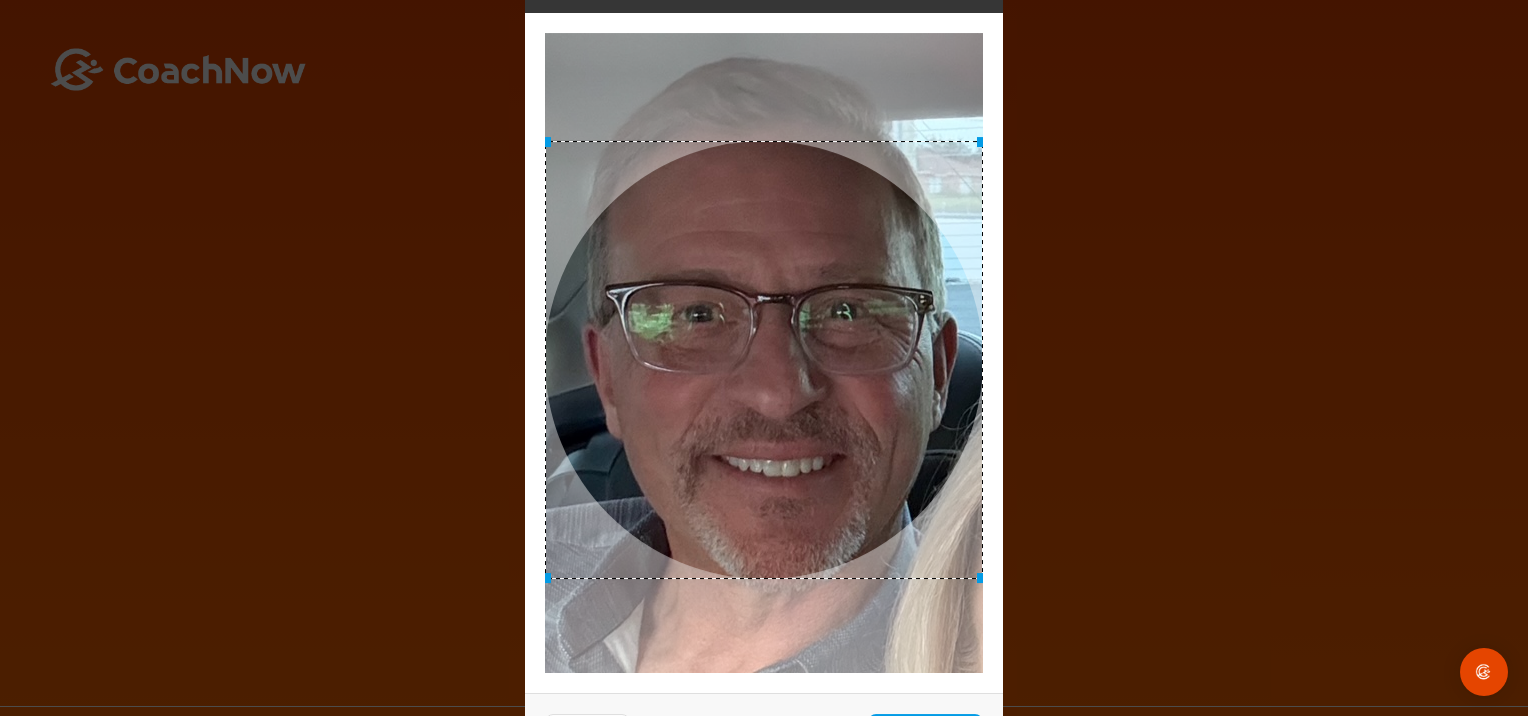 click at bounding box center (764, 353) 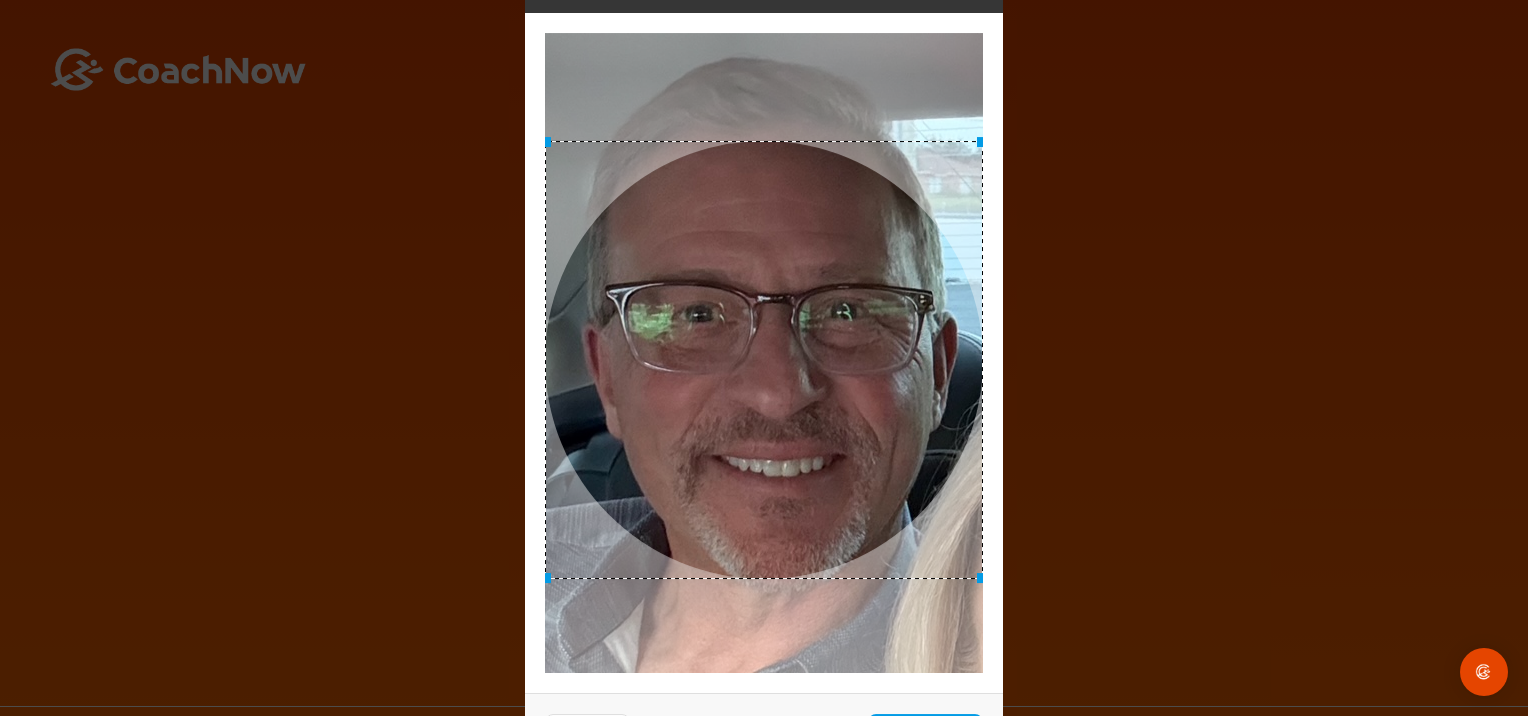 click at bounding box center (764, 353) 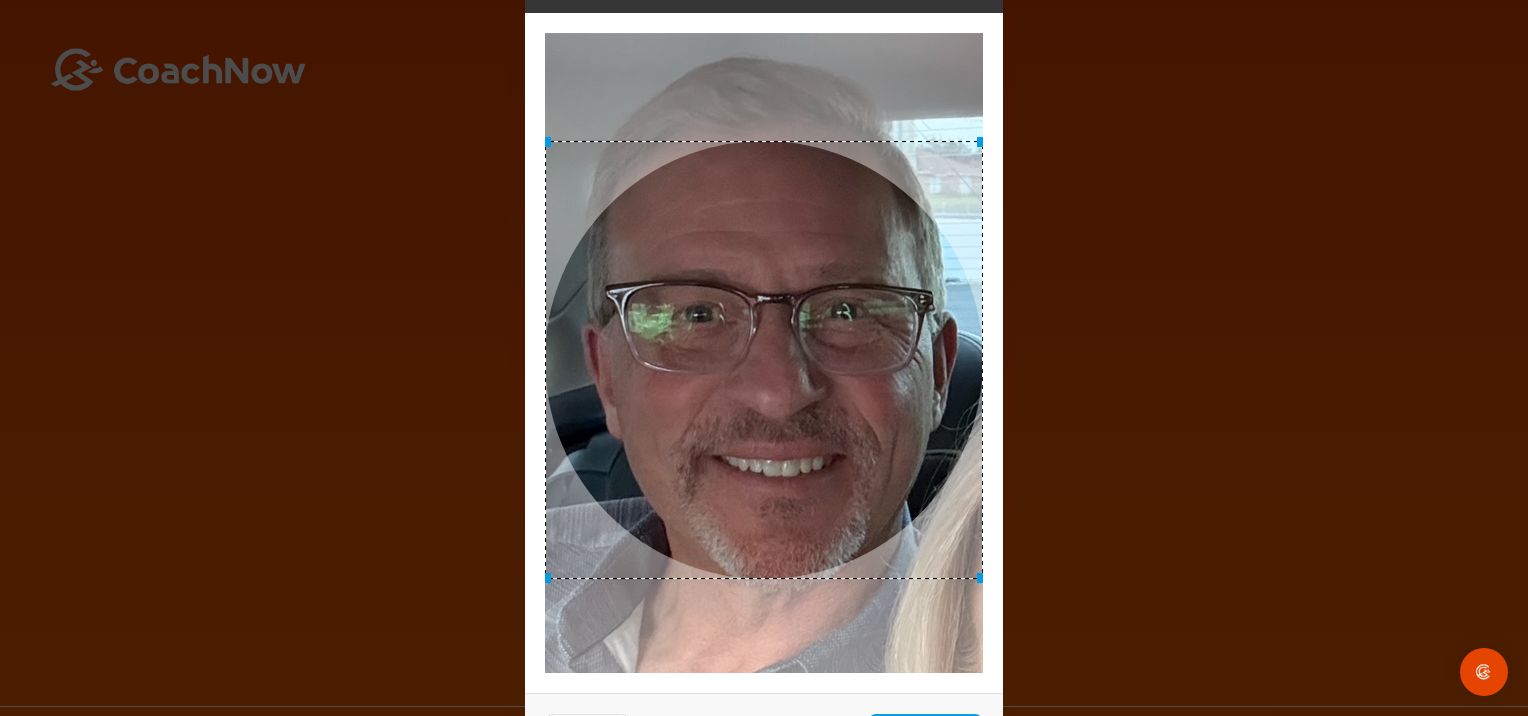 drag, startPoint x: 548, startPoint y: 138, endPoint x: 516, endPoint y: 66, distance: 78.79086 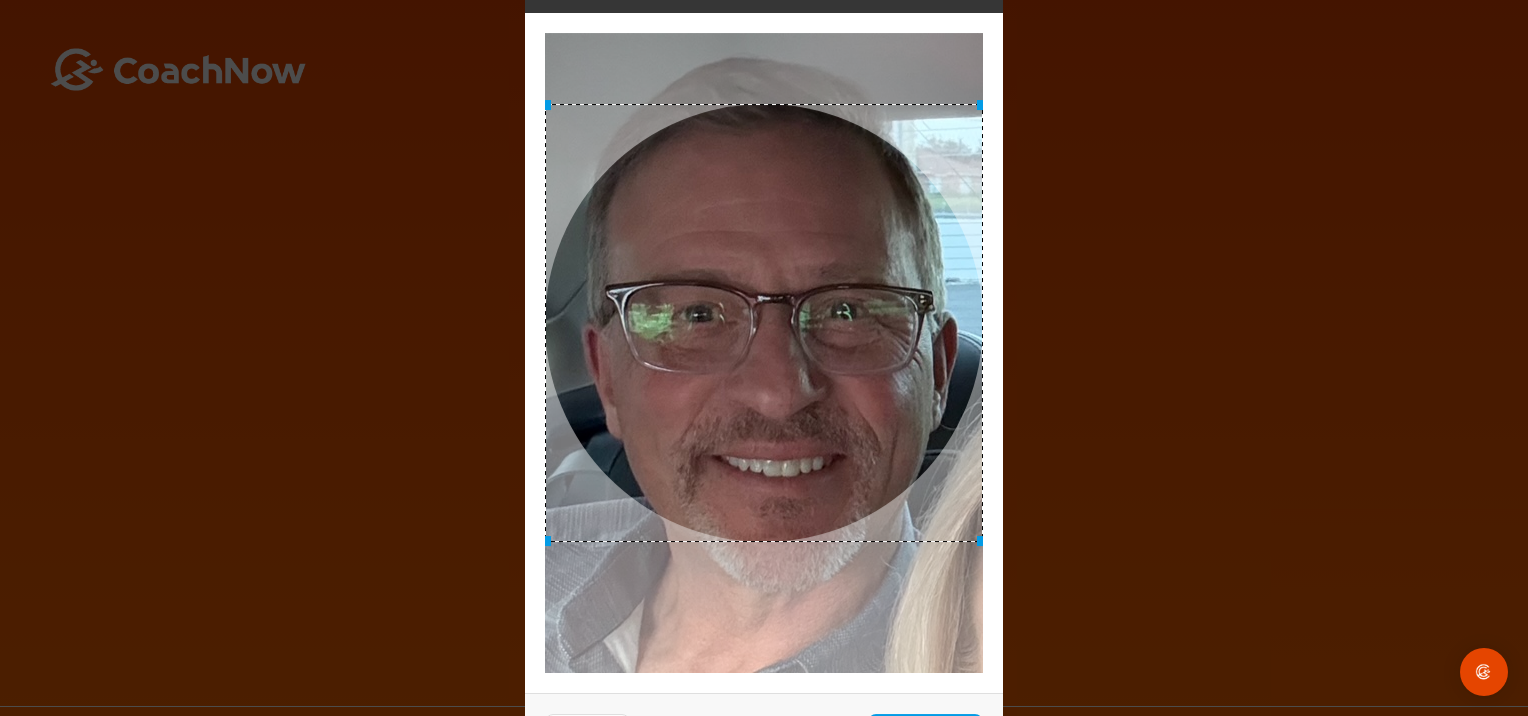 drag, startPoint x: 753, startPoint y: 140, endPoint x: 764, endPoint y: 103, distance: 38.600517 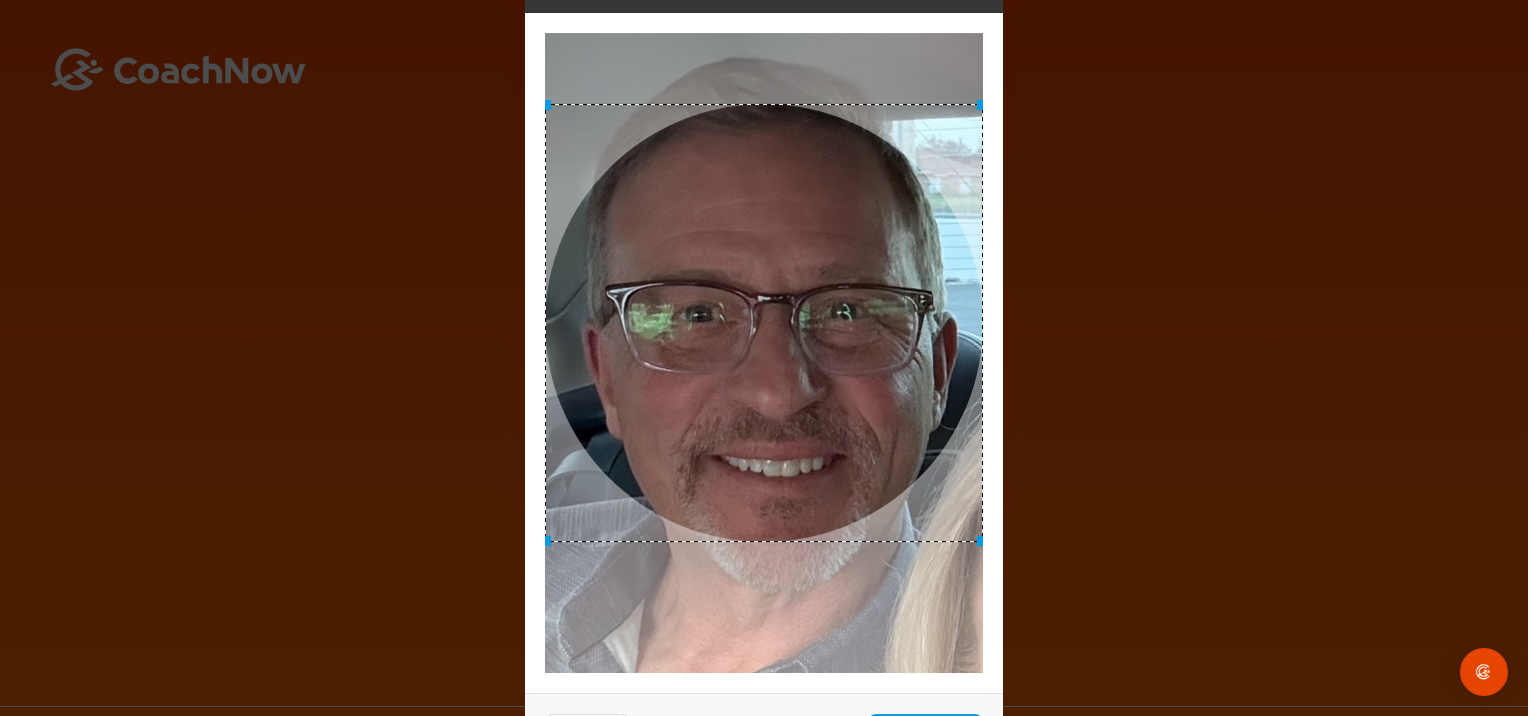click at bounding box center (764, 353) 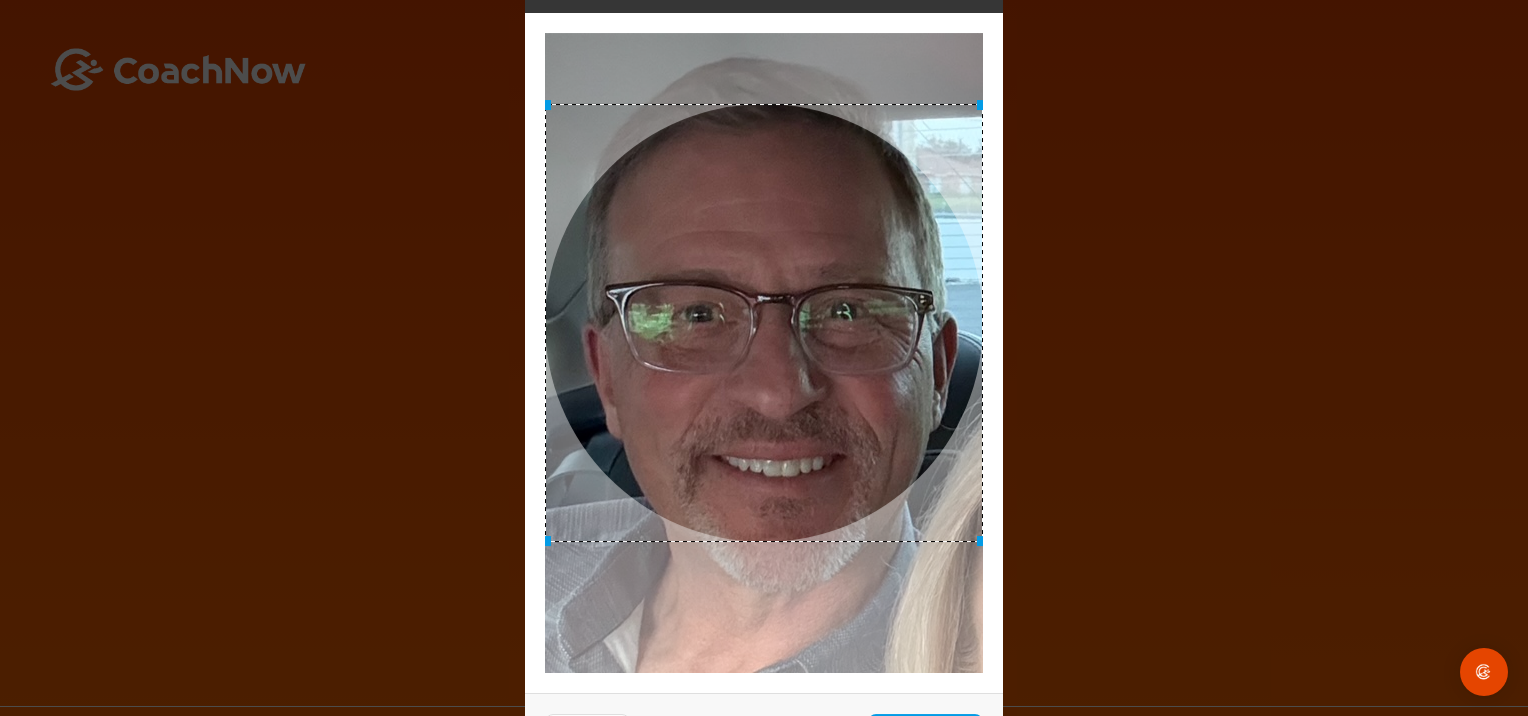 click on "Adjust Your Picture ✕ Set Picture Cancel" at bounding box center (764, 358) 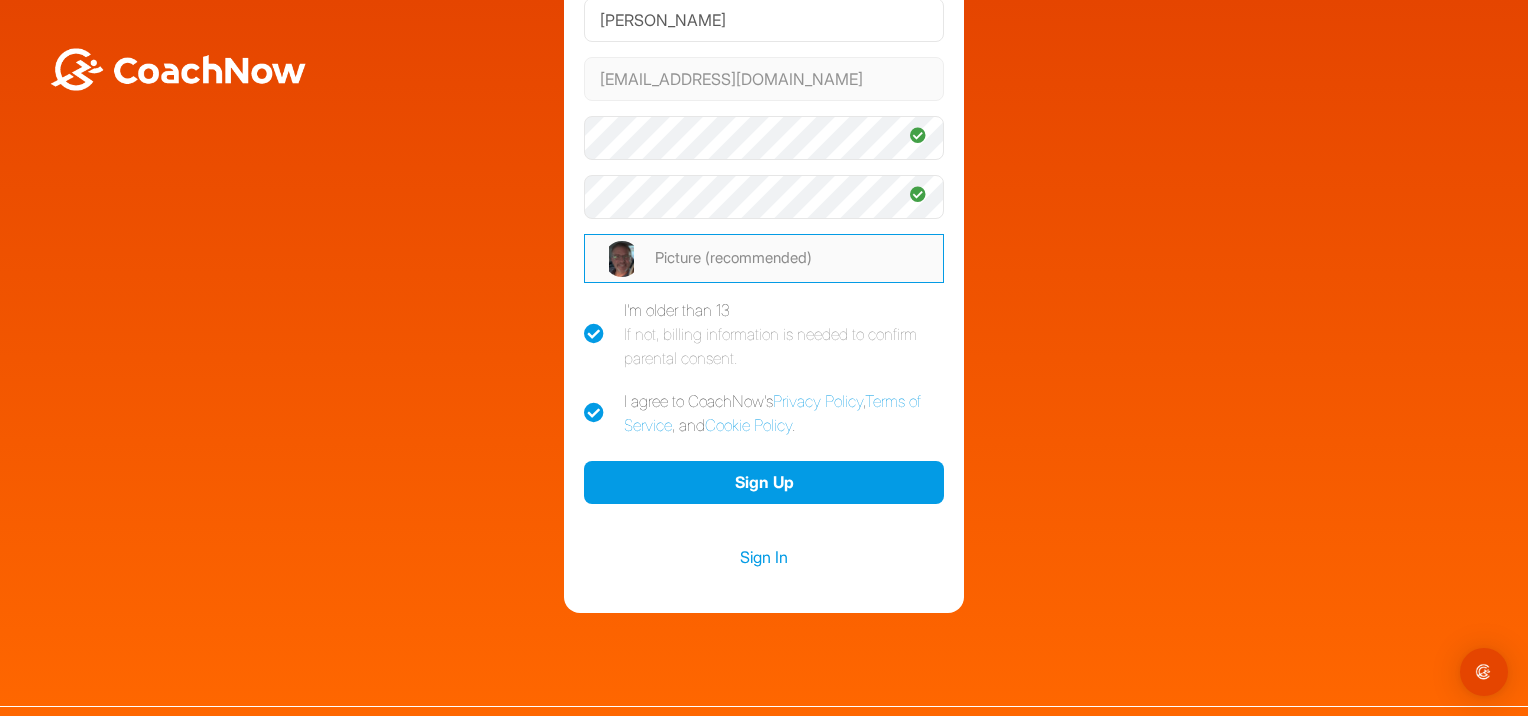 drag, startPoint x: 704, startPoint y: 260, endPoint x: 653, endPoint y: 255, distance: 51.24451 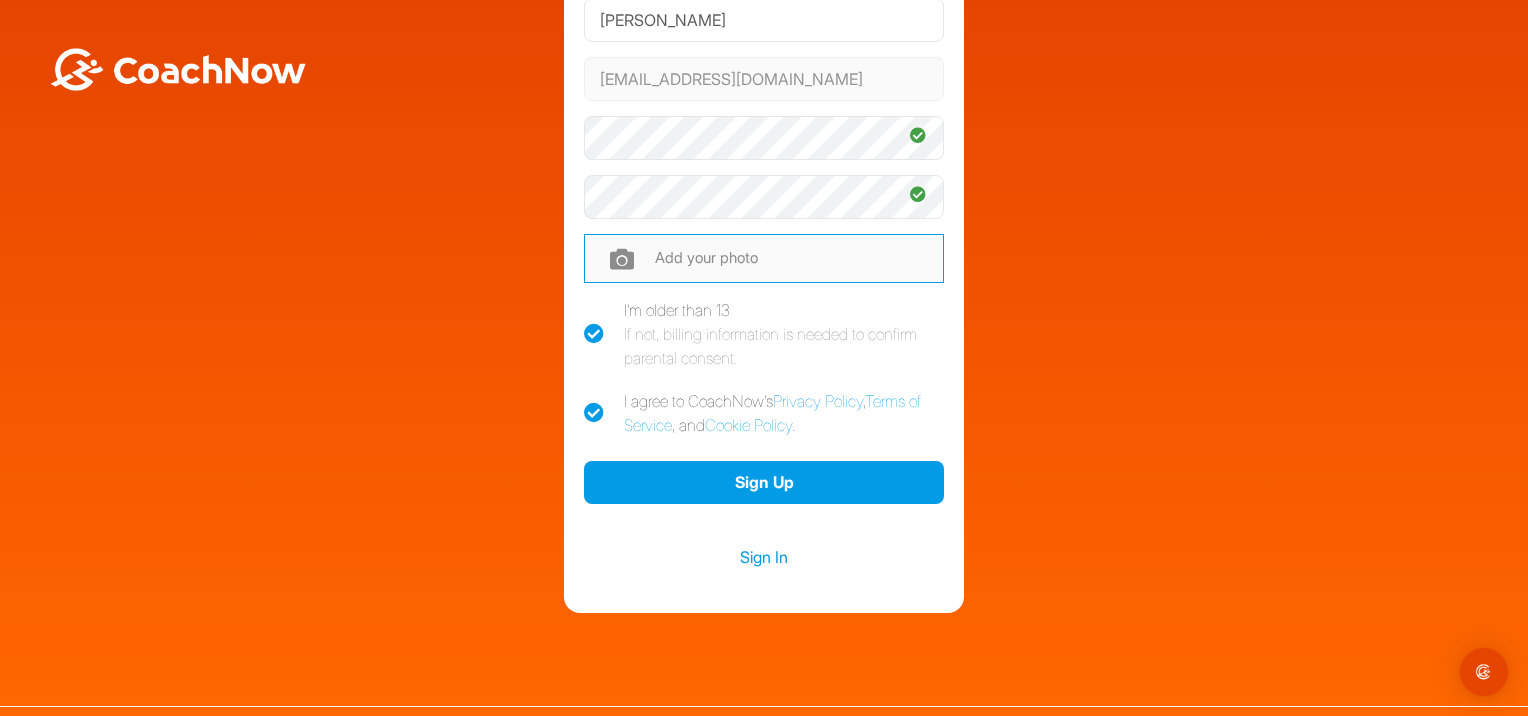 click at bounding box center [764, 258] 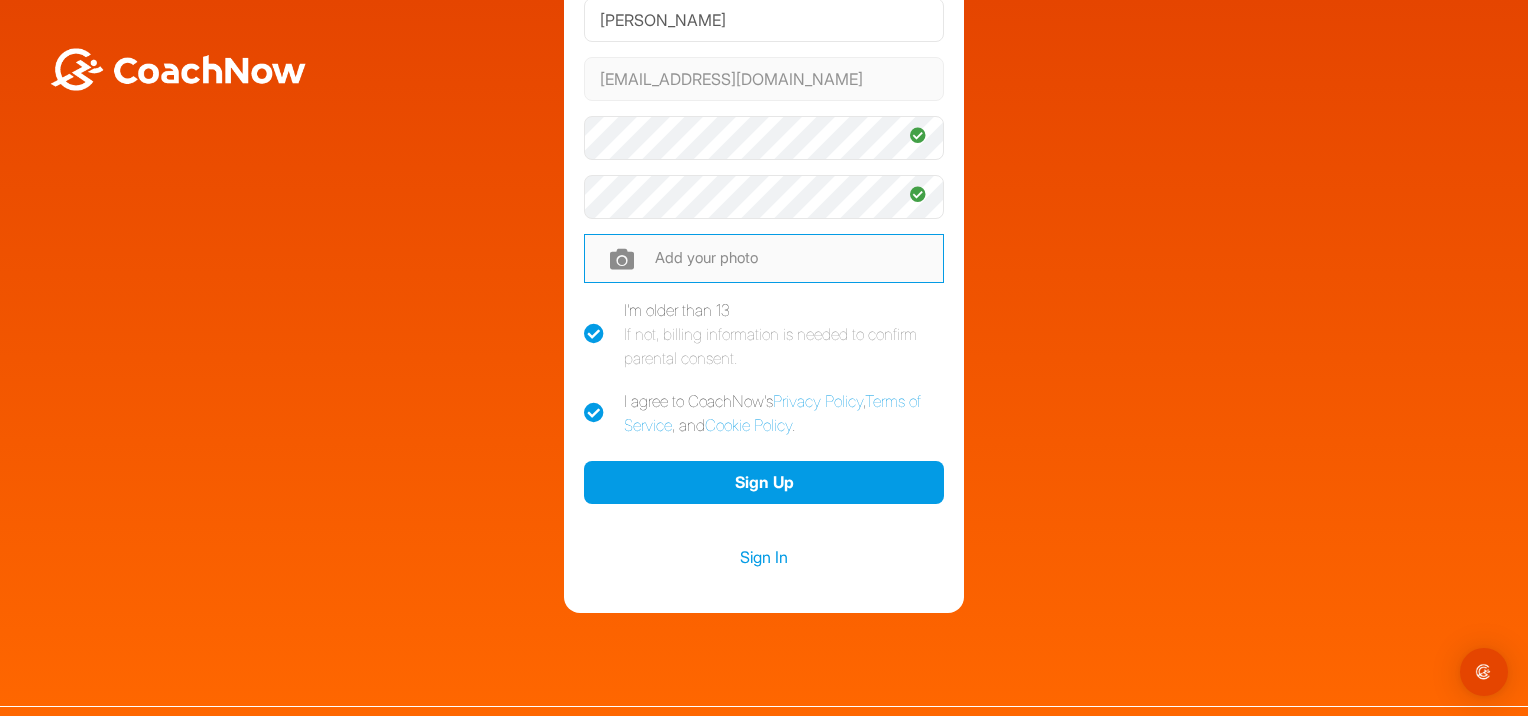 type on "C:\fakepath\Brad Photo 2.jpg" 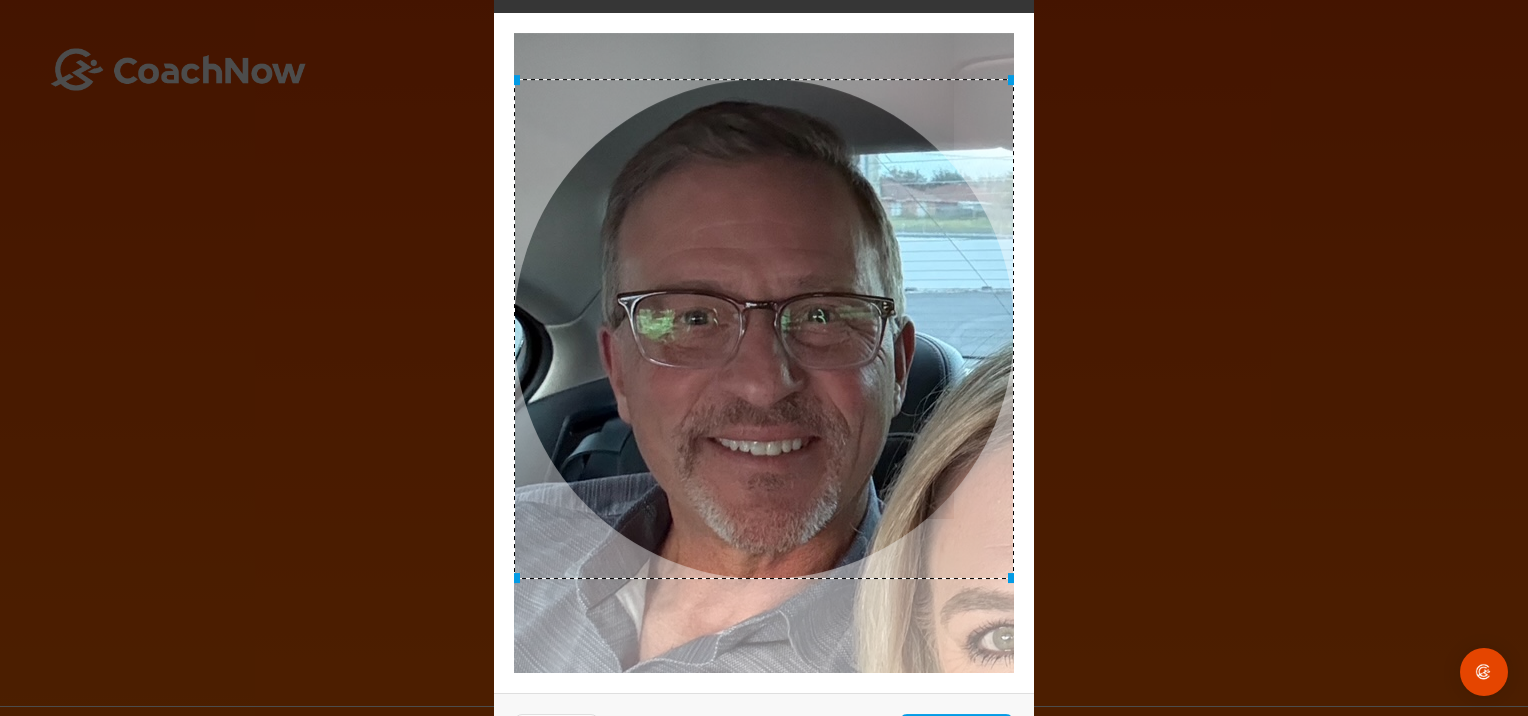 drag, startPoint x: 761, startPoint y: 603, endPoint x: 758, endPoint y: 579, distance: 24.186773 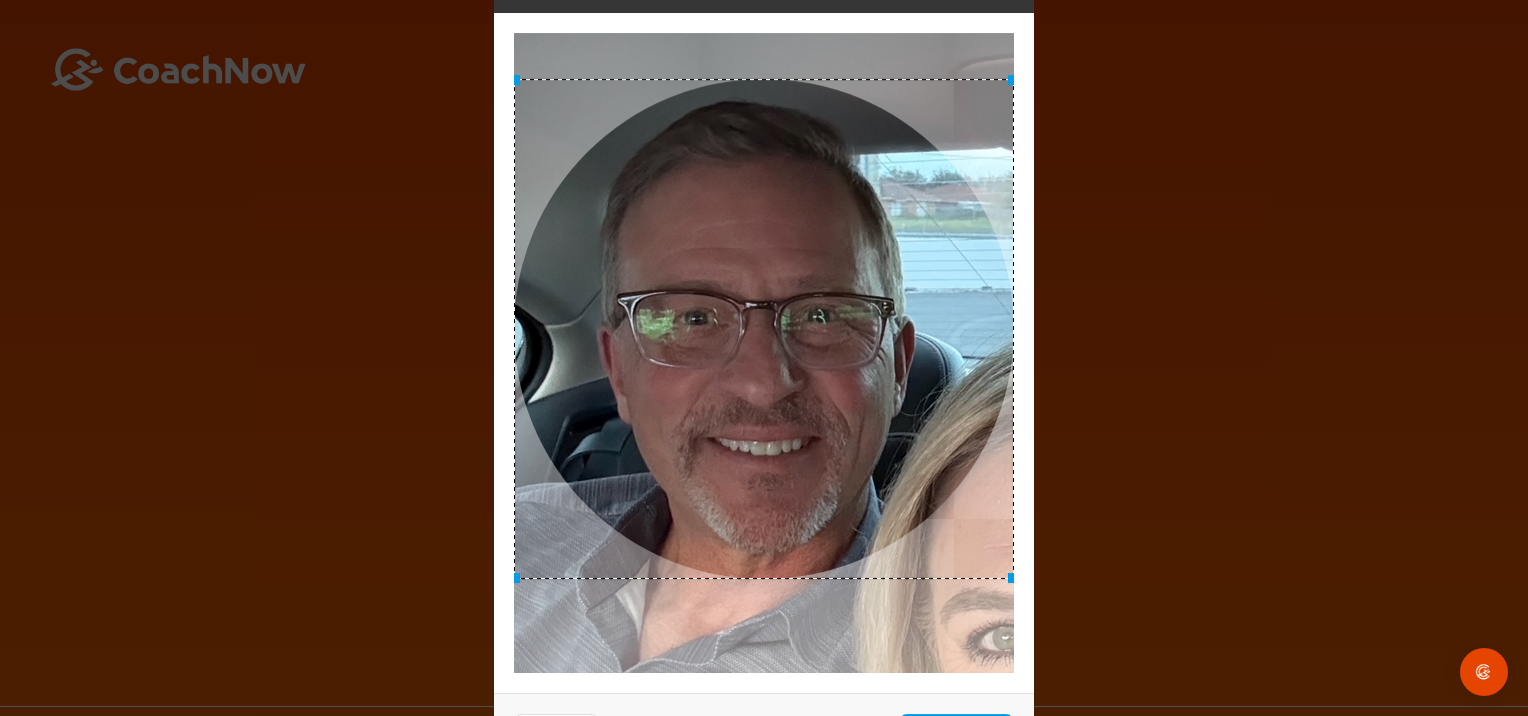 click at bounding box center [764, 329] 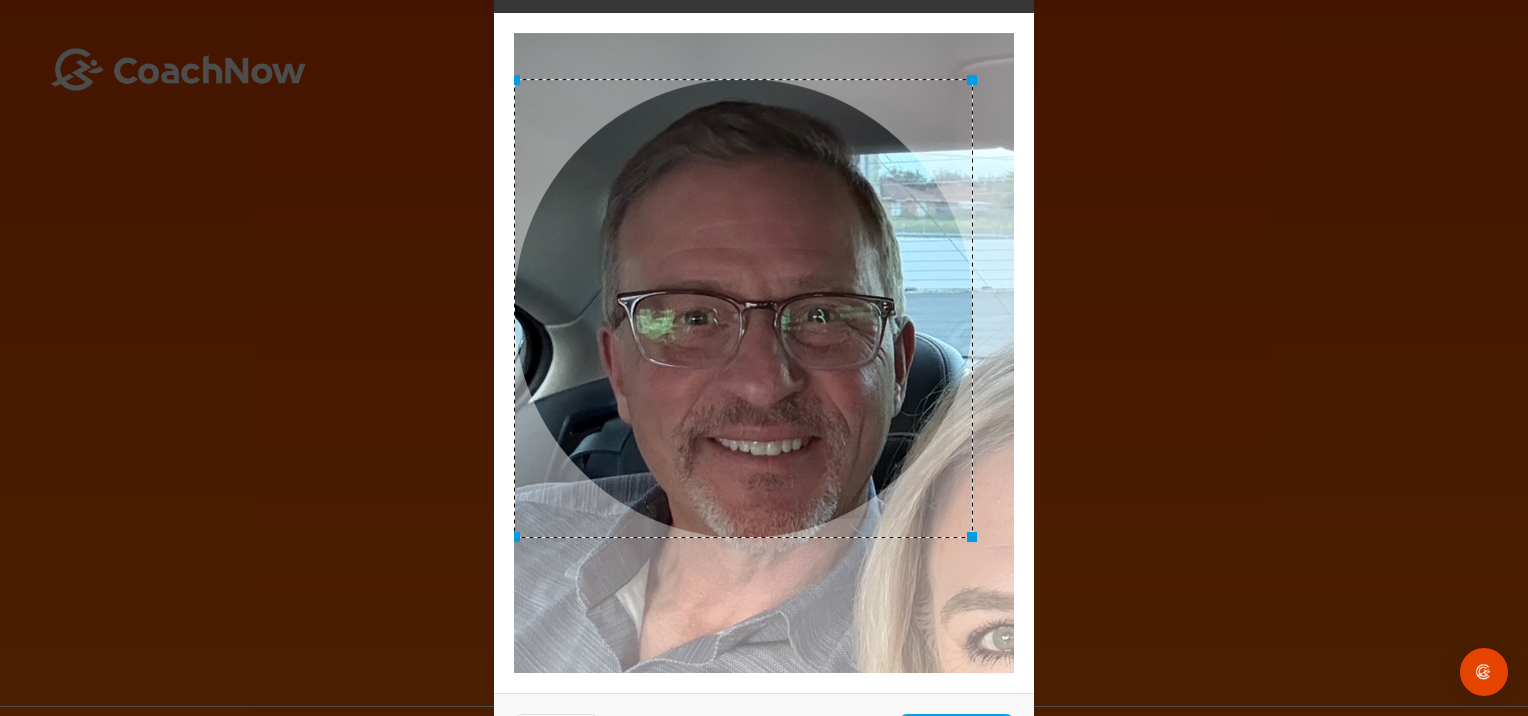 drag, startPoint x: 1009, startPoint y: 577, endPoint x: 968, endPoint y: 566, distance: 42.44997 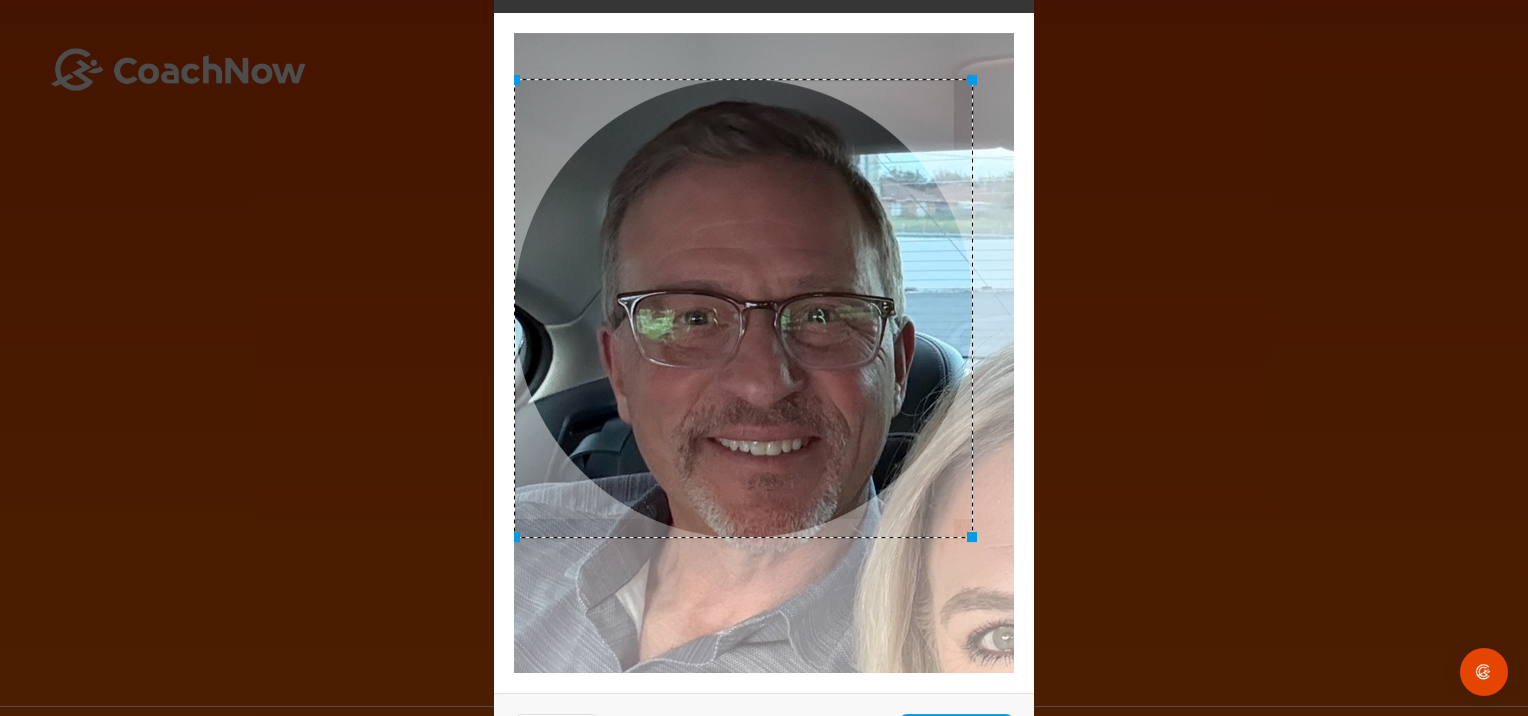 click at bounding box center (764, 353) 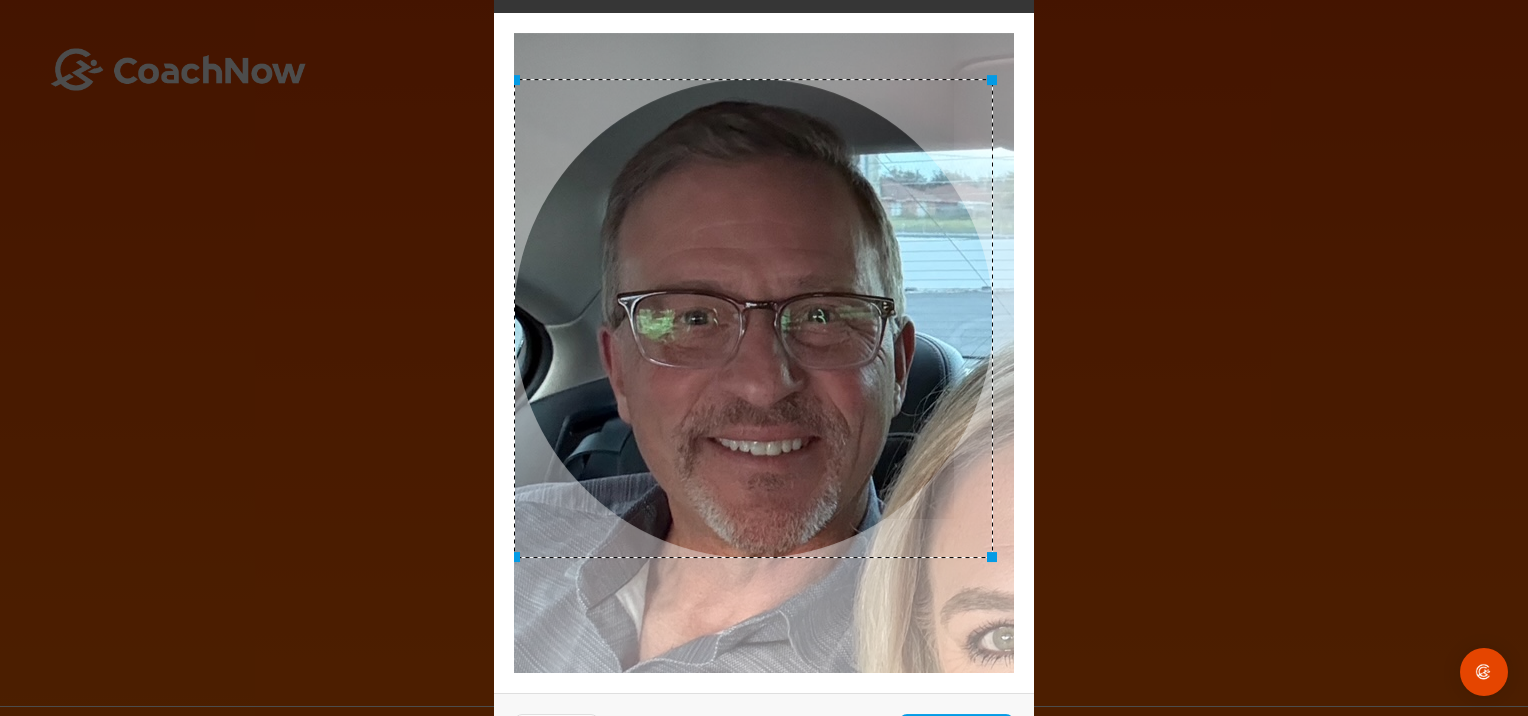drag, startPoint x: 972, startPoint y: 534, endPoint x: 992, endPoint y: 576, distance: 46.518814 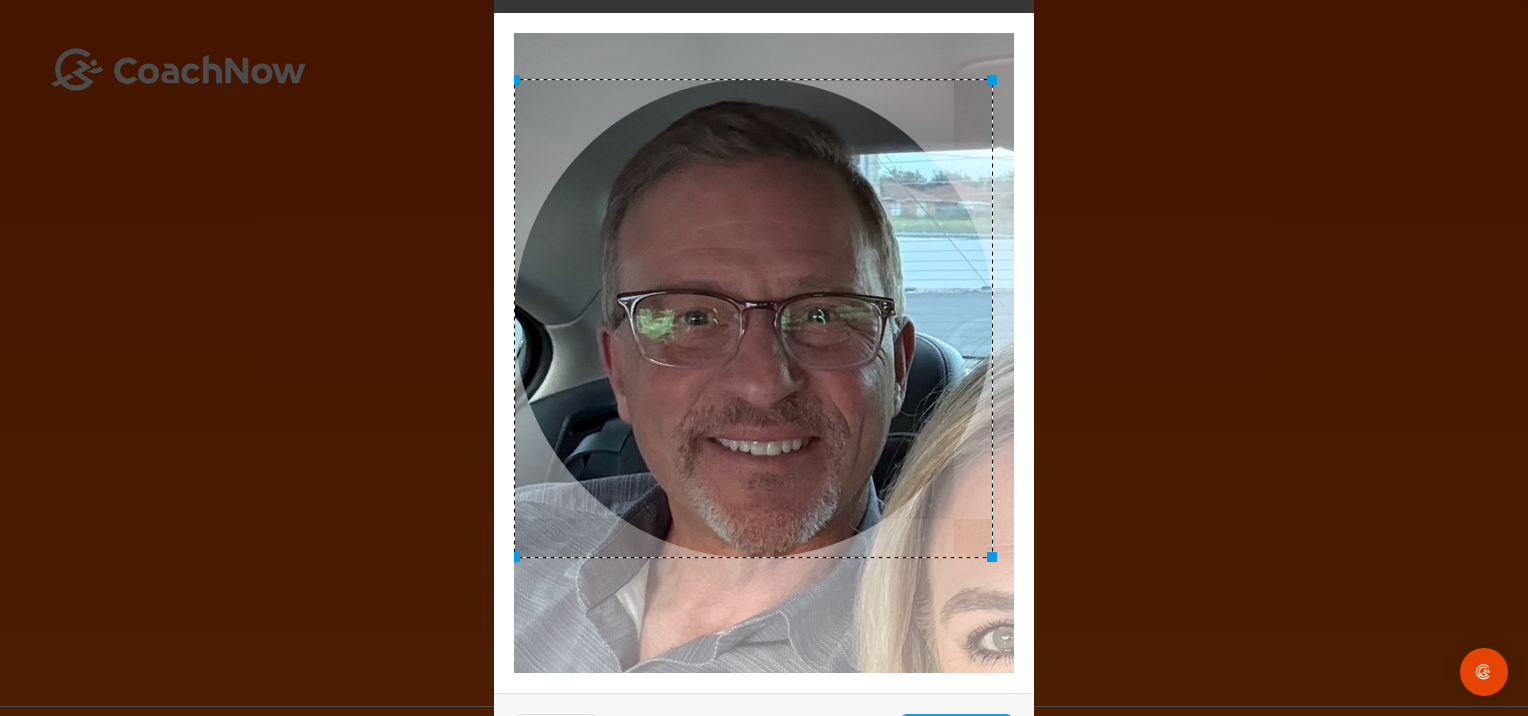 click at bounding box center [764, 353] 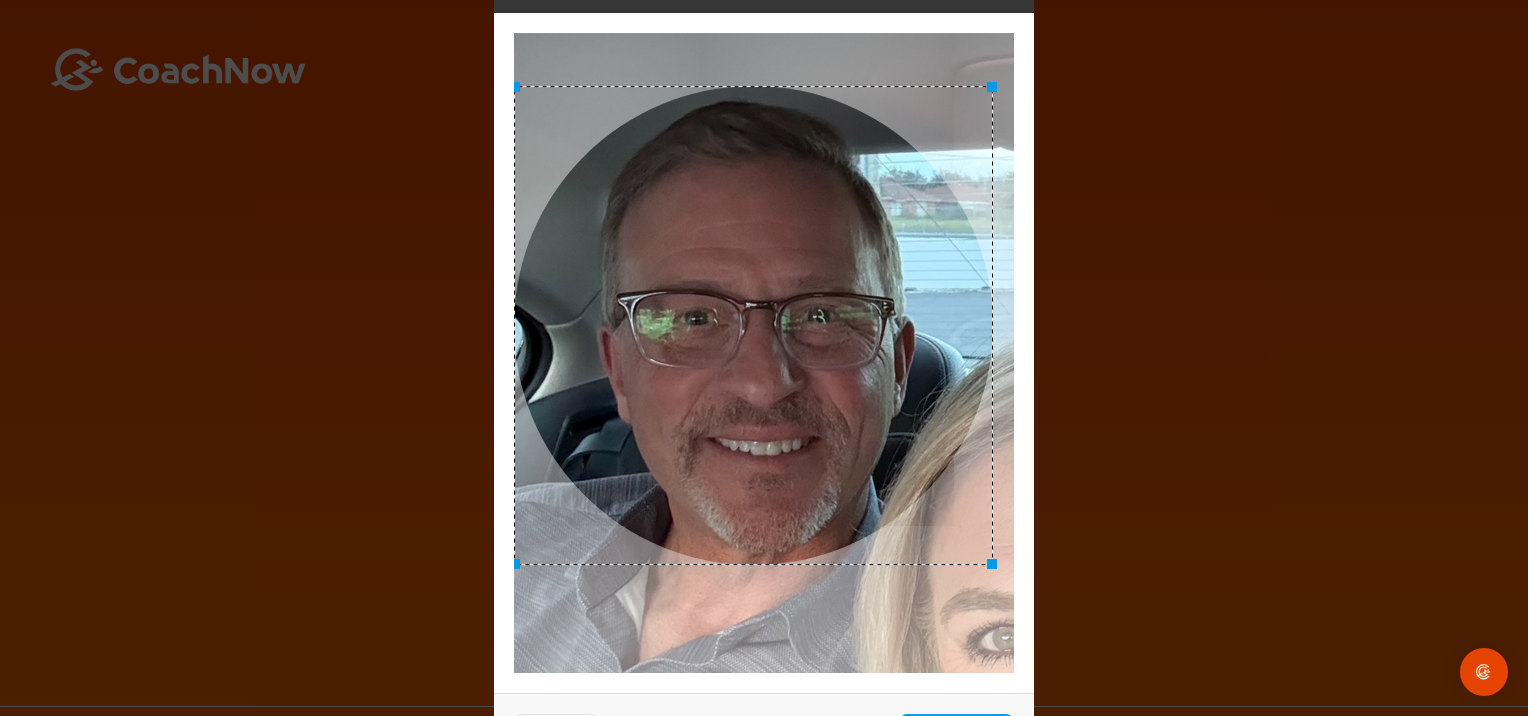 drag, startPoint x: 730, startPoint y: 466, endPoint x: 676, endPoint y: 485, distance: 57.245087 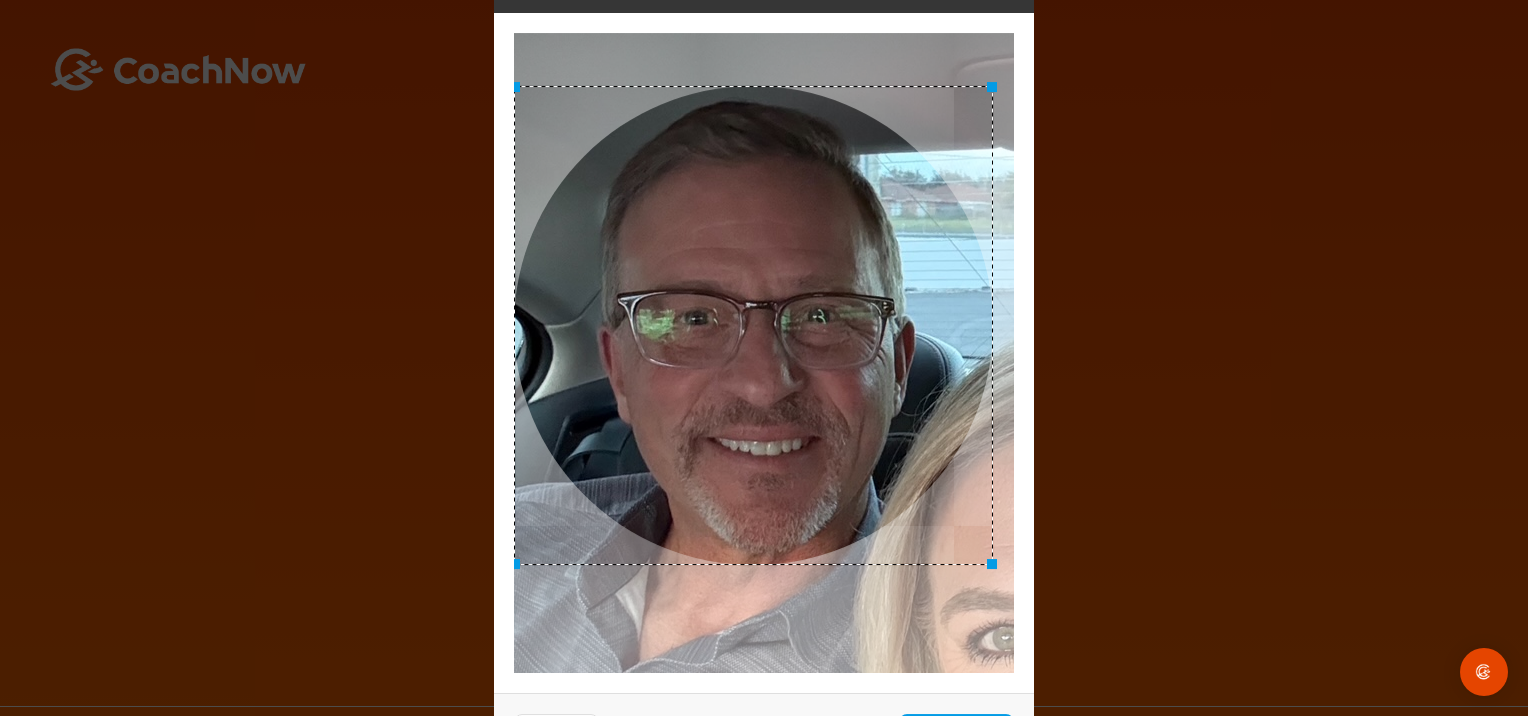 click at bounding box center [753, 325] 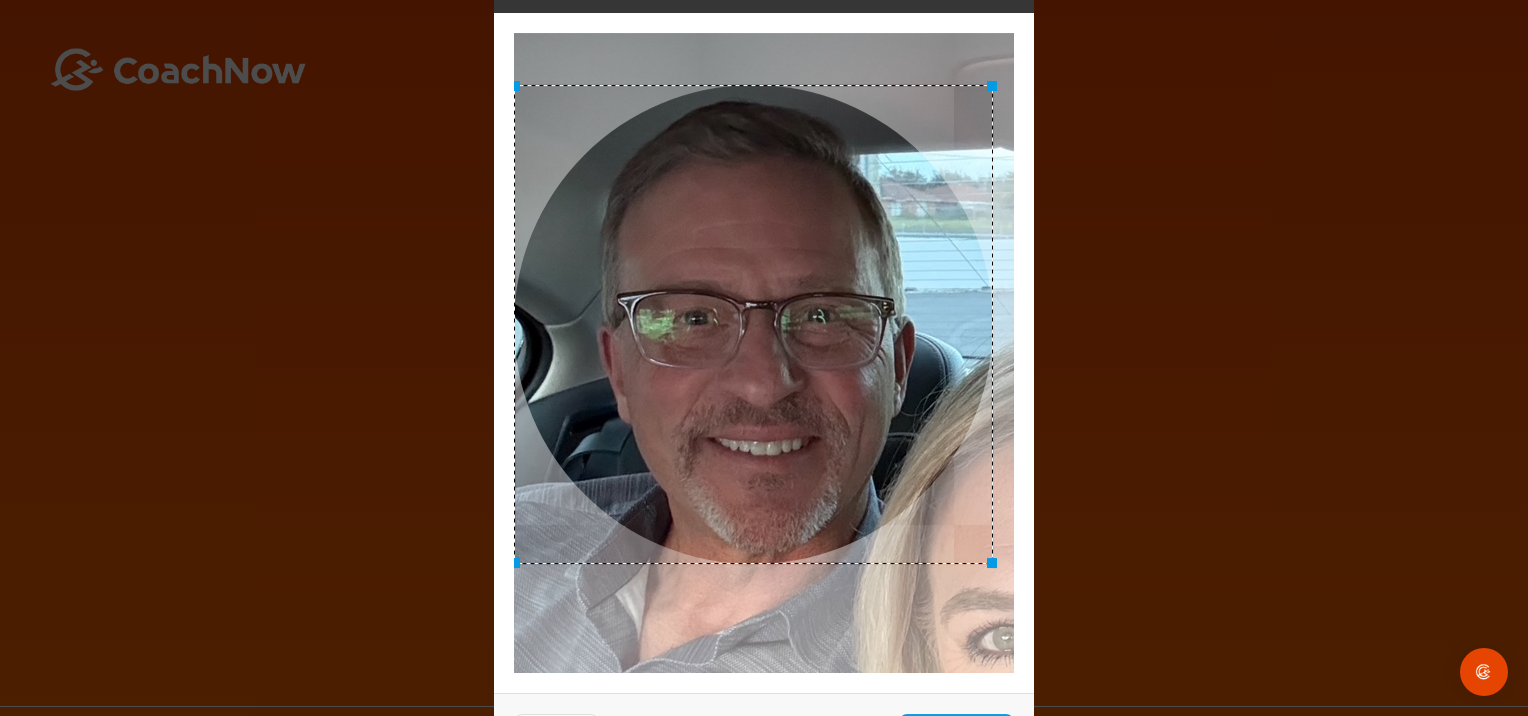 drag, startPoint x: 1524, startPoint y: 591, endPoint x: 1528, endPoint y: 698, distance: 107.07474 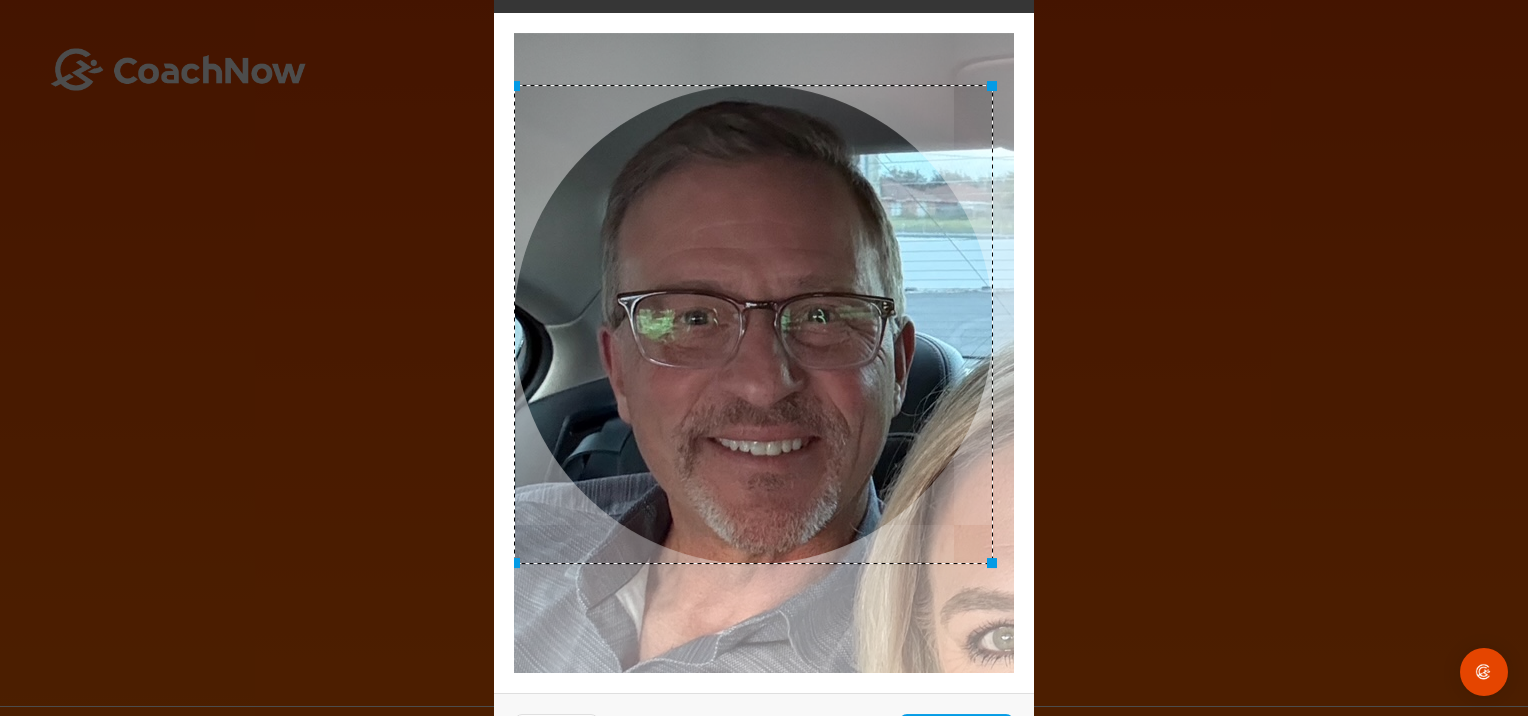 click on "Welcome   Brad Lee Sign up and join the  Golf  TrainingSpace created by Brian Zeigler Brad Lee bleev62@gmail.com Phone Picture (recommended) I'm older than 13 If not, billing information is needed to confirm parental consent. I agree to CoachNow's  Privacy Policy ,  Terms of Service , and  Cookie Policy . Sign Up Sign In Terms of Service Privacy Policy Support Contact Us © 2025 CoachNow
Adjust Your Picture ✕ Set Picture Cancel" at bounding box center [764, 358] 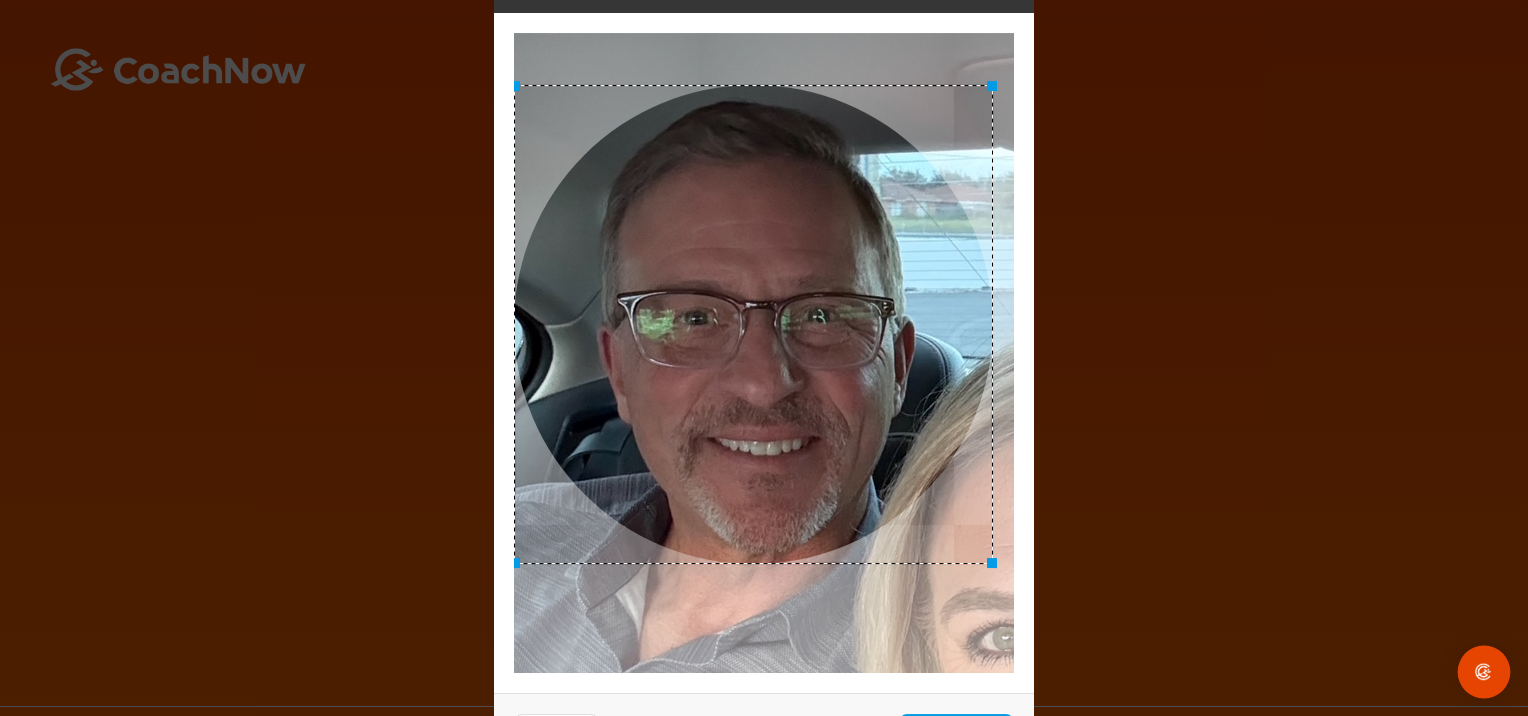 drag, startPoint x: 1528, startPoint y: 698, endPoint x: 1476, endPoint y: 675, distance: 56.859474 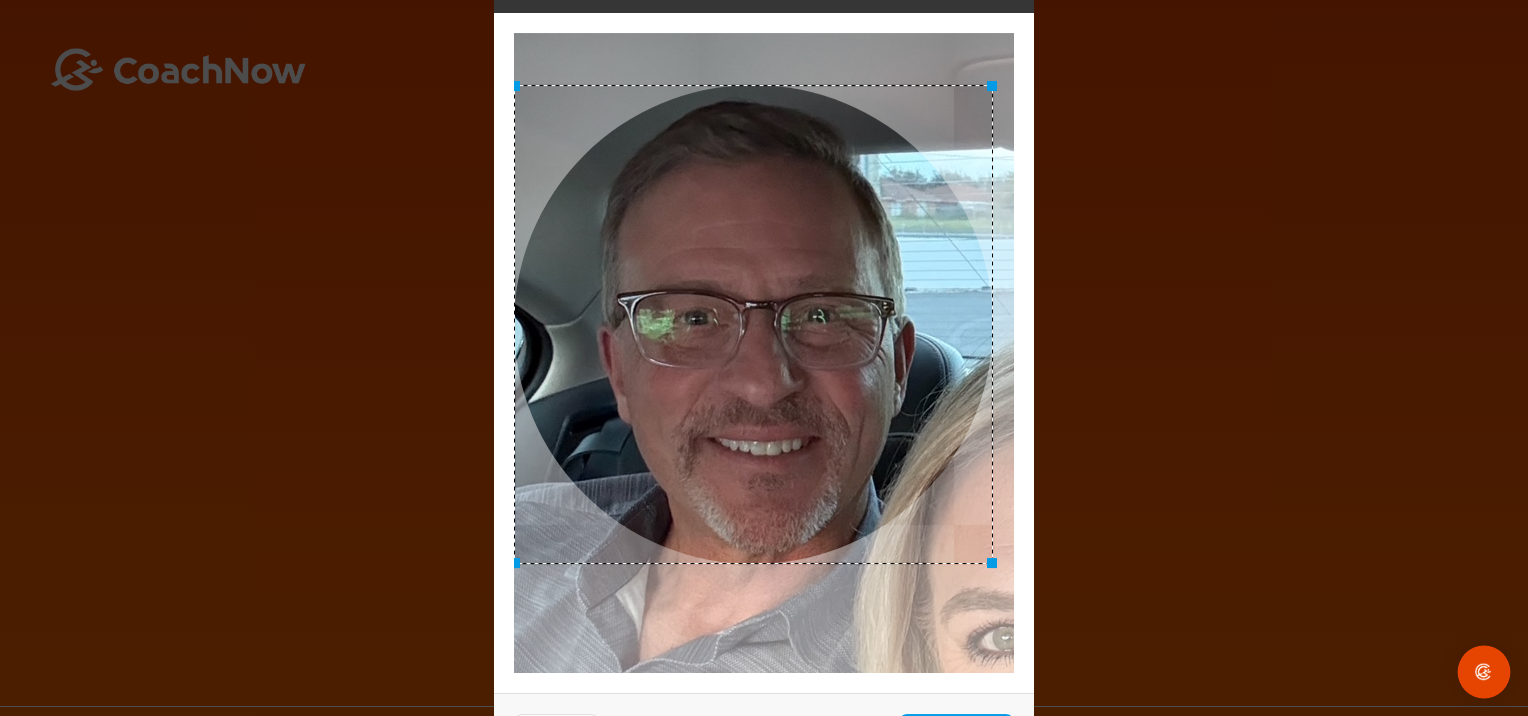 click at bounding box center (1484, 672) 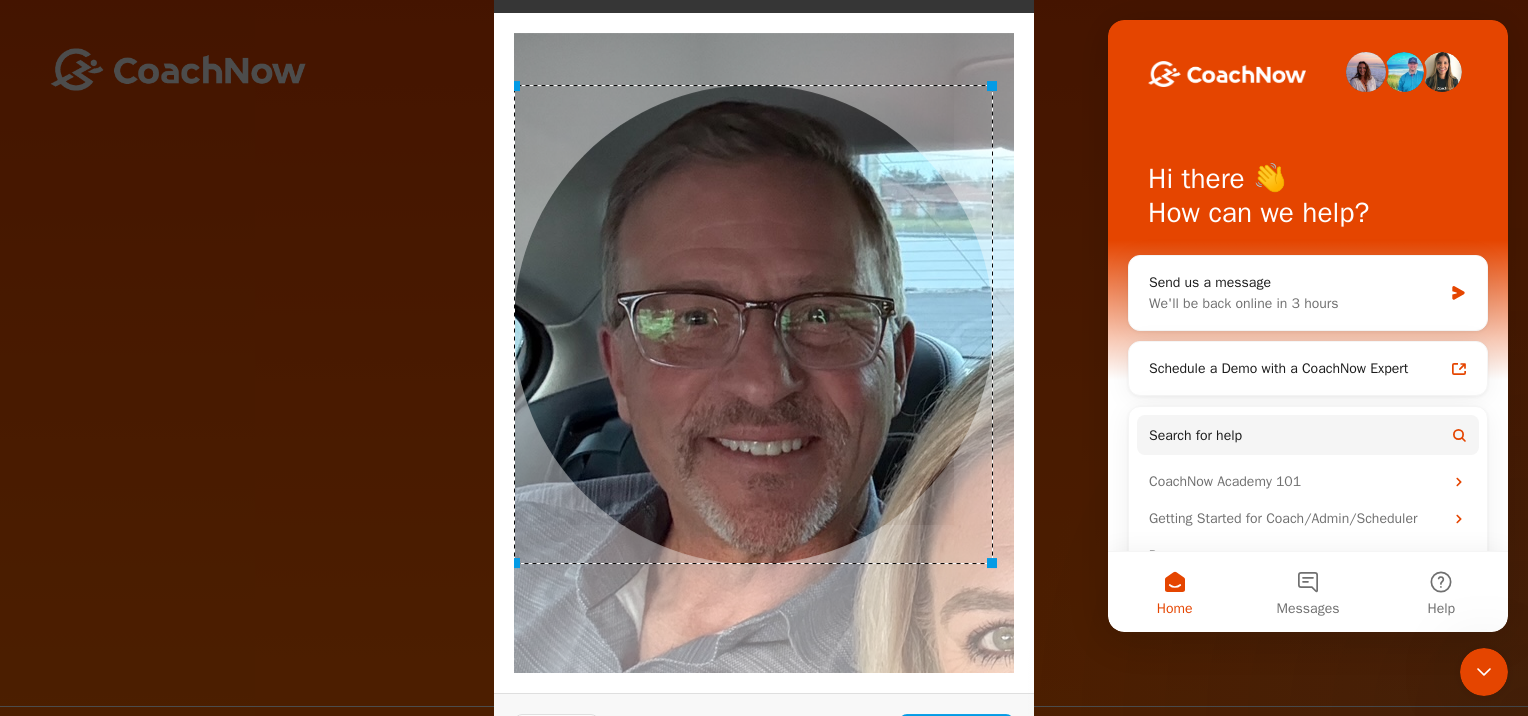 scroll, scrollTop: 0, scrollLeft: 0, axis: both 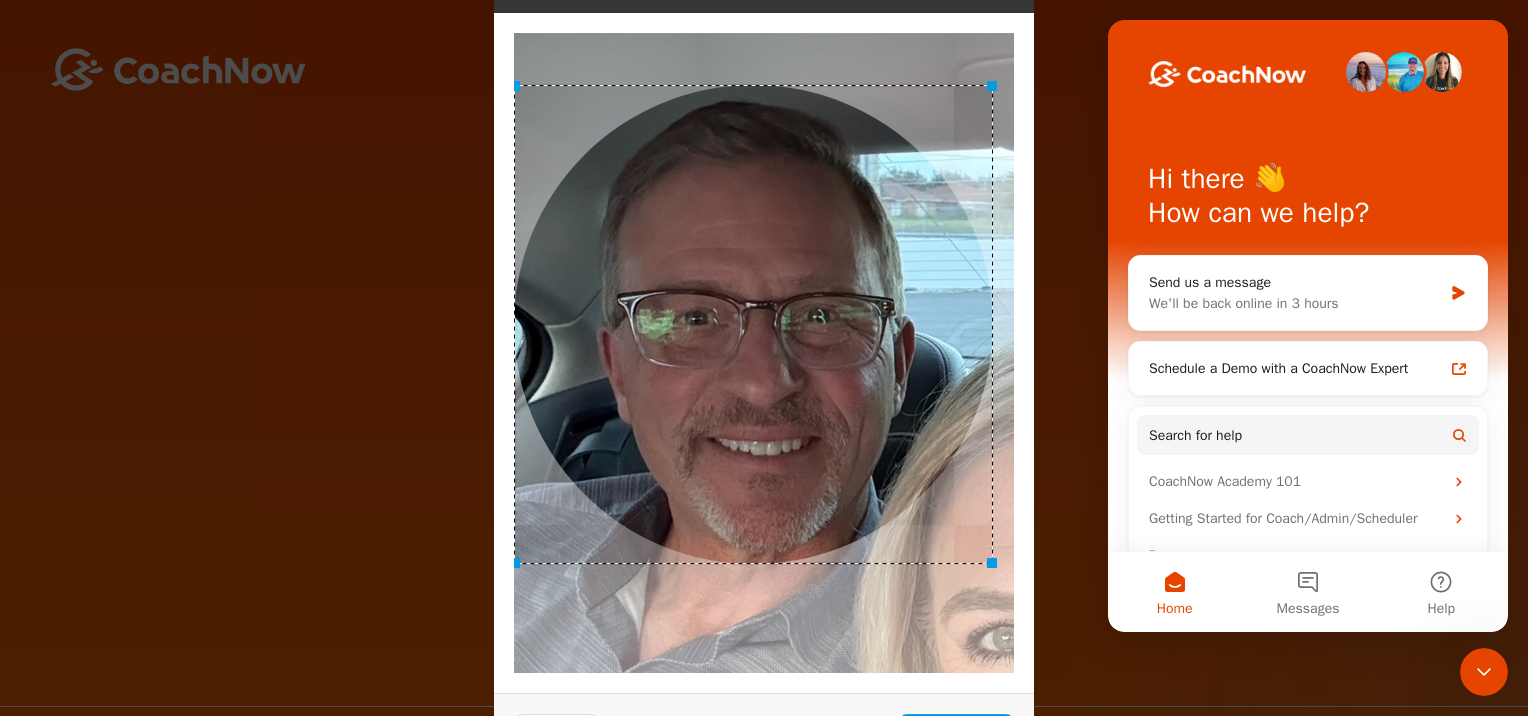 click on "Adjust Your Picture ✕ Set Picture Cancel" at bounding box center (764, 358) 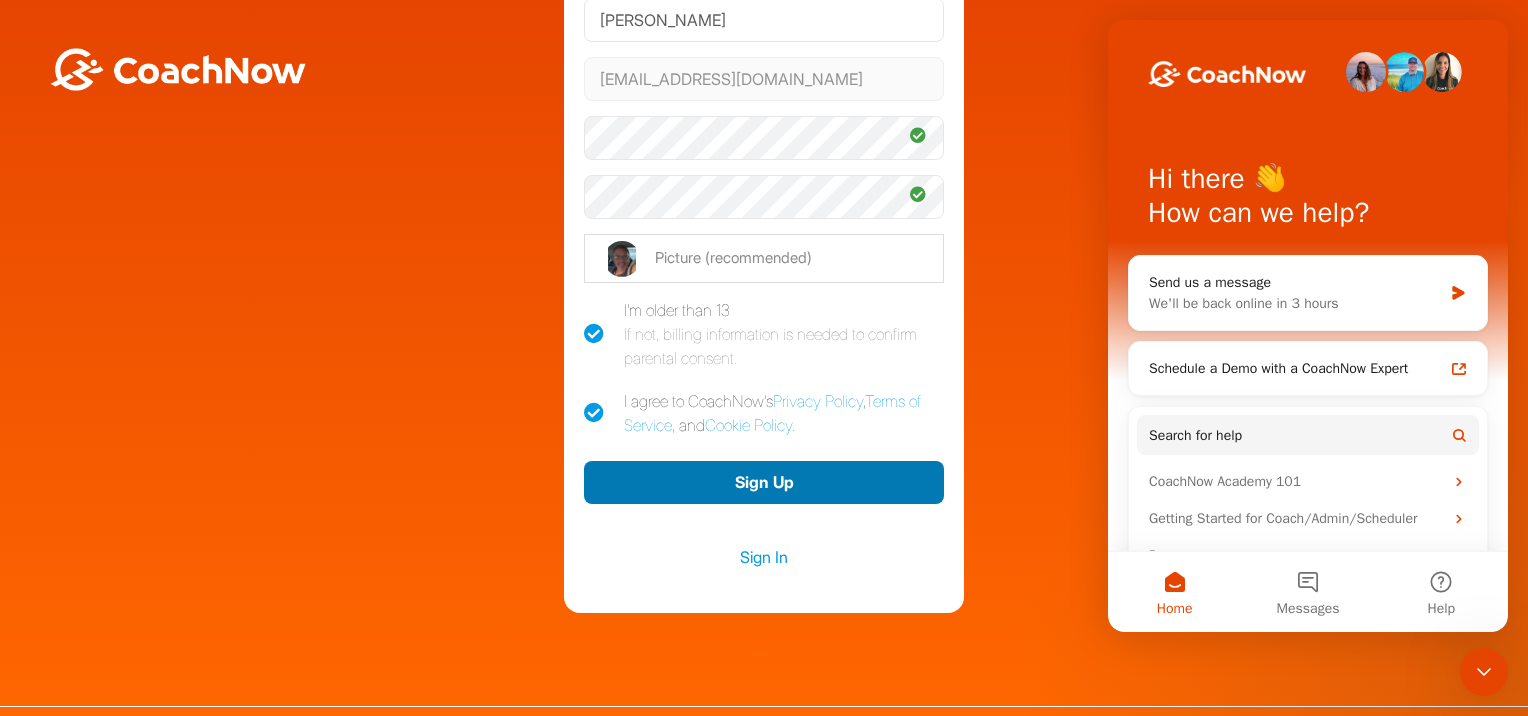 click on "Sign Up" at bounding box center [764, 482] 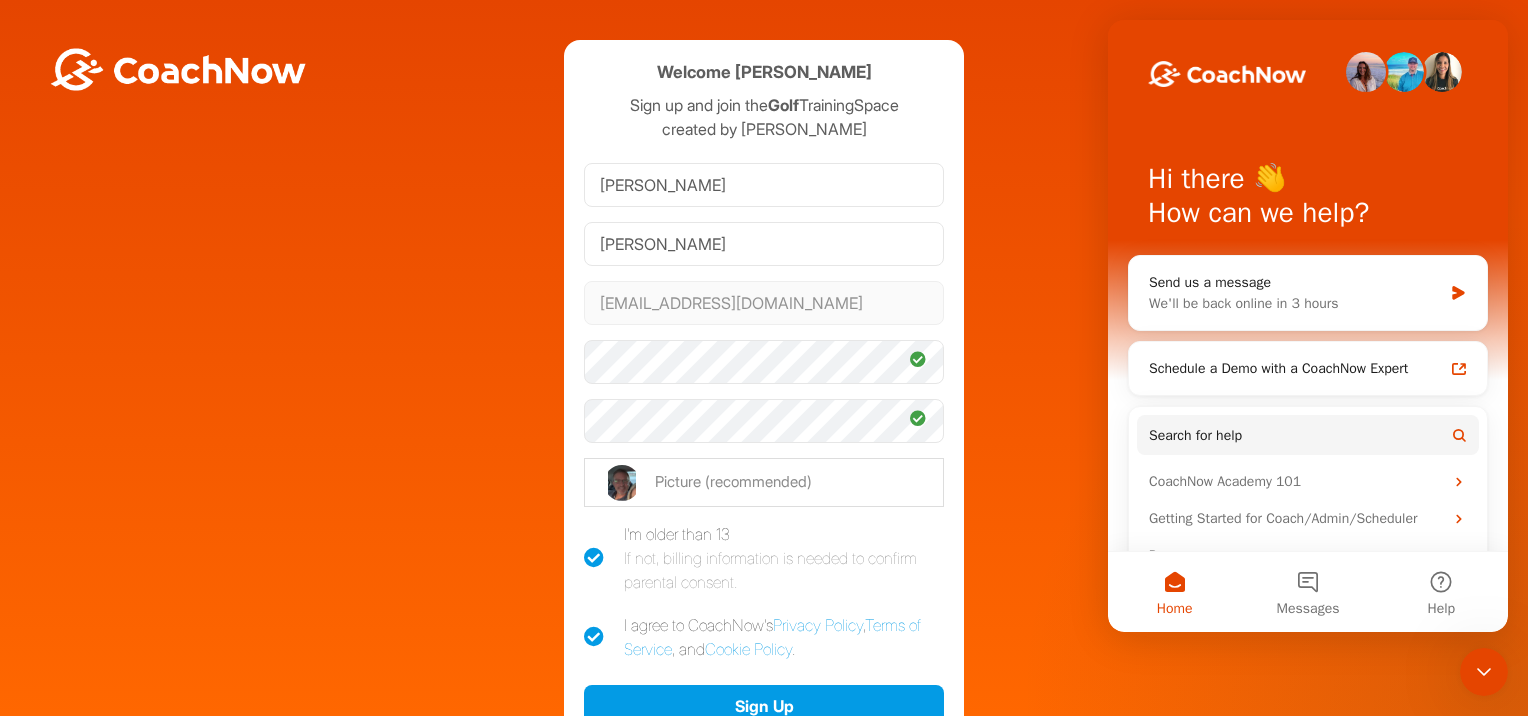 scroll, scrollTop: 0, scrollLeft: 0, axis: both 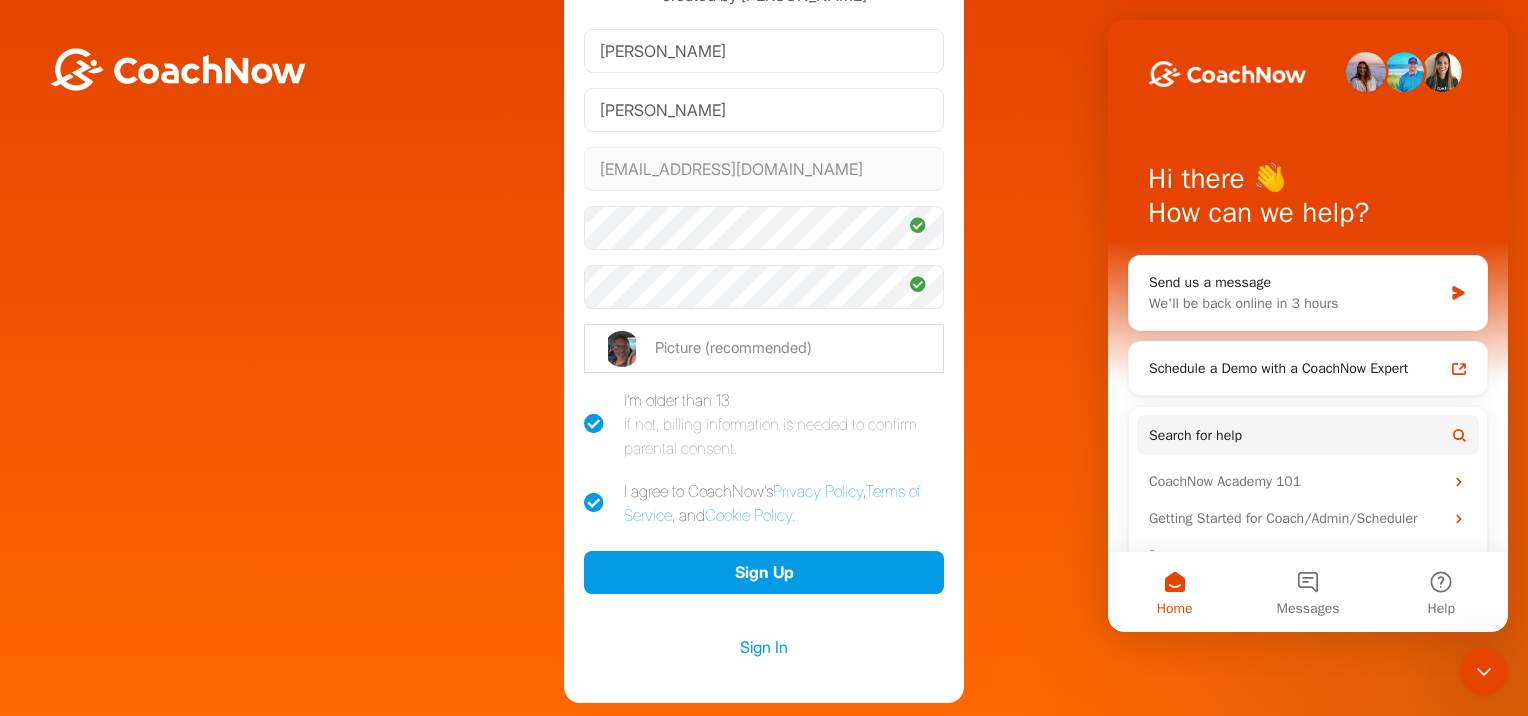 drag, startPoint x: 1515, startPoint y: 300, endPoint x: 125, endPoint y: 284, distance: 1390.092 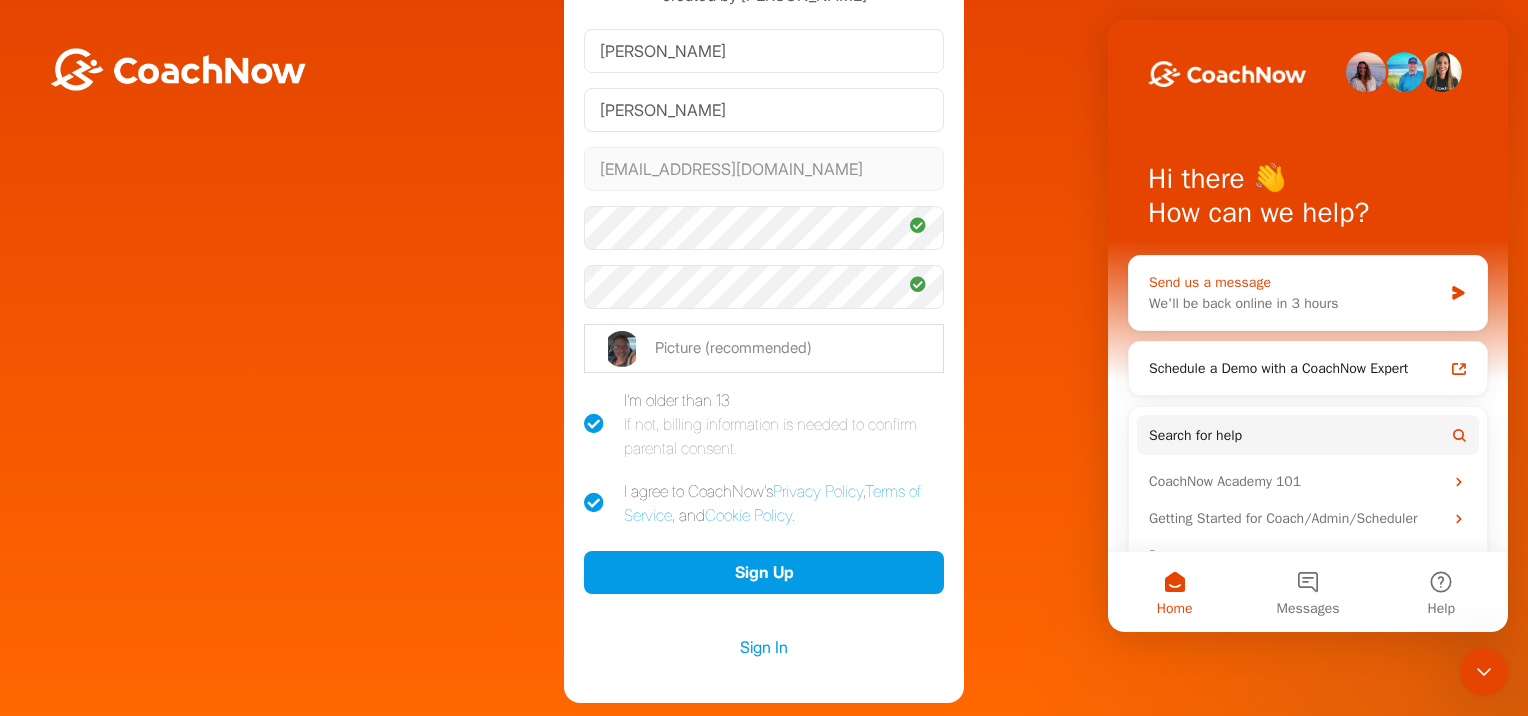scroll, scrollTop: 136, scrollLeft: 0, axis: vertical 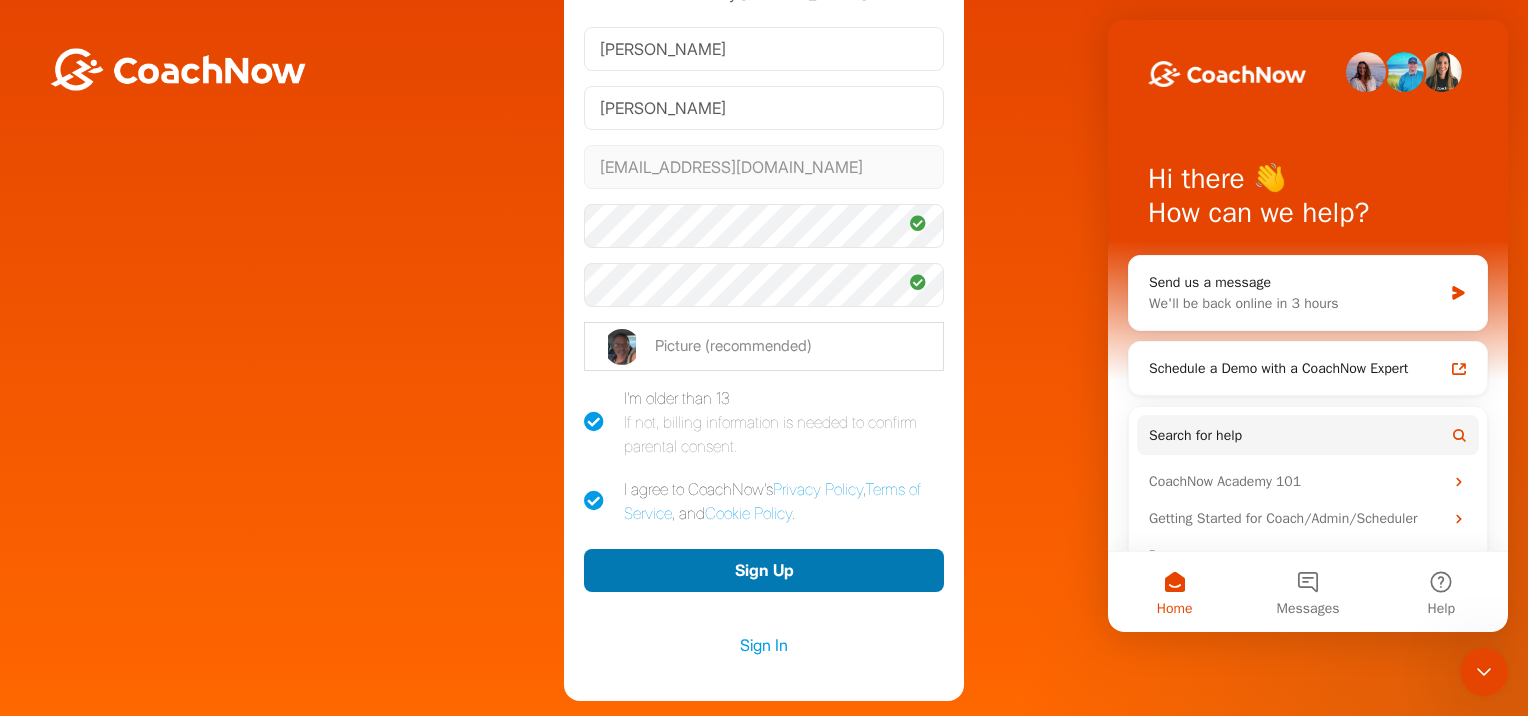 click on "Sign Up" at bounding box center (764, 570) 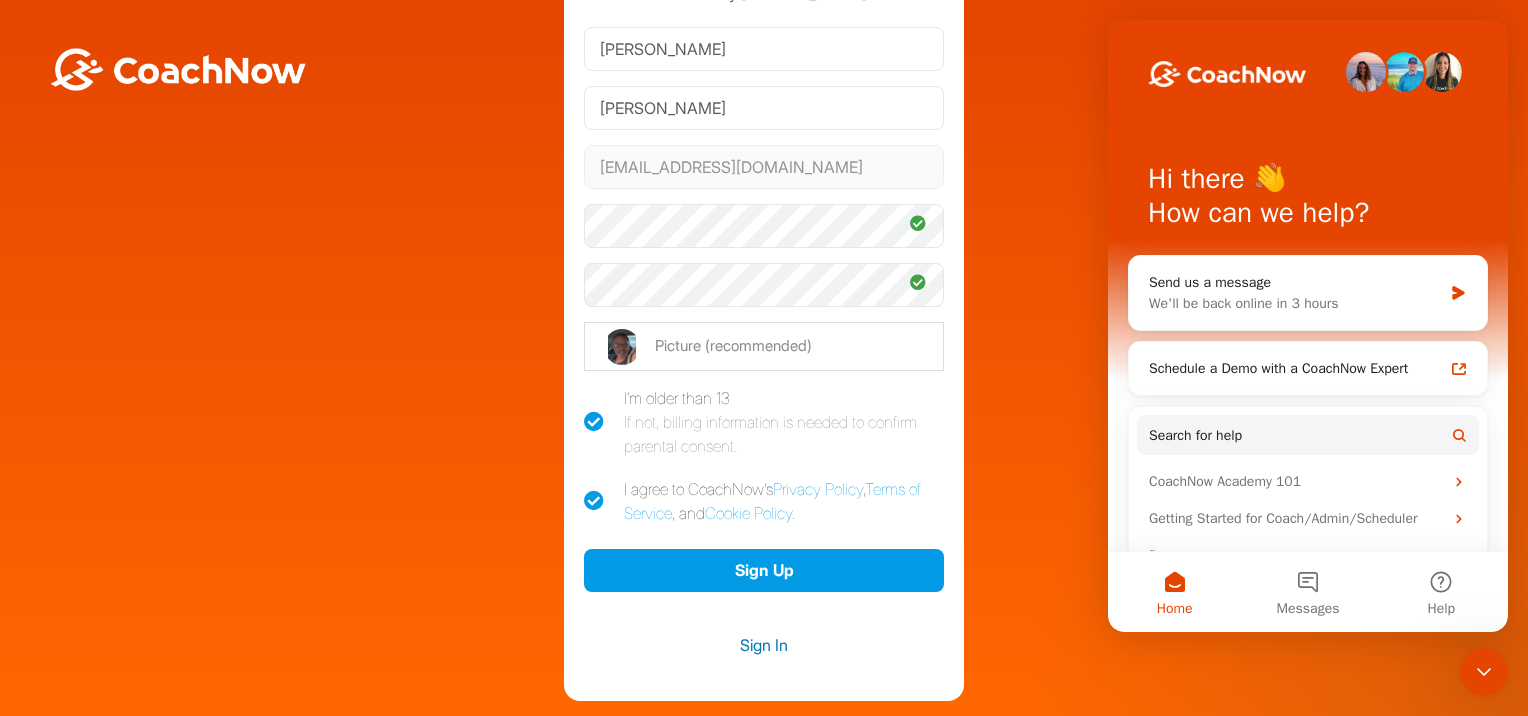 click on "Sign In" at bounding box center (764, 645) 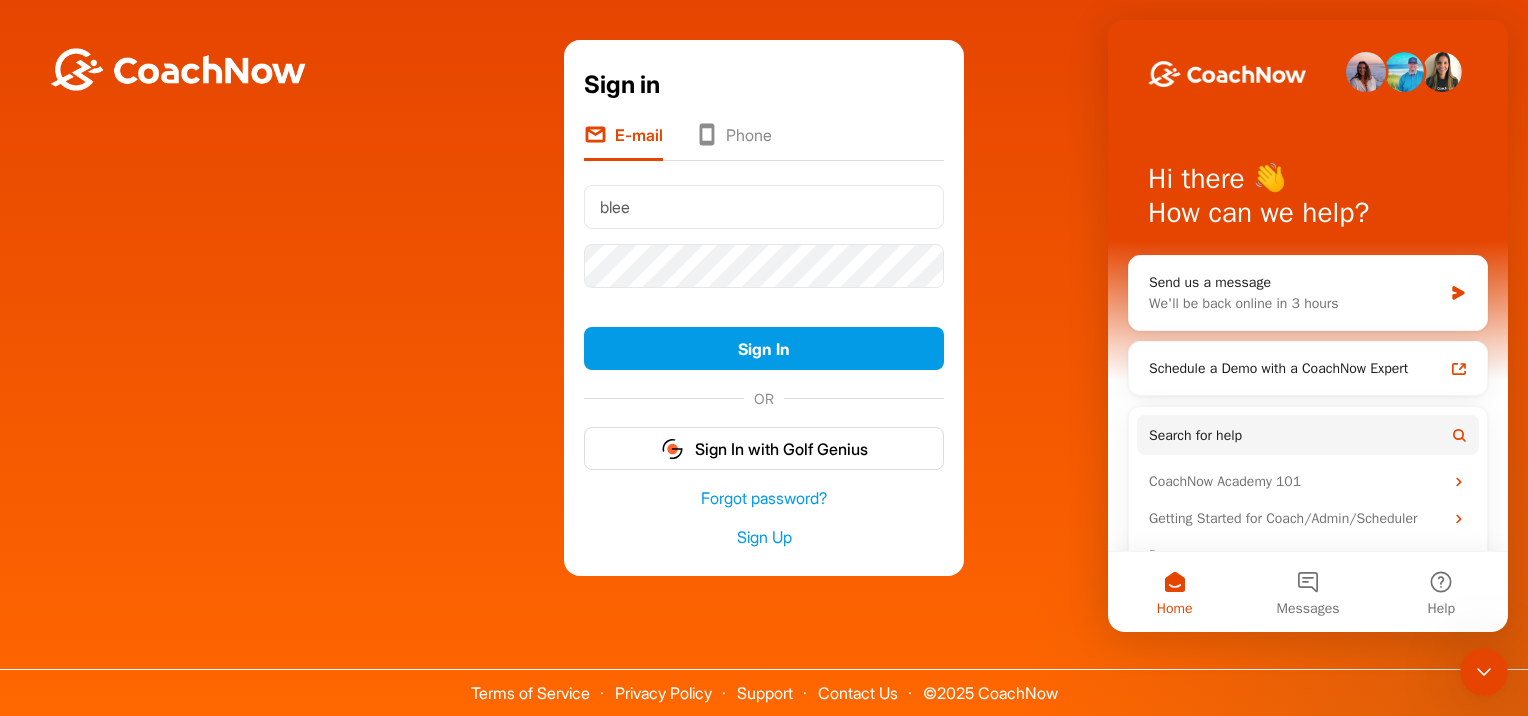 type on "bleev62@gmail.com" 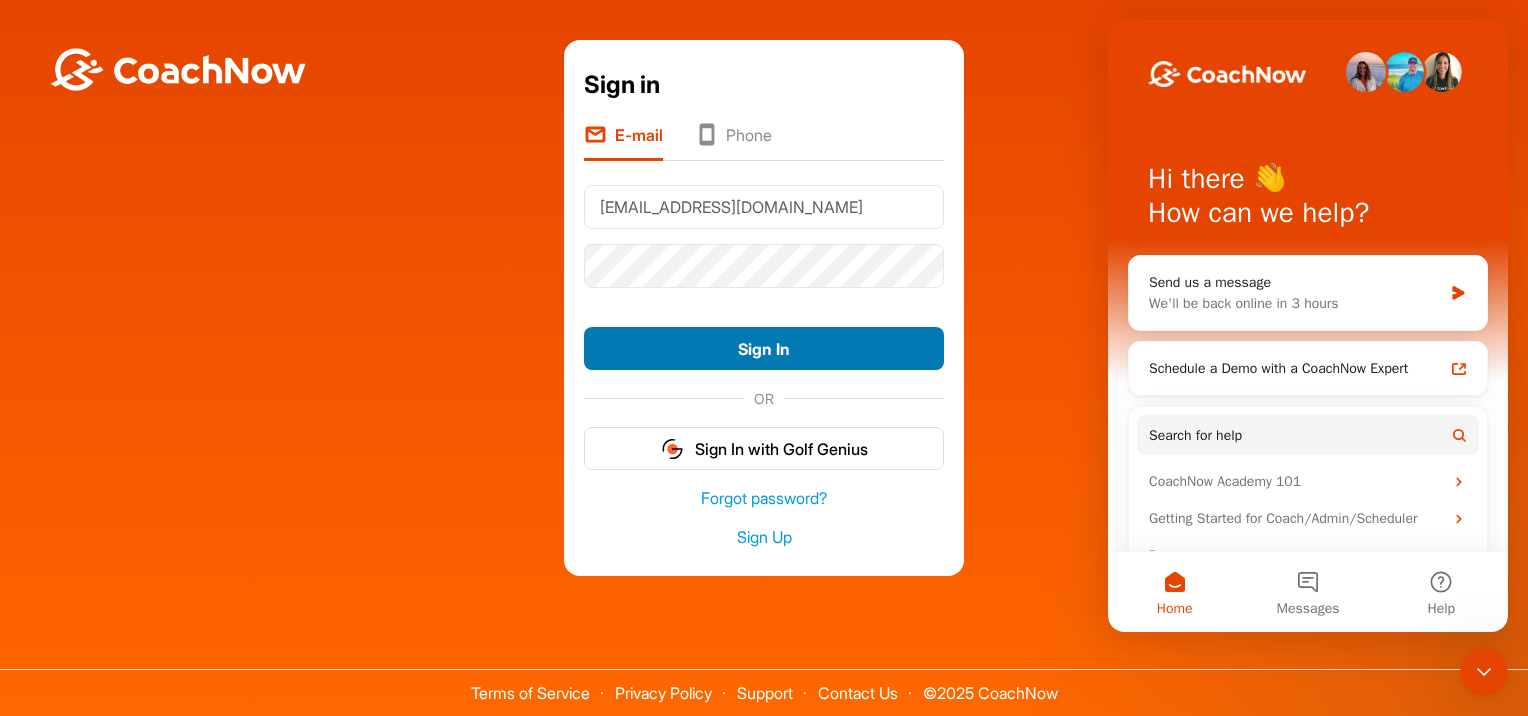 click on "Sign In" at bounding box center (764, 348) 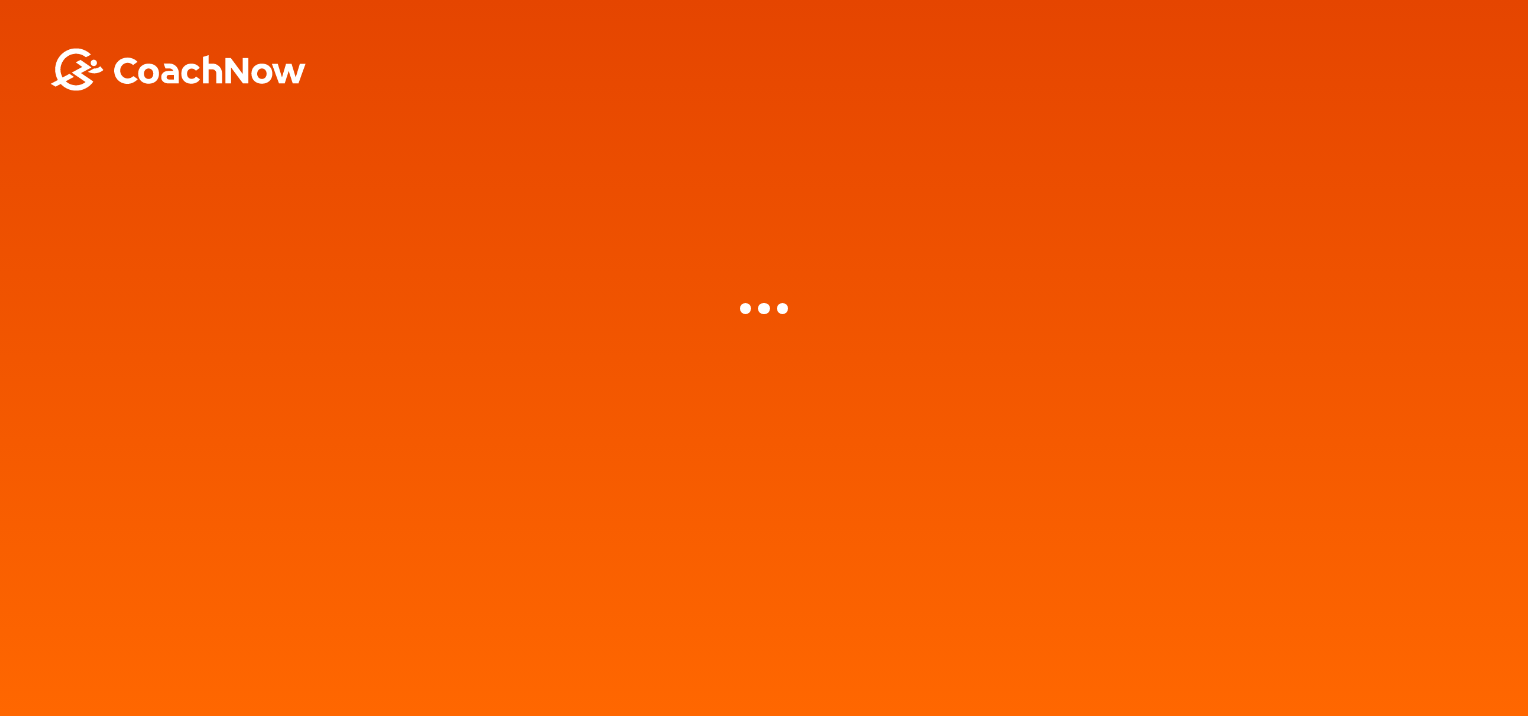 scroll, scrollTop: 0, scrollLeft: 0, axis: both 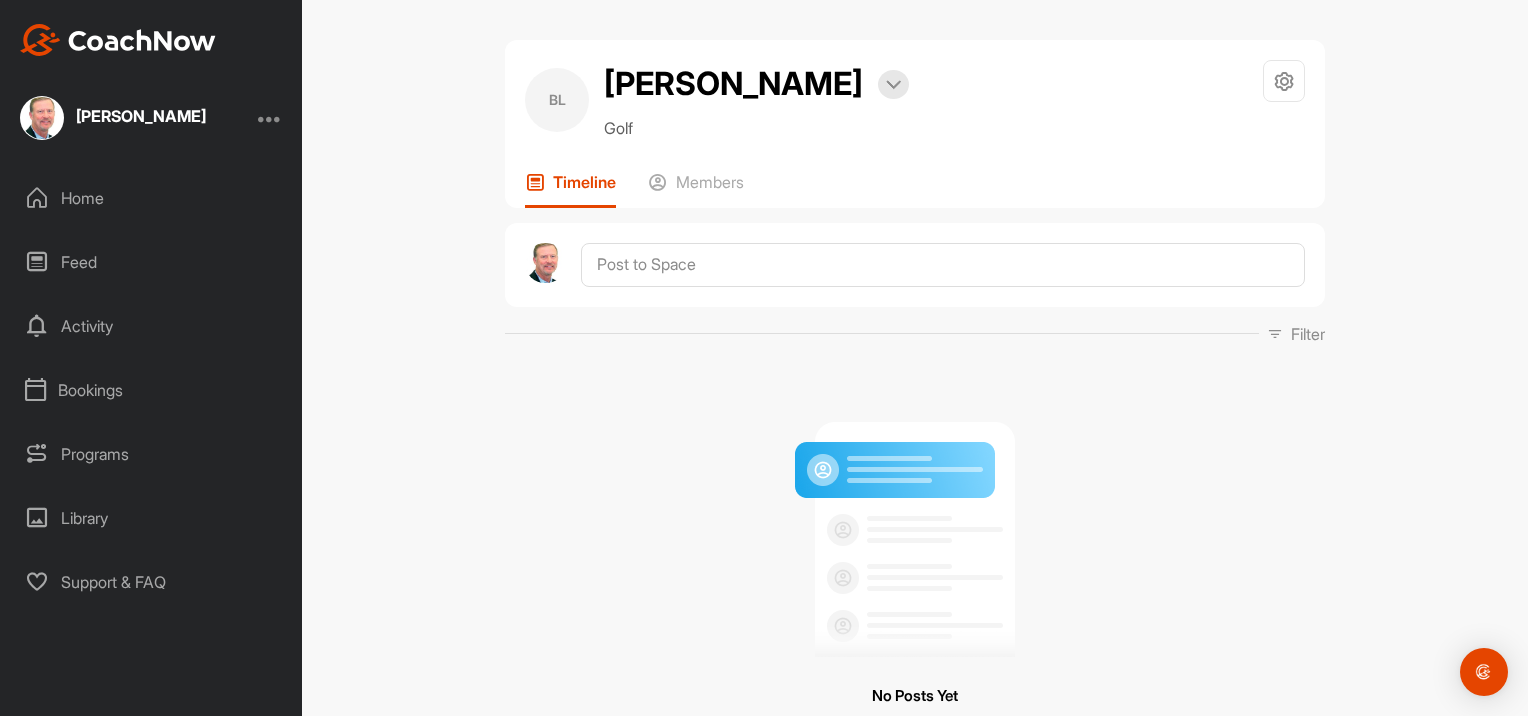 click at bounding box center [270, 118] 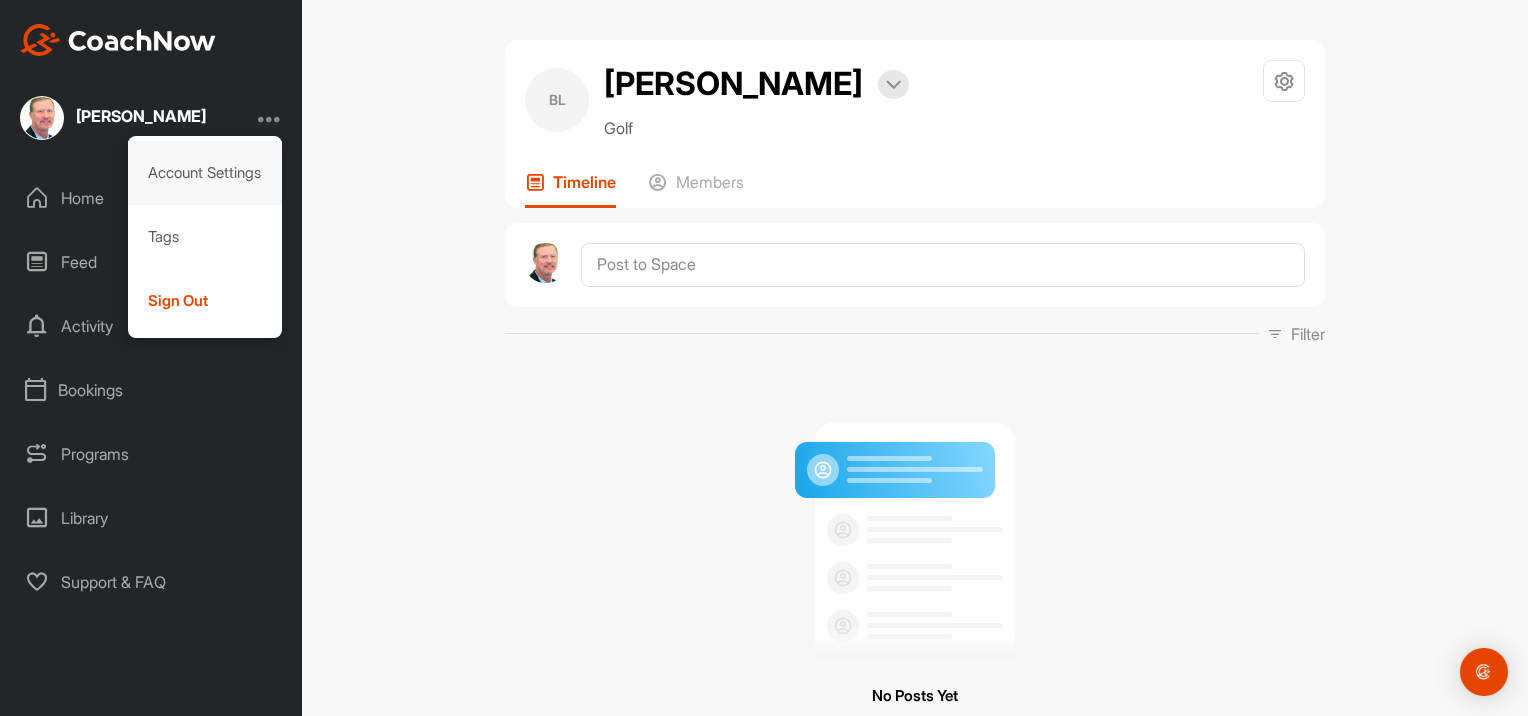 click on "Account Settings" at bounding box center [205, 173] 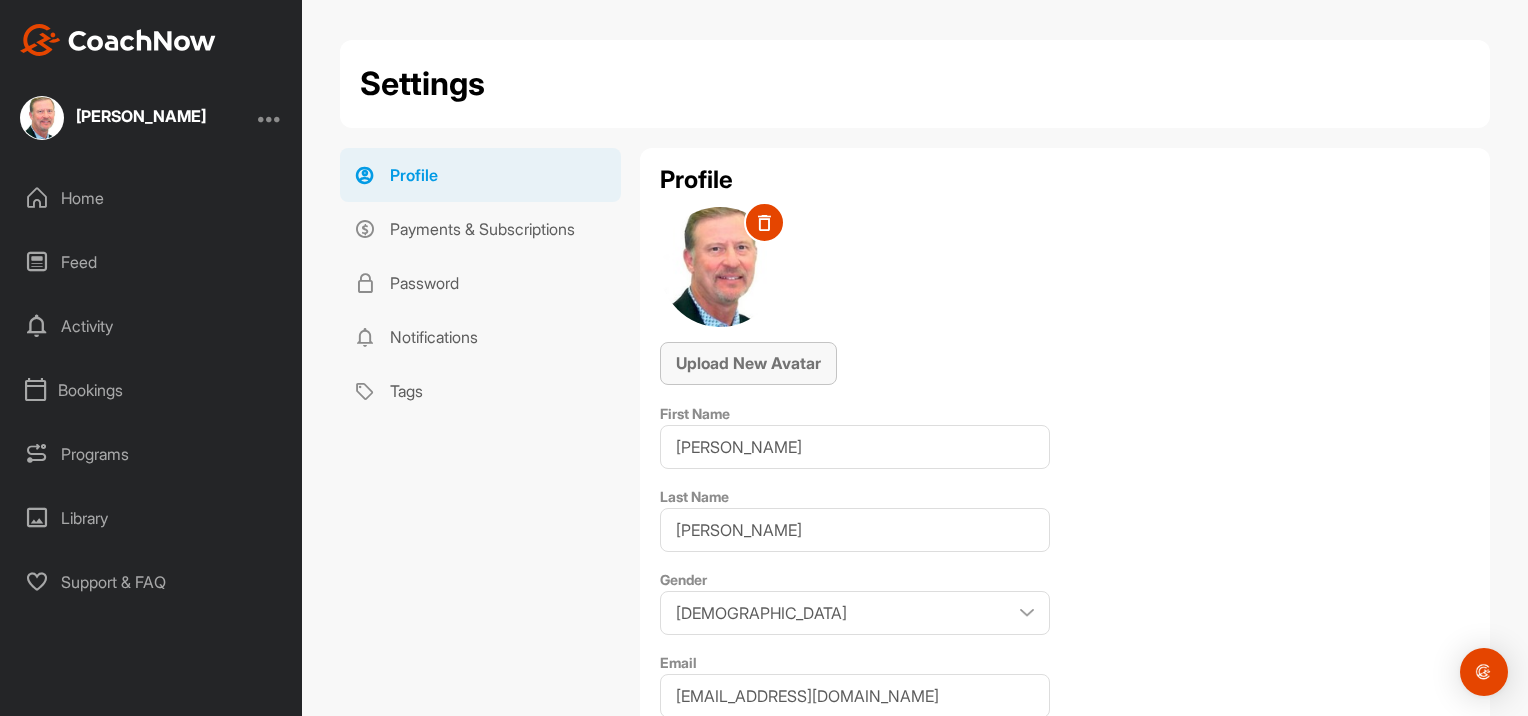 click on "Upload New Avatar" at bounding box center (748, 363) 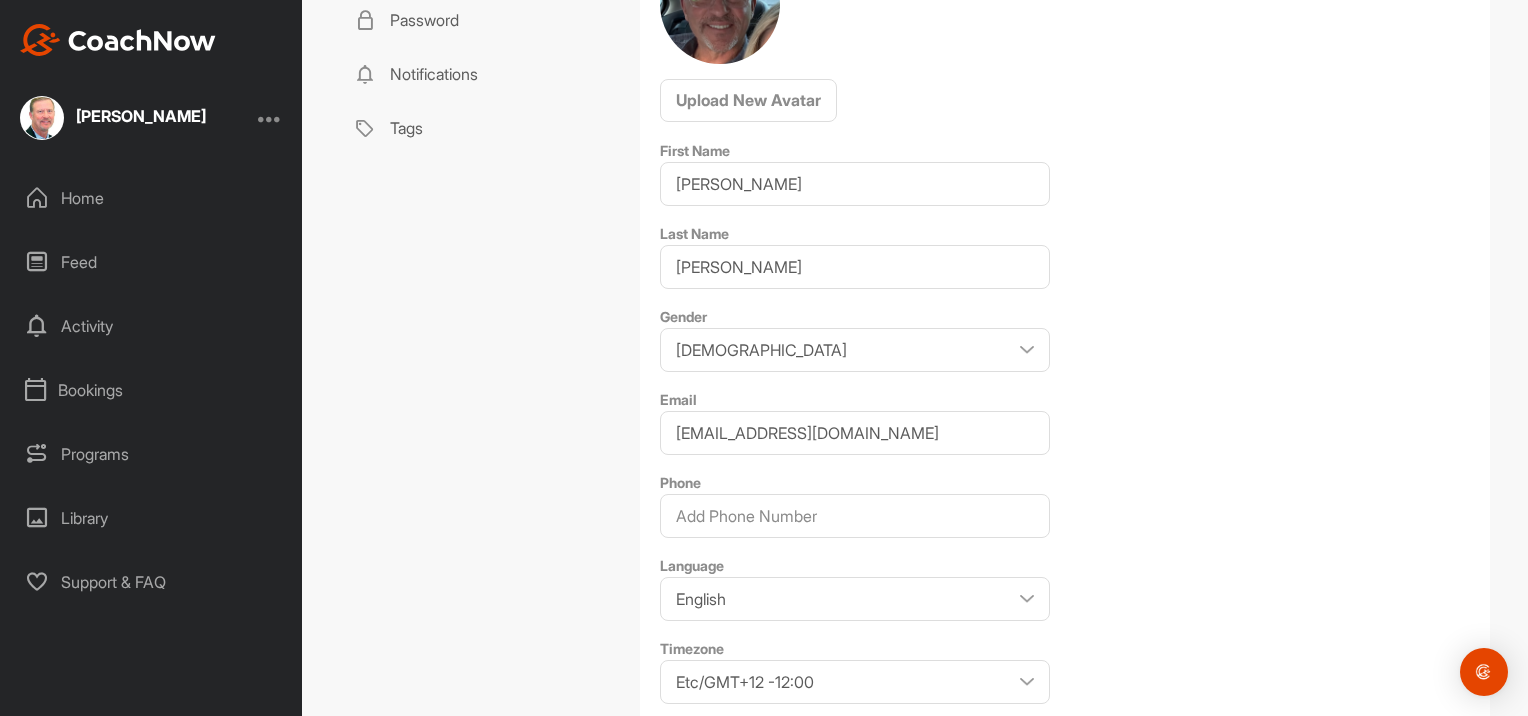 scroll, scrollTop: 276, scrollLeft: 0, axis: vertical 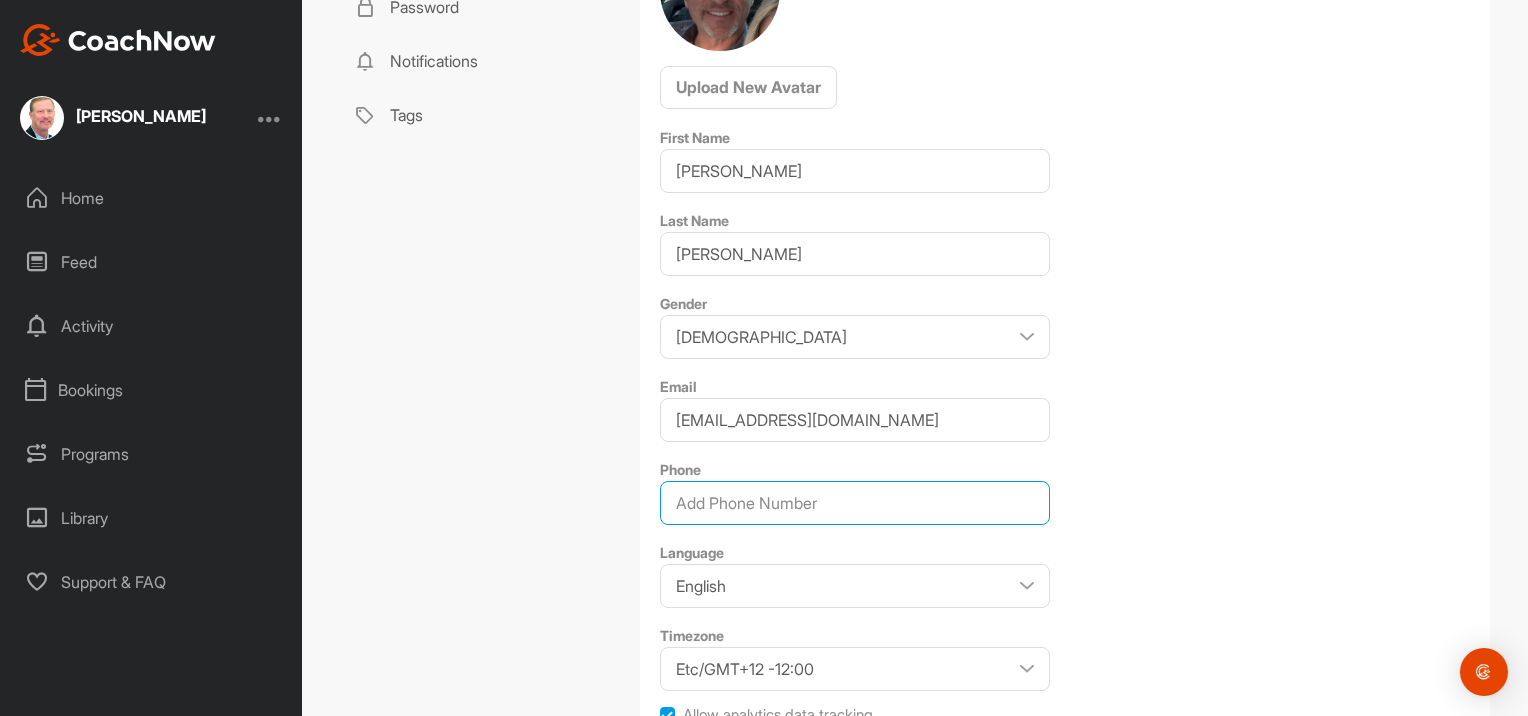 click on "Phone" at bounding box center (855, 503) 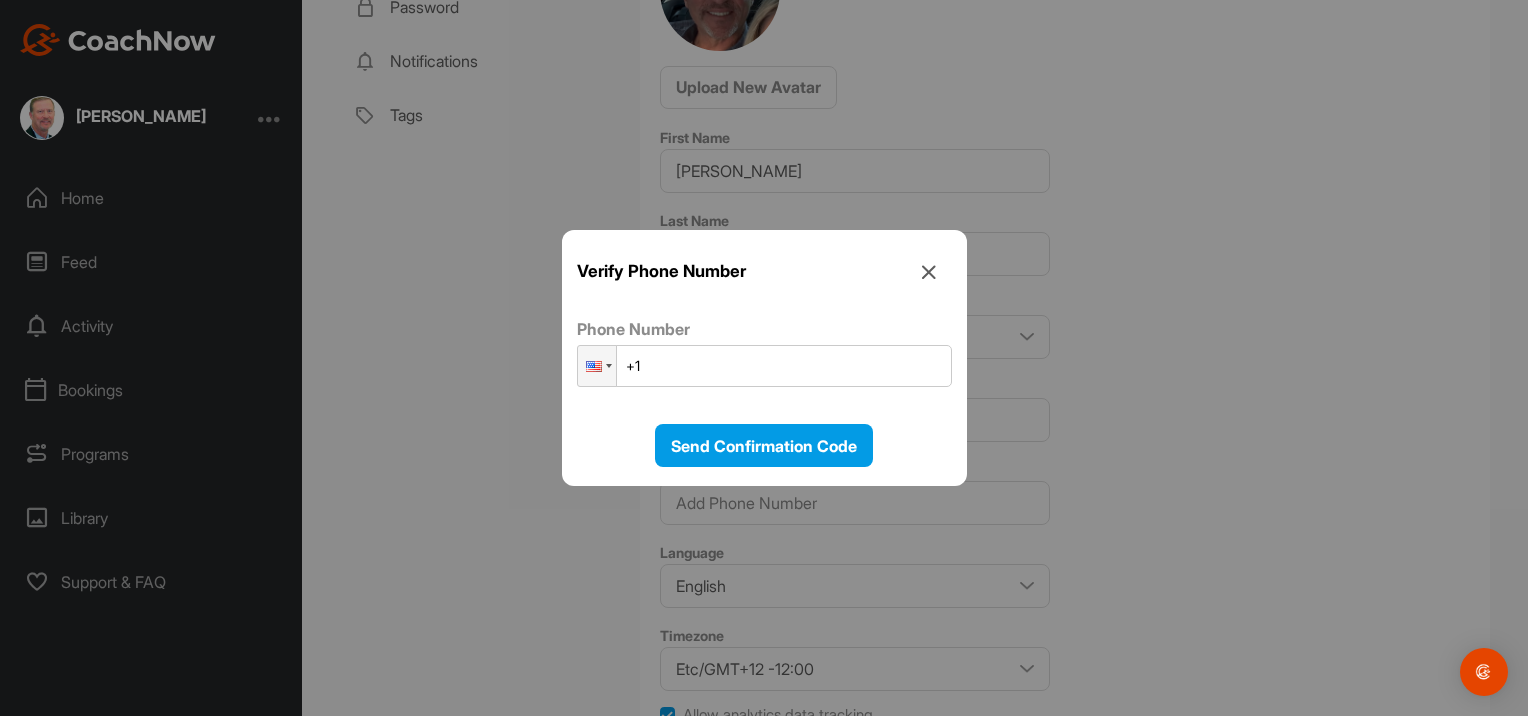 click on "+1" at bounding box center (764, 366) 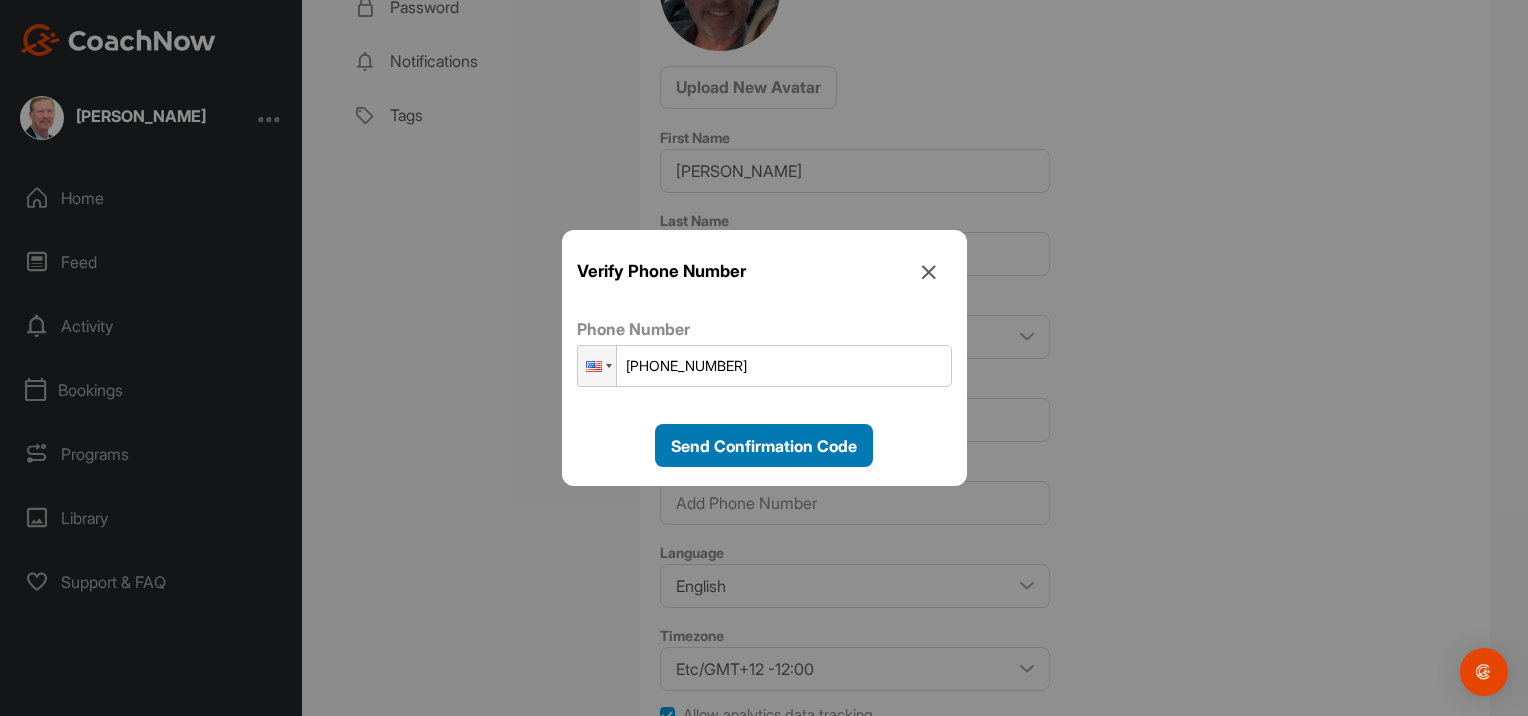 type on "+1 (210) 323-8900" 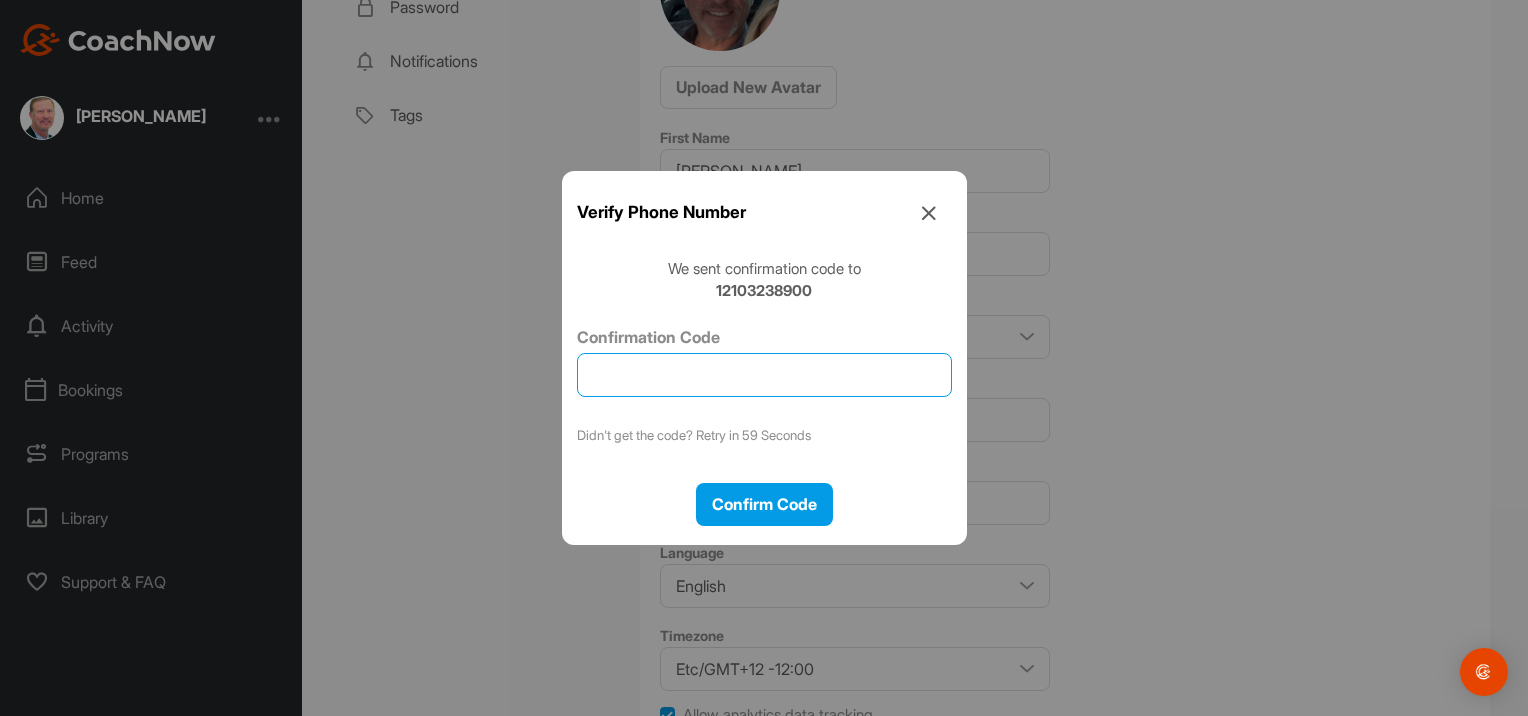 drag, startPoint x: 578, startPoint y: 364, endPoint x: 464, endPoint y: 344, distance: 115.74109 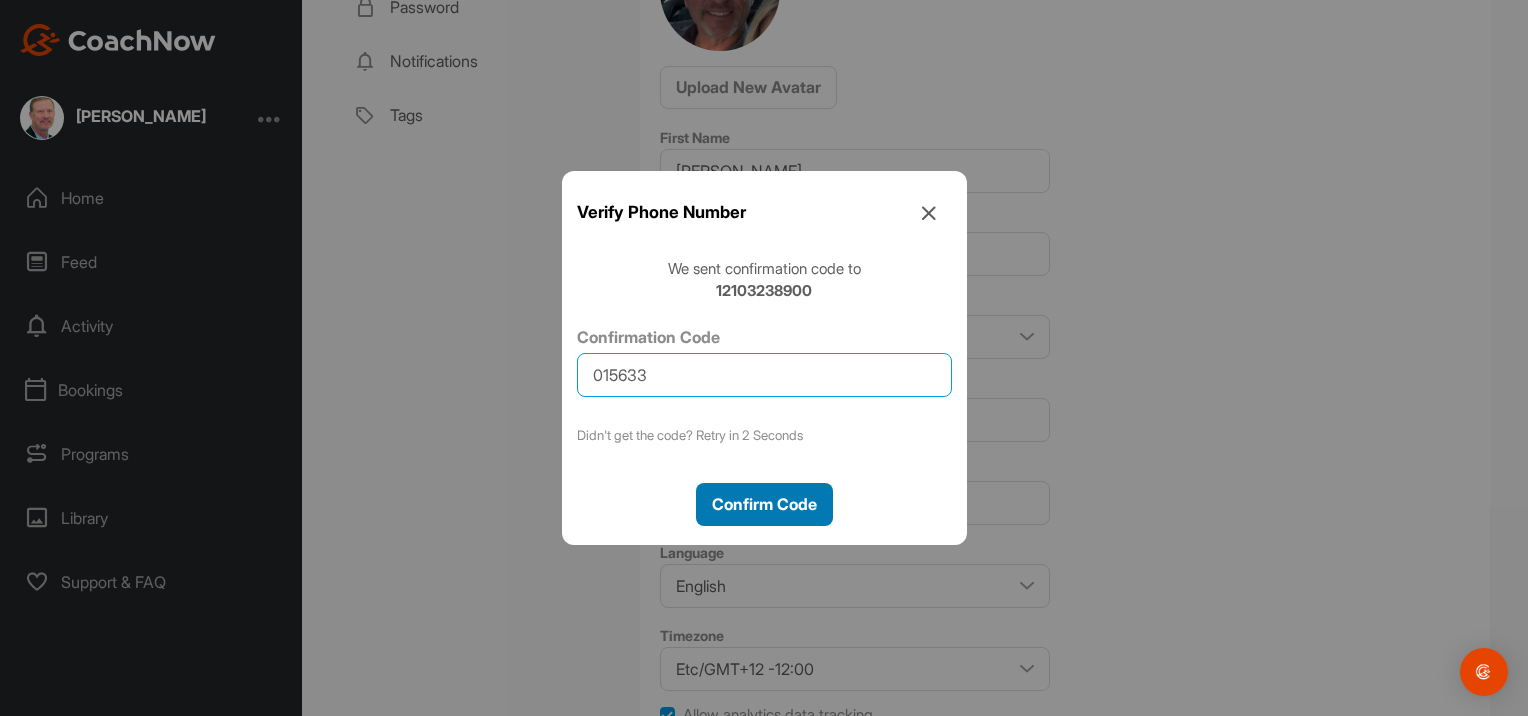 type on "015633" 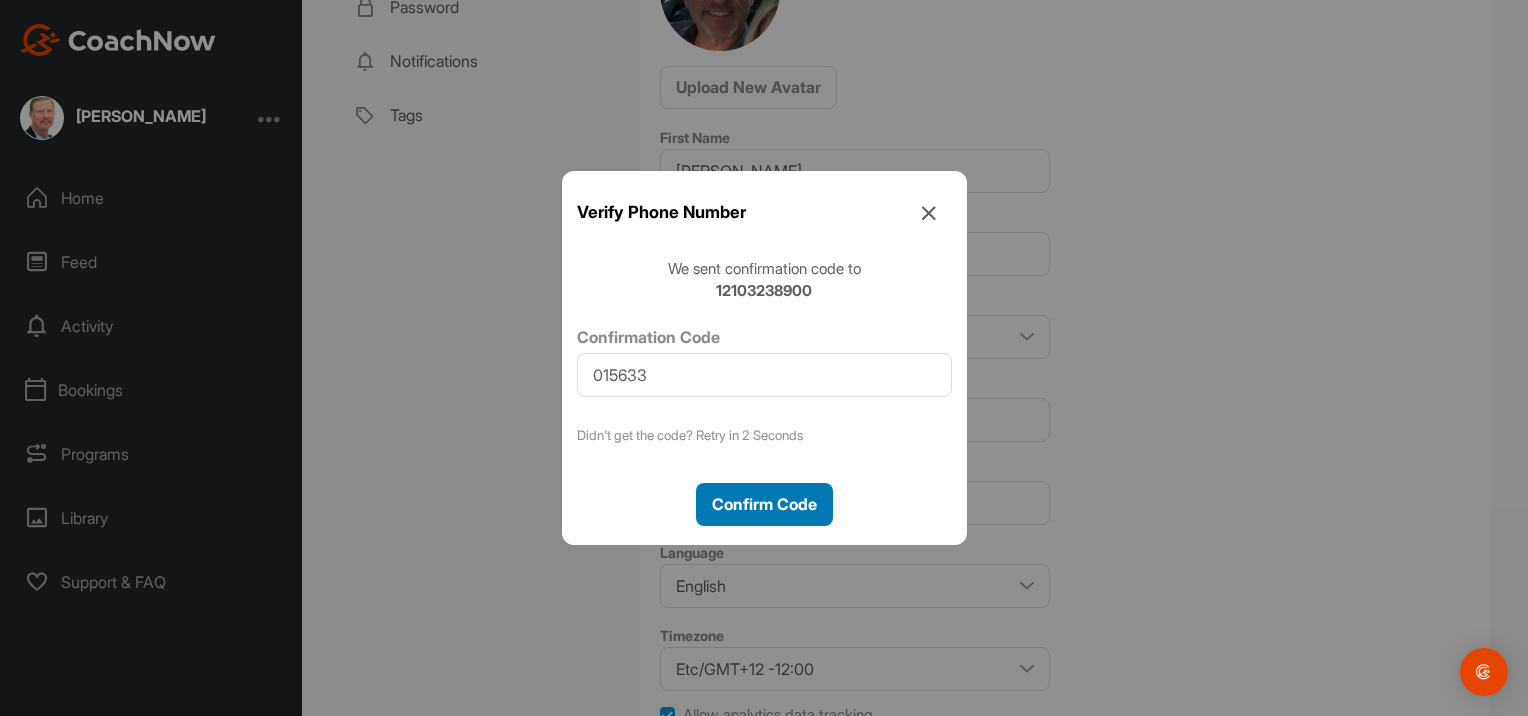 click on "Confirm Code" at bounding box center (764, 504) 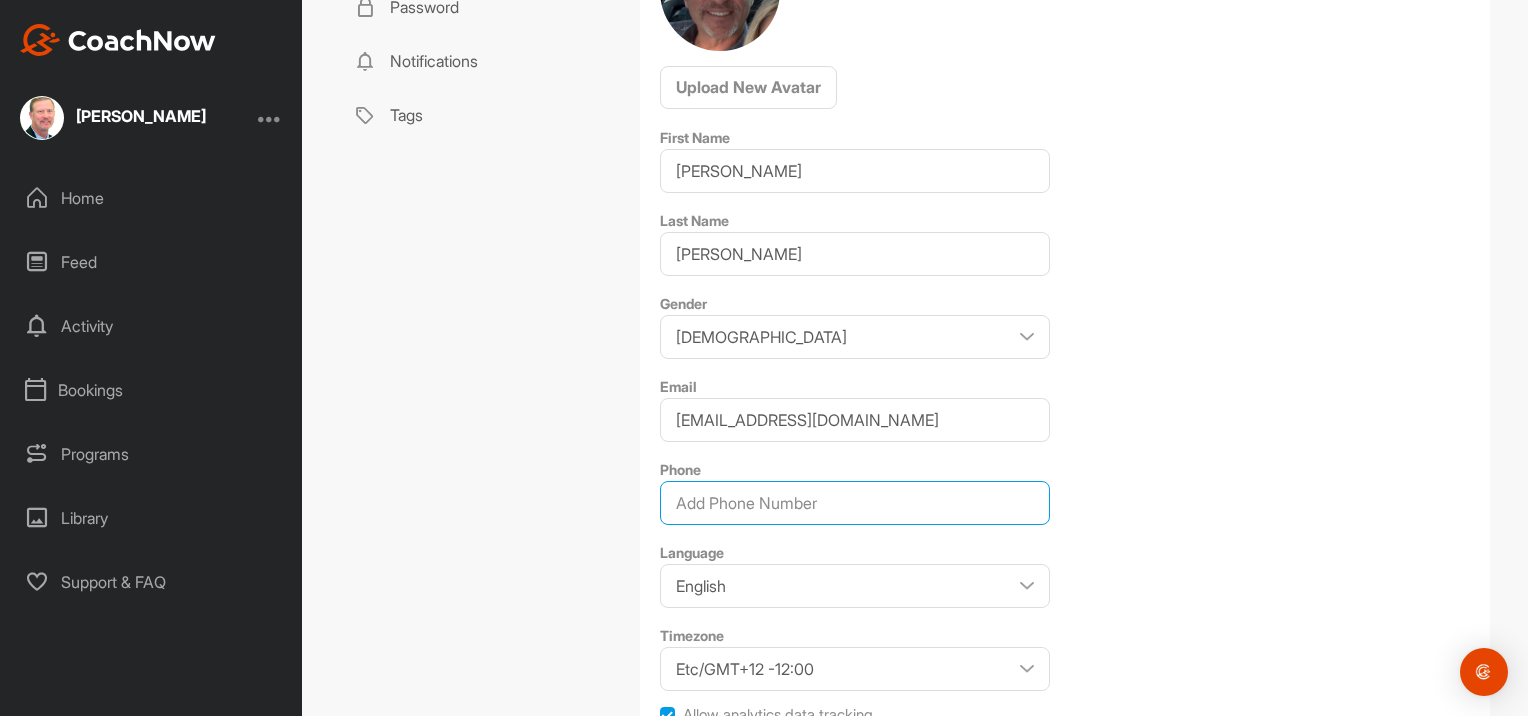 click on "Phone" at bounding box center (855, 503) 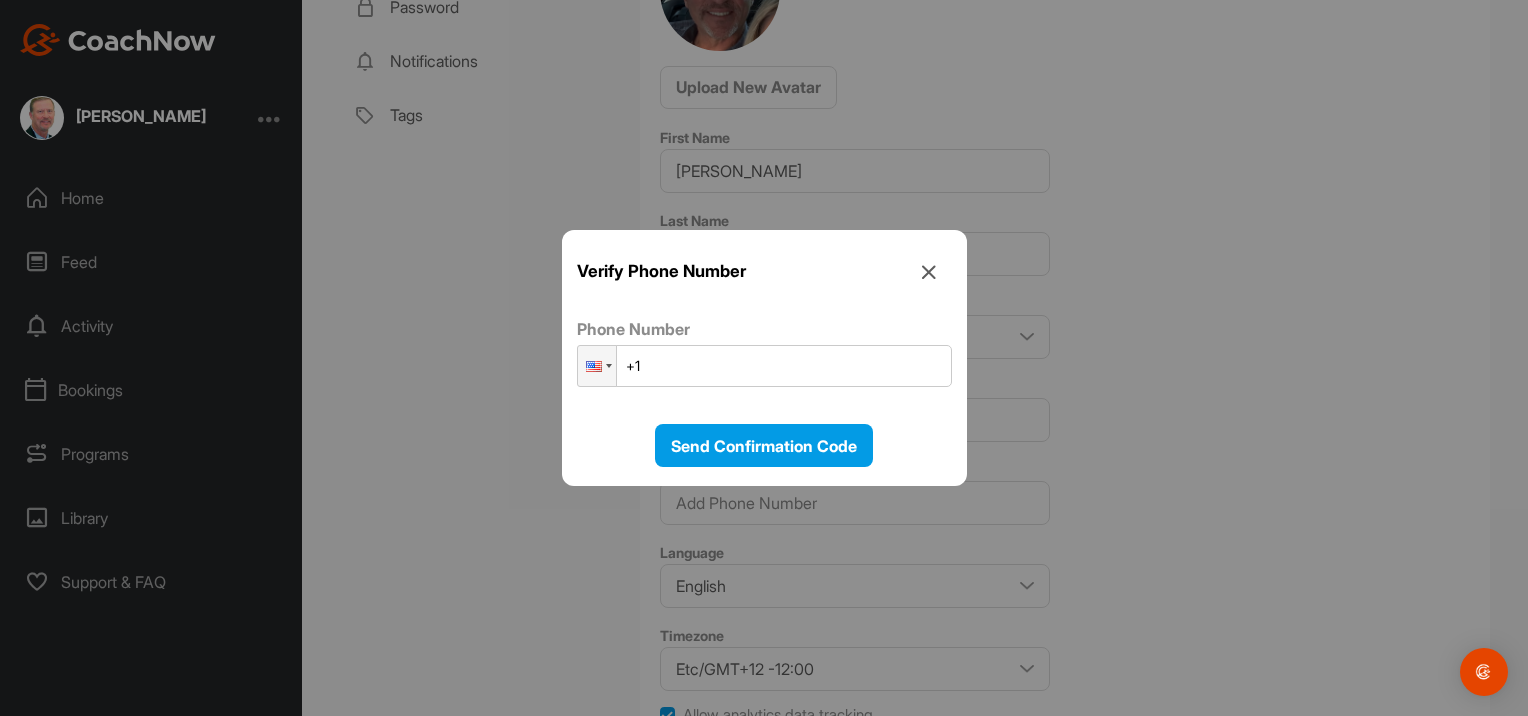 click on "+1" at bounding box center [764, 366] 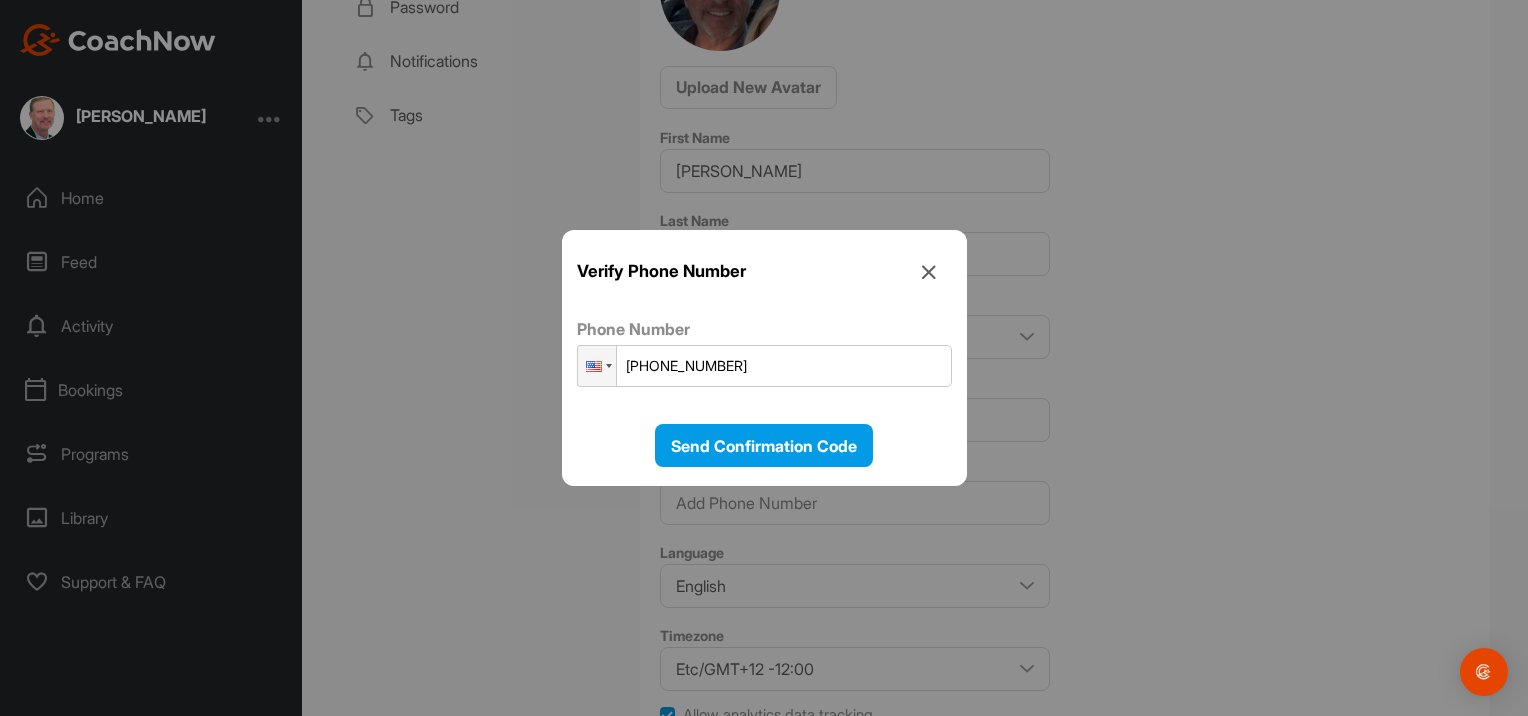 type on "+1 (210) 323-8900" 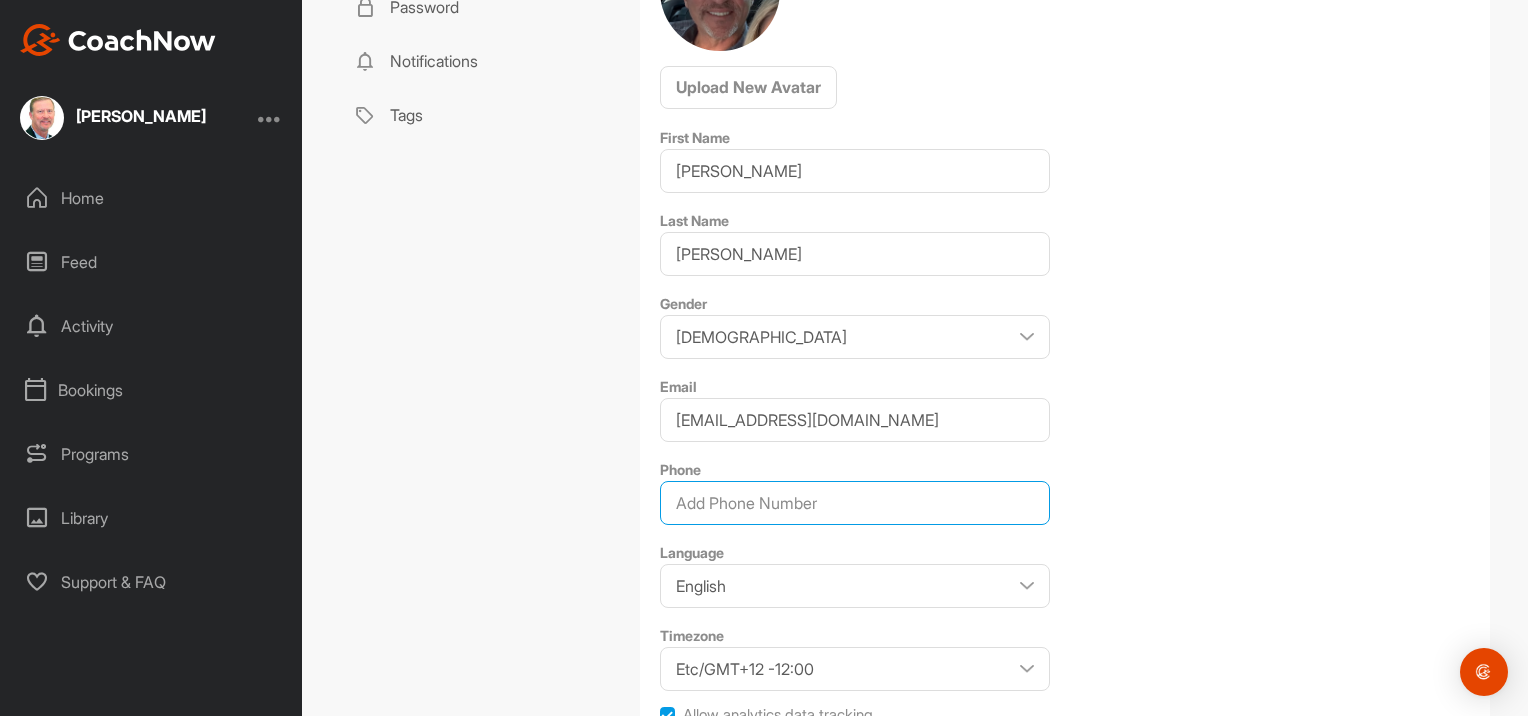click on "Phone" at bounding box center (855, 503) 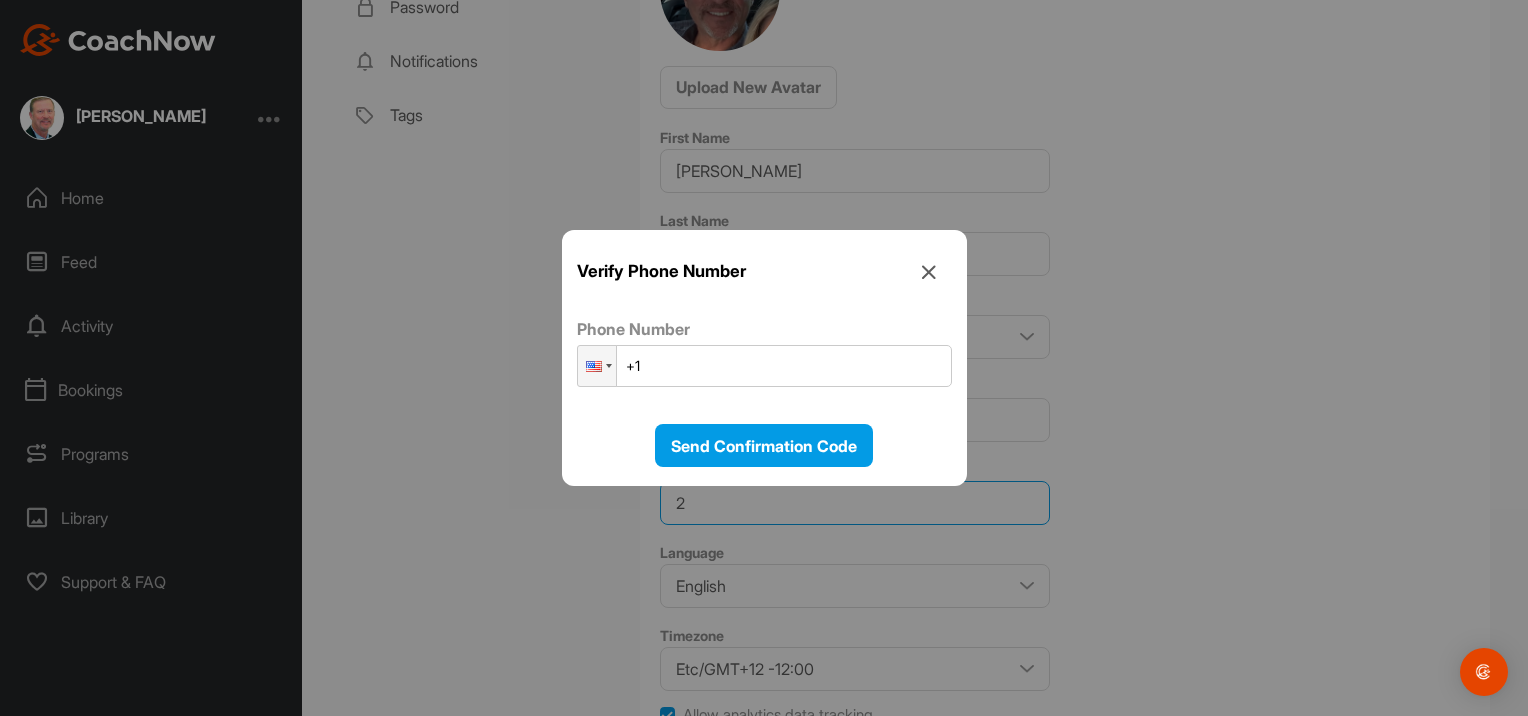 type on "2103238900" 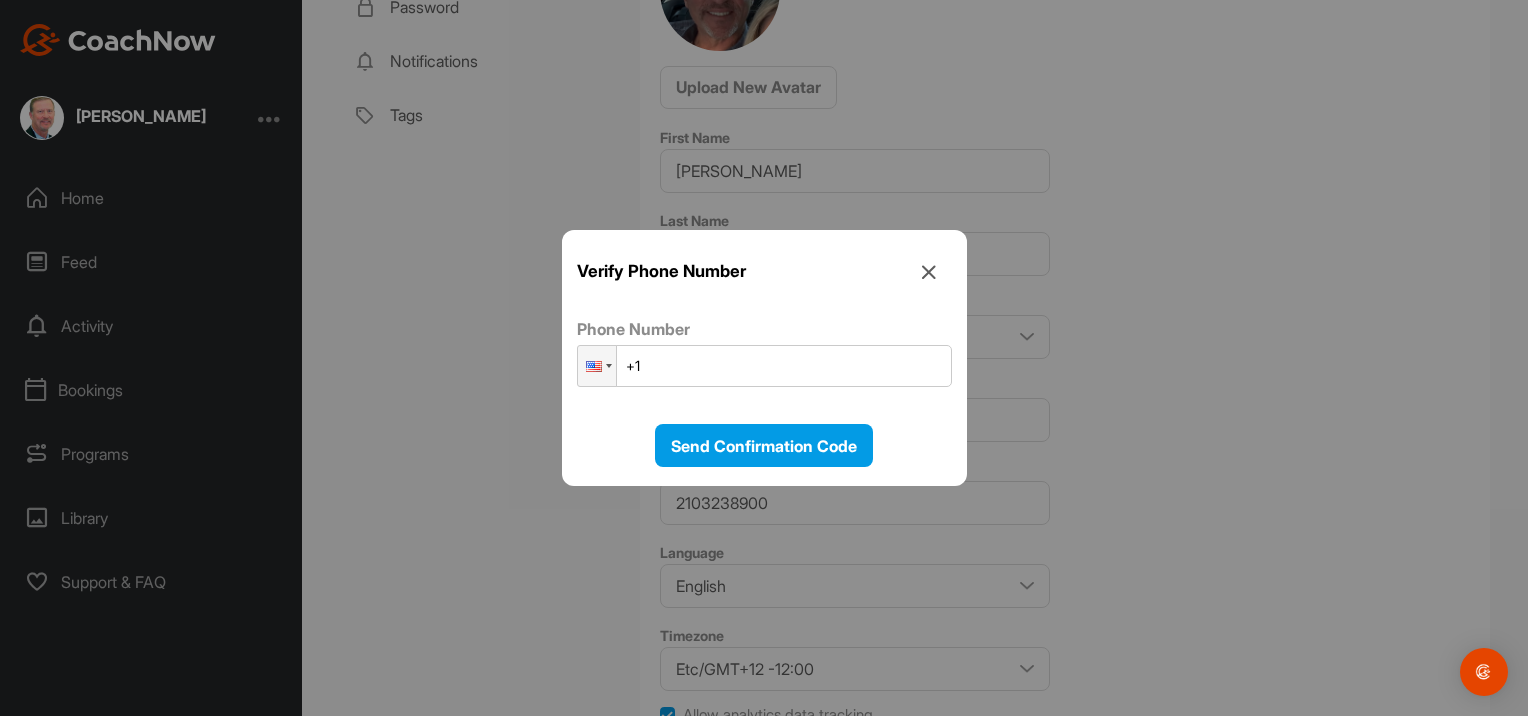 click on "Verify Phone Number Phone Number Phone +1   Send Confirmation Code" at bounding box center [764, 358] 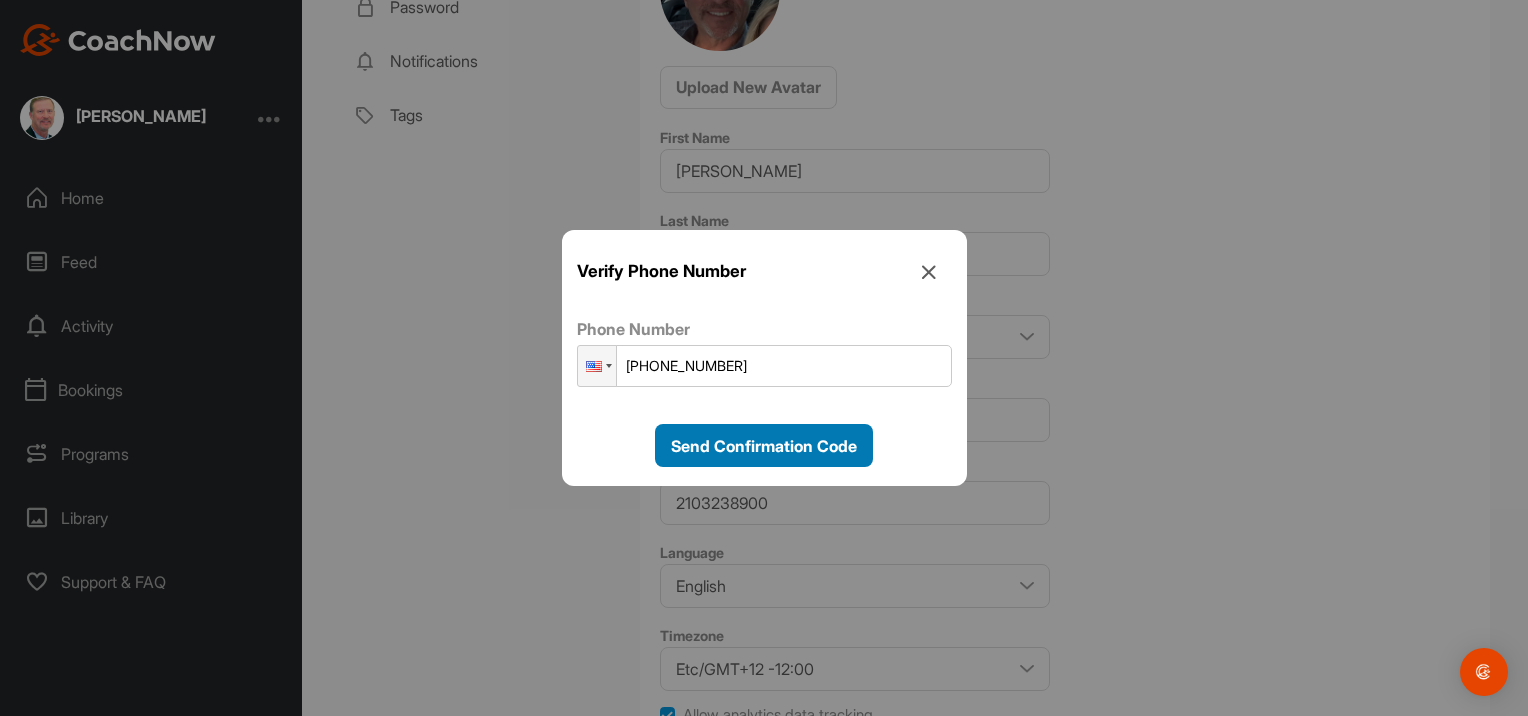 type on "+1 (210) 323-8900" 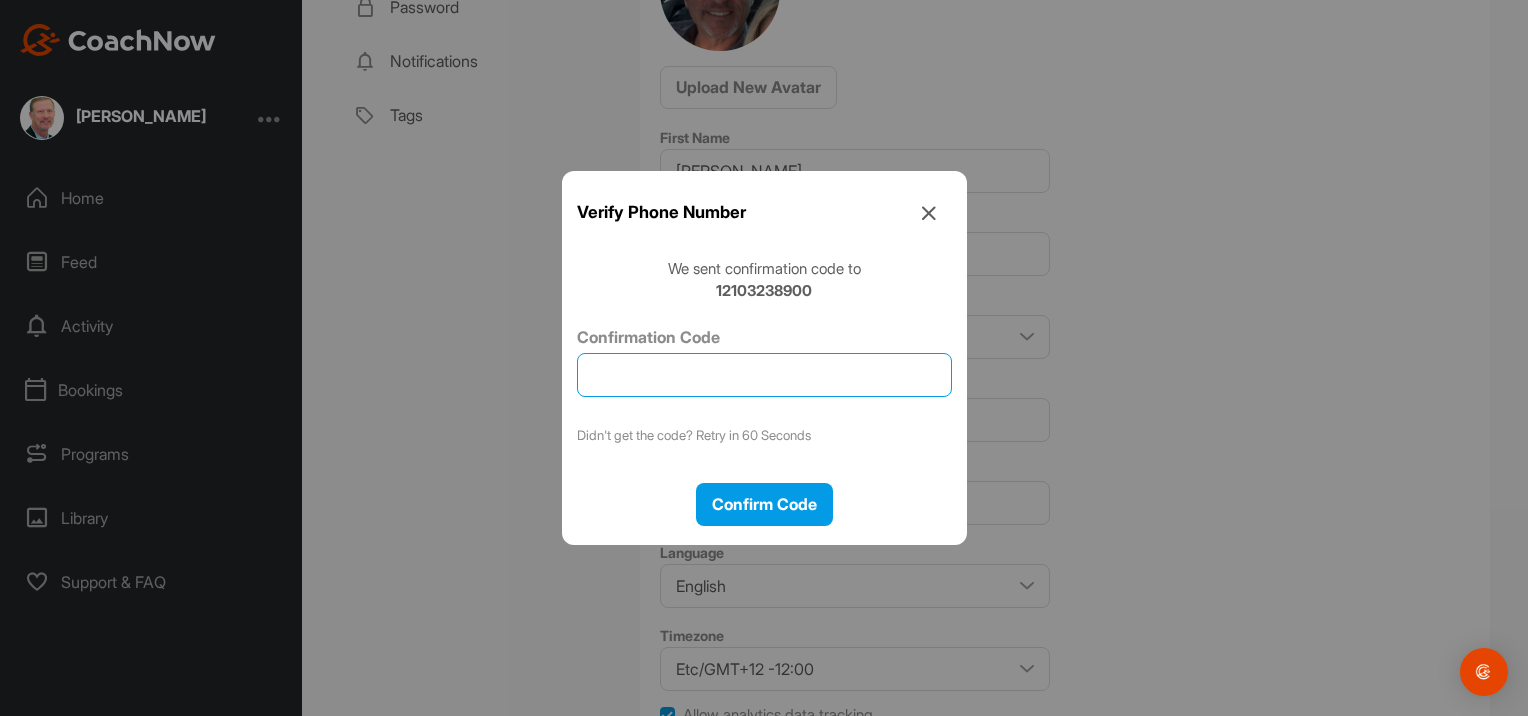 click on "Confirmation Code" at bounding box center [764, 375] 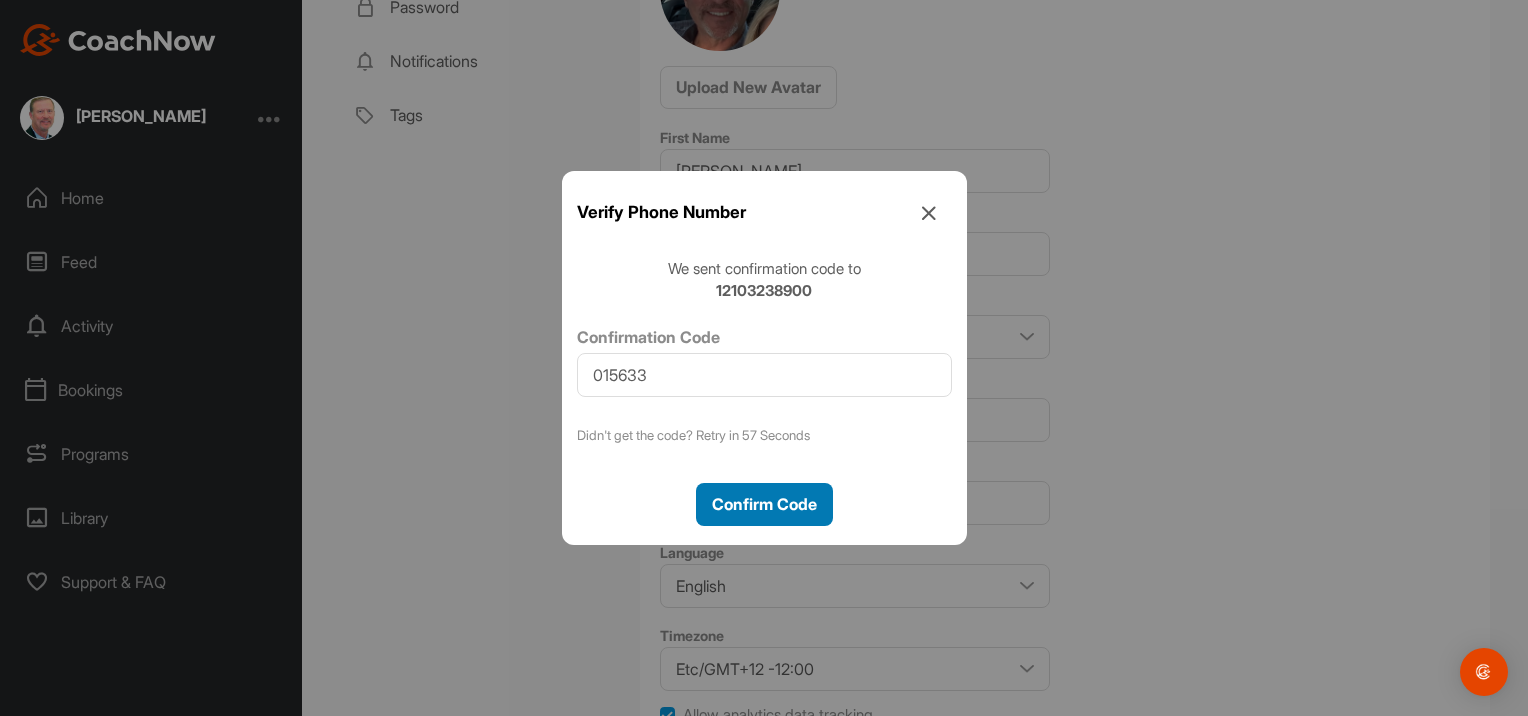 click on "Confirm Code" at bounding box center (764, 504) 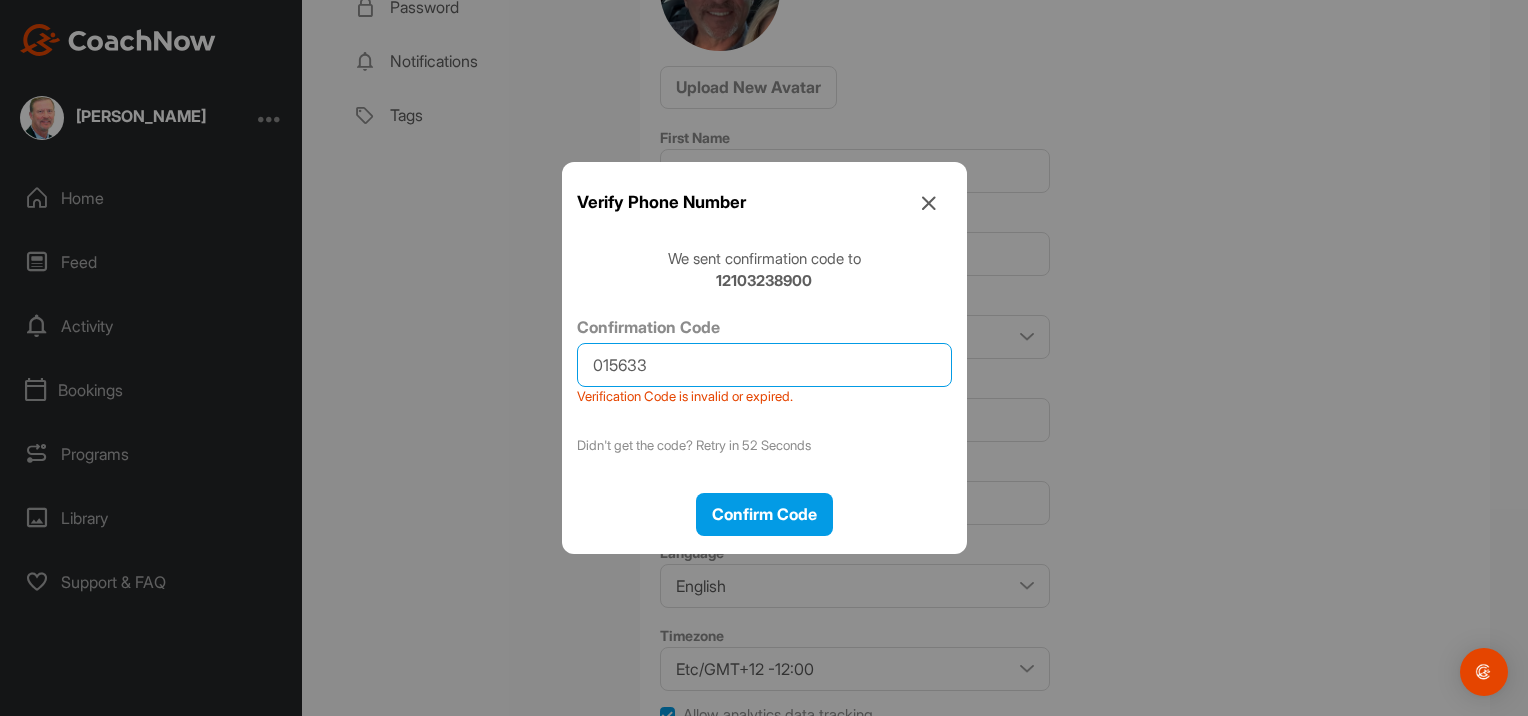 drag, startPoint x: 685, startPoint y: 374, endPoint x: 545, endPoint y: 359, distance: 140.80128 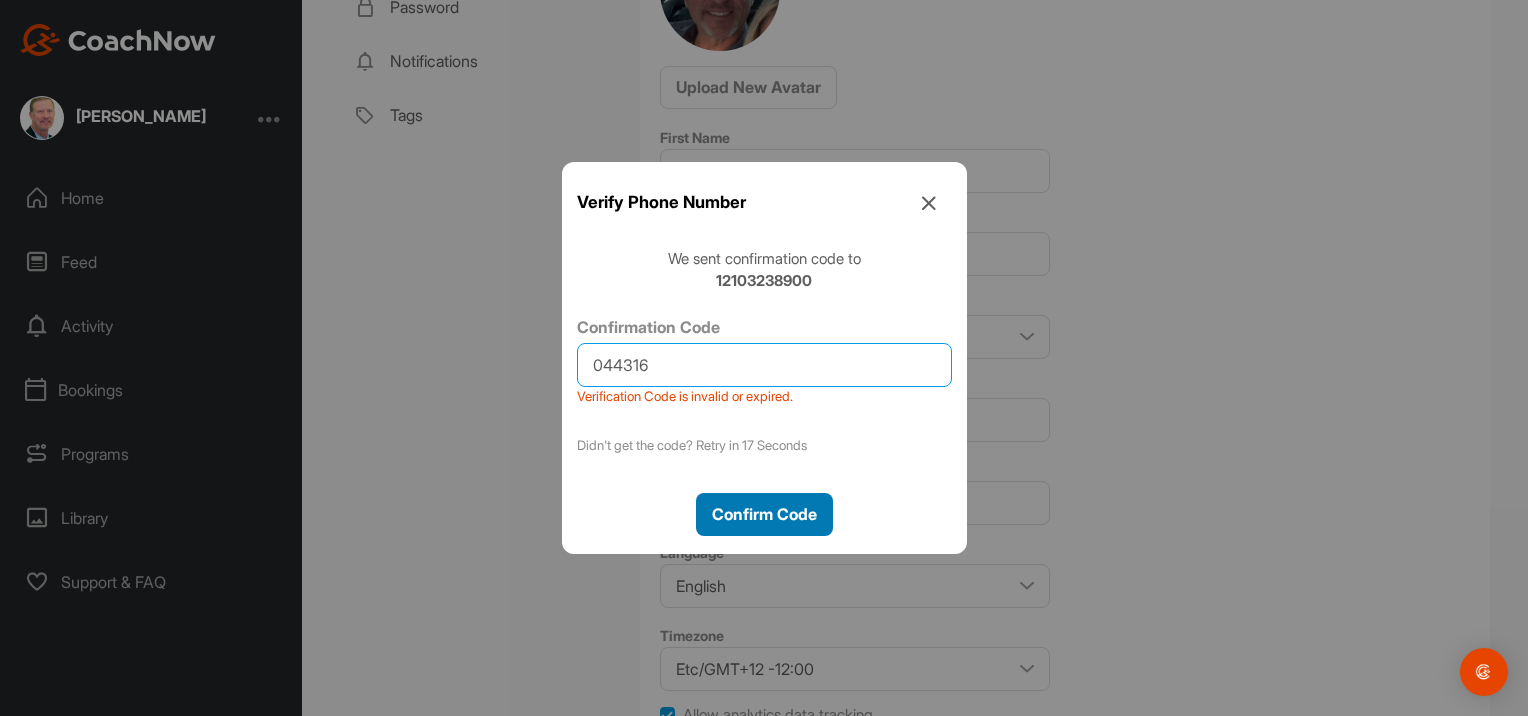 type on "044316" 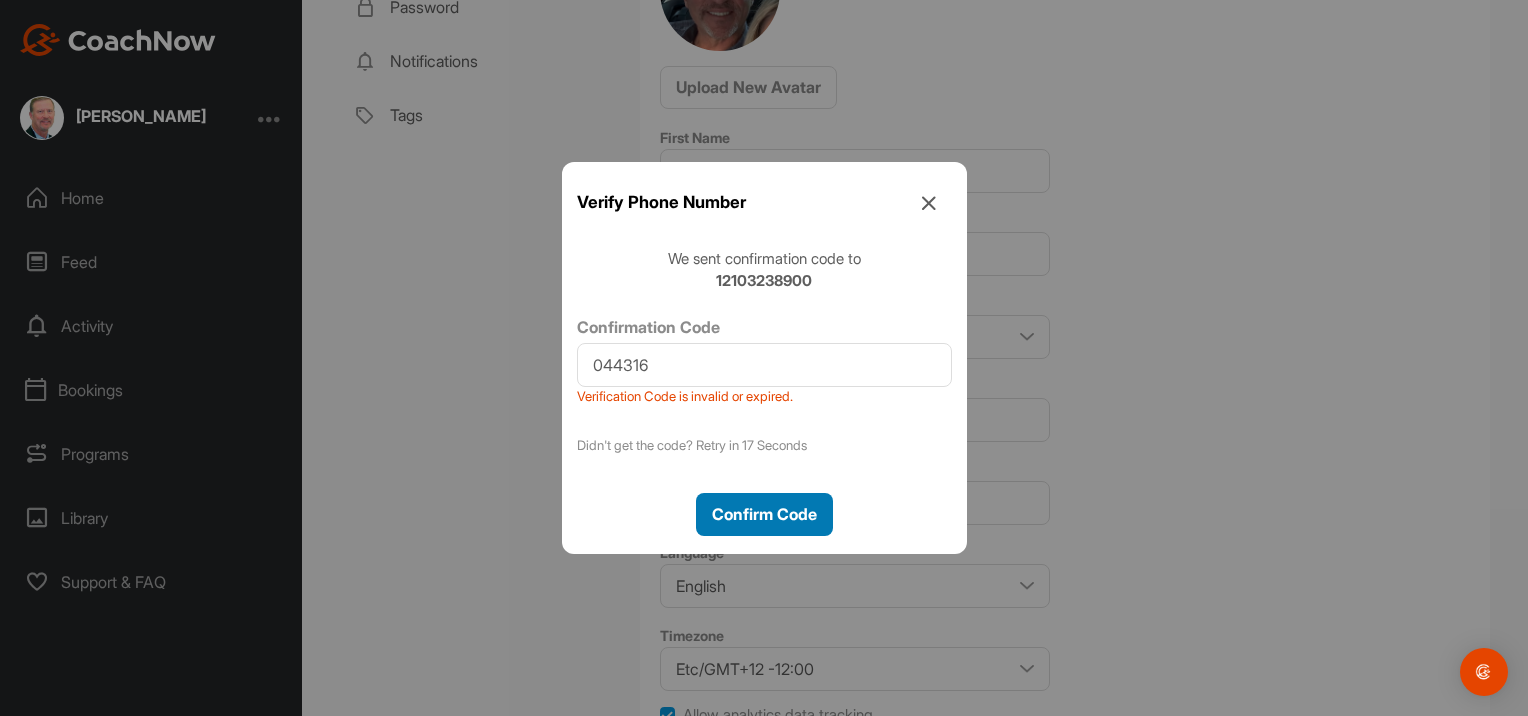 click on "Confirm Code" at bounding box center [764, 514] 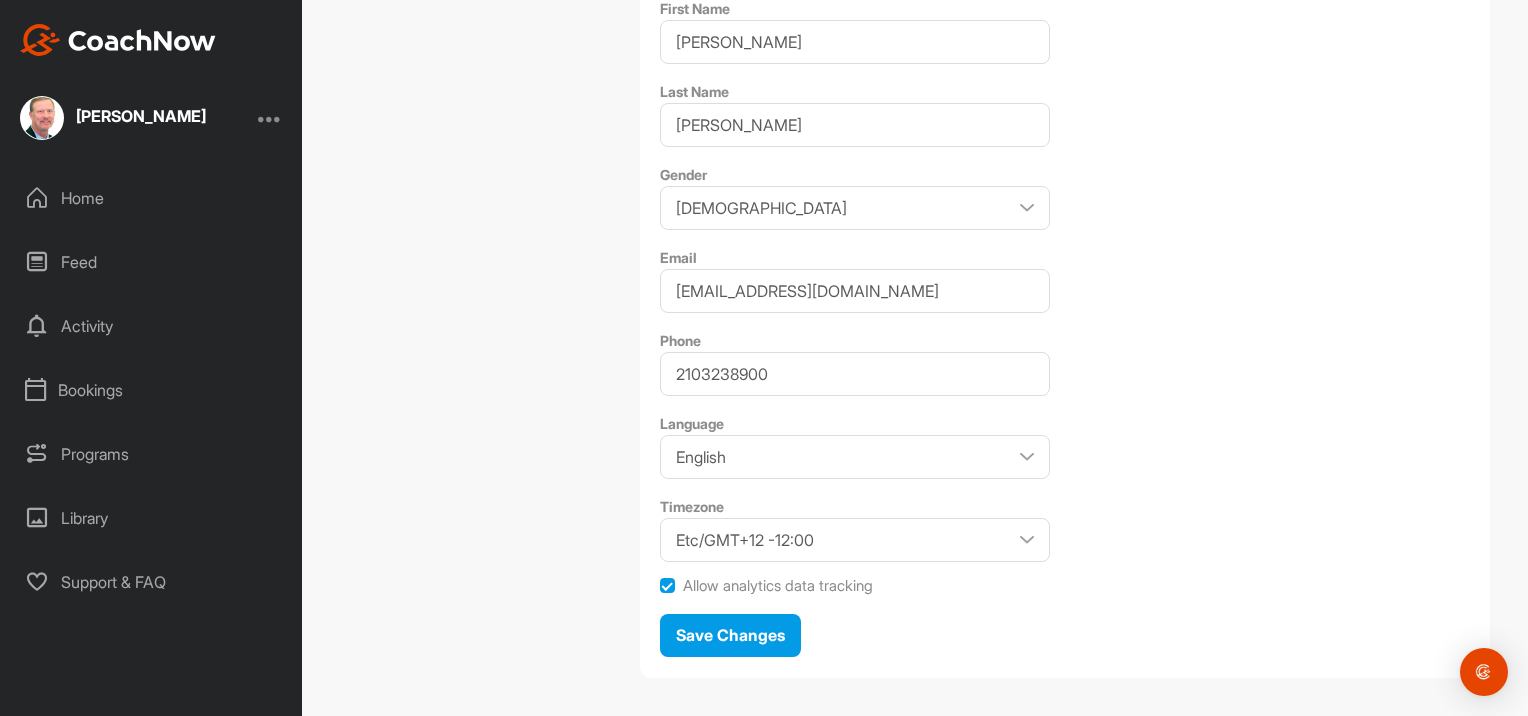 scroll, scrollTop: 427, scrollLeft: 0, axis: vertical 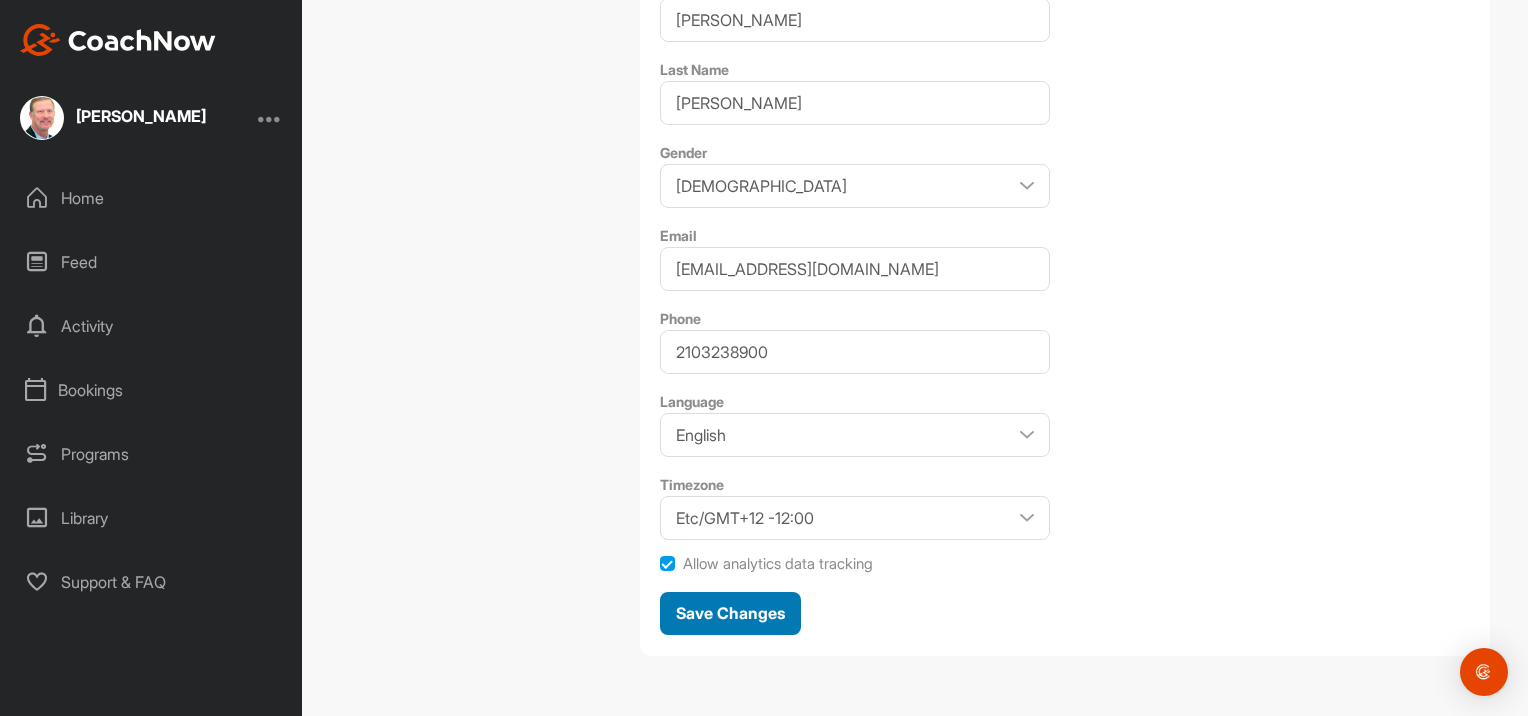 click on "Save Changes" at bounding box center (730, 613) 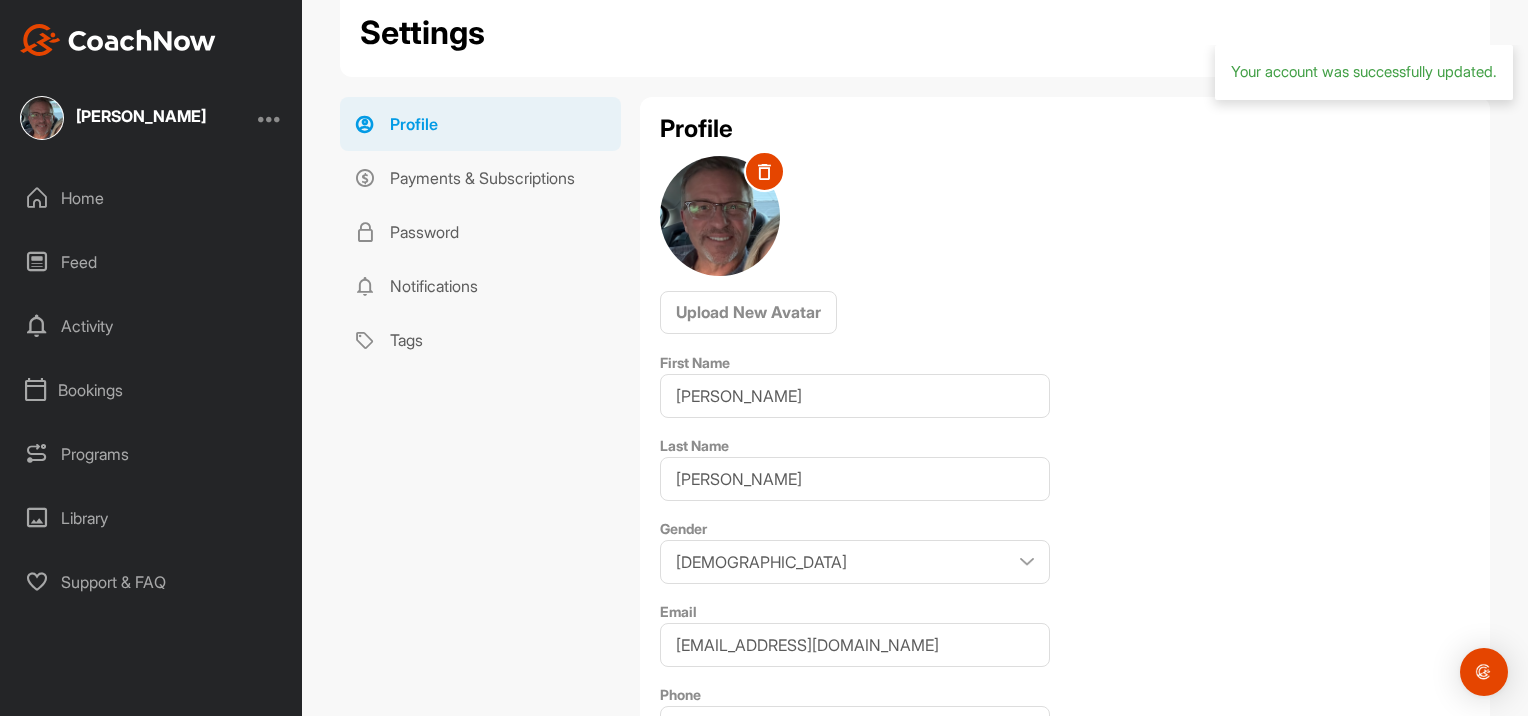 scroll, scrollTop: 12, scrollLeft: 0, axis: vertical 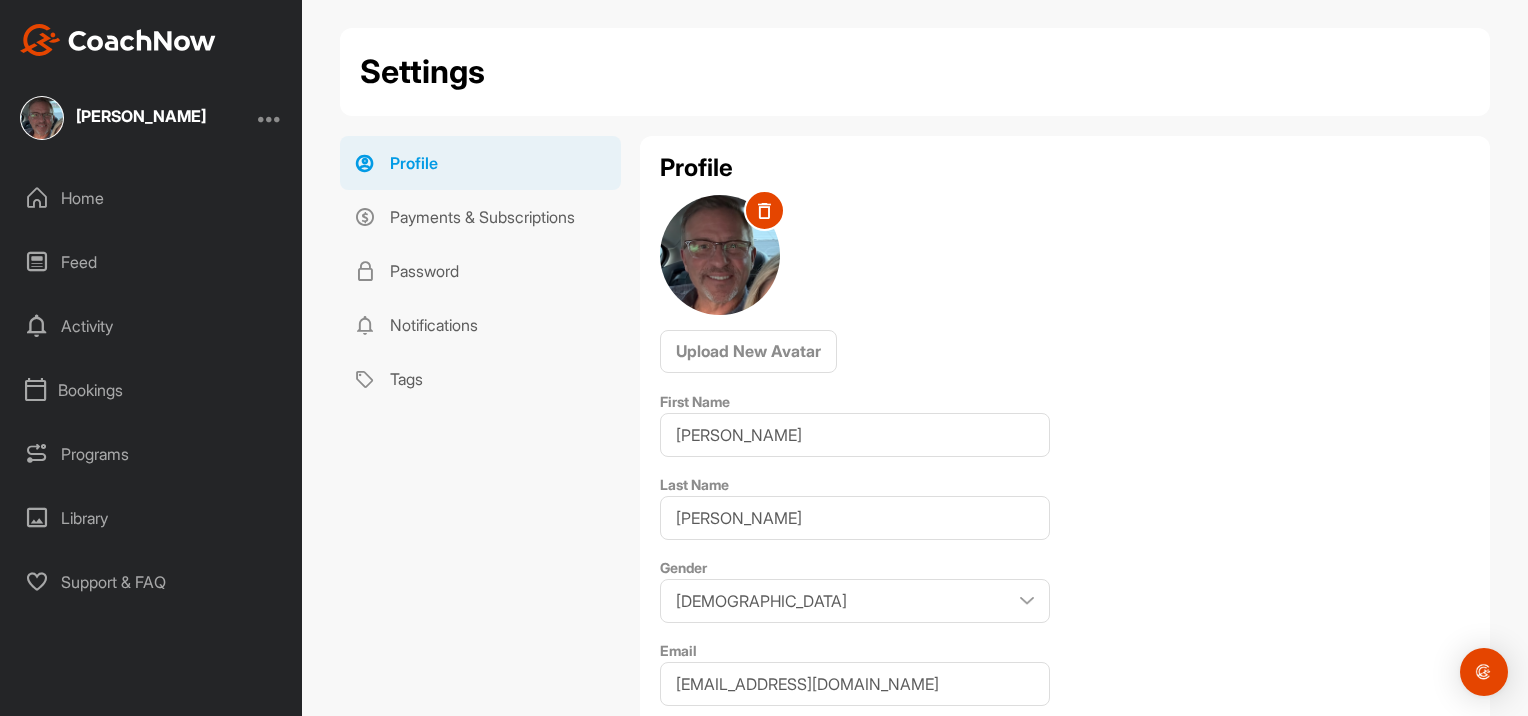 click on "Home" at bounding box center [152, 198] 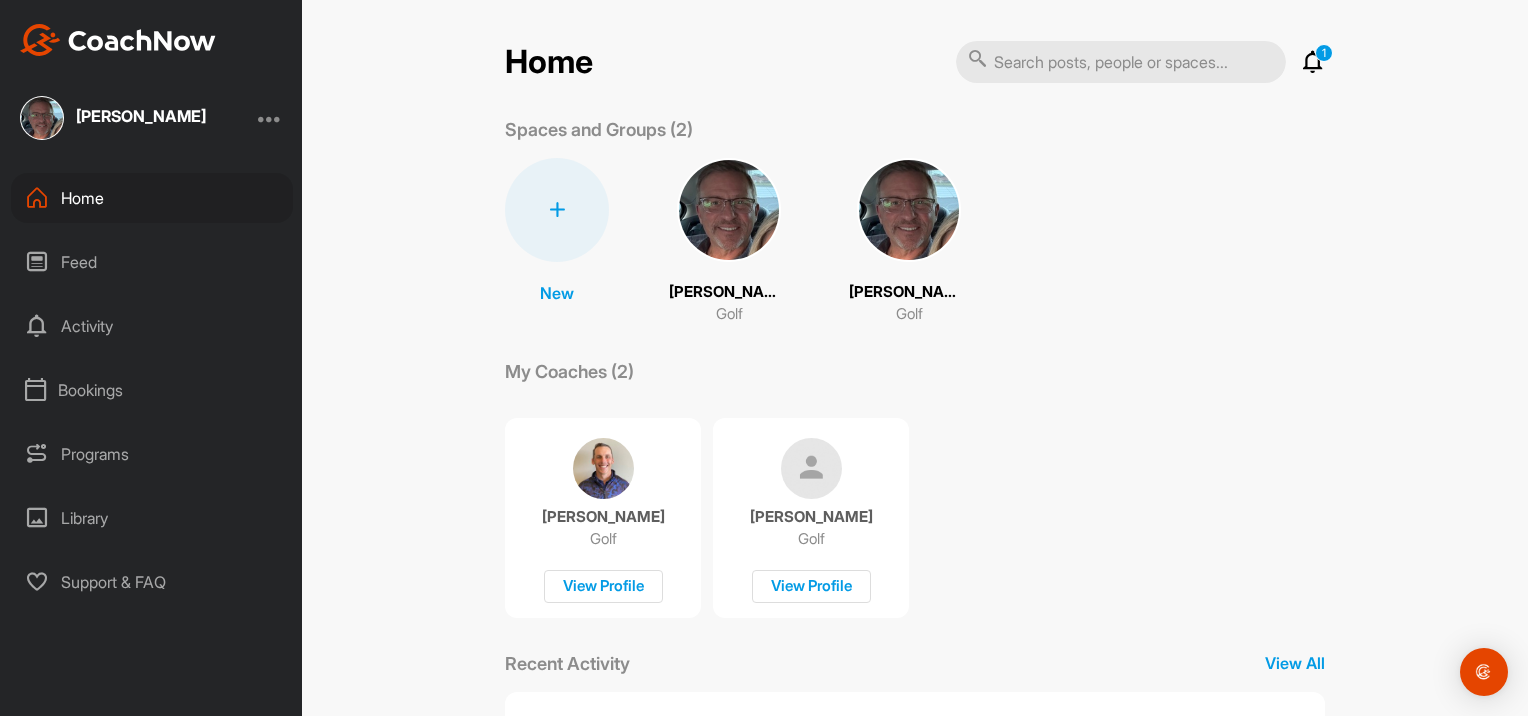 drag, startPoint x: 865, startPoint y: 218, endPoint x: 424, endPoint y: 304, distance: 449.30725 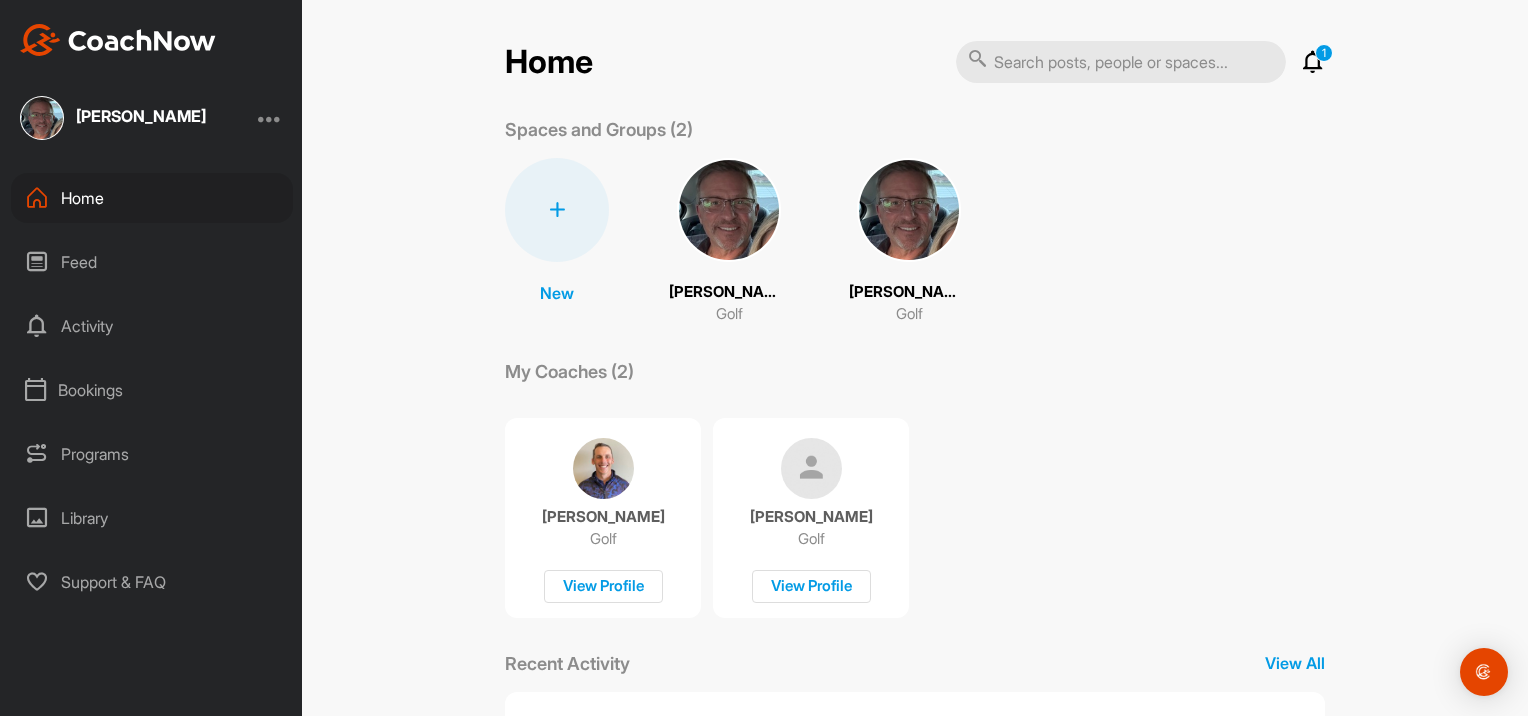 click on "New New Space New Group Brad Lee Golf Brad Lee Golf" at bounding box center [915, 242] 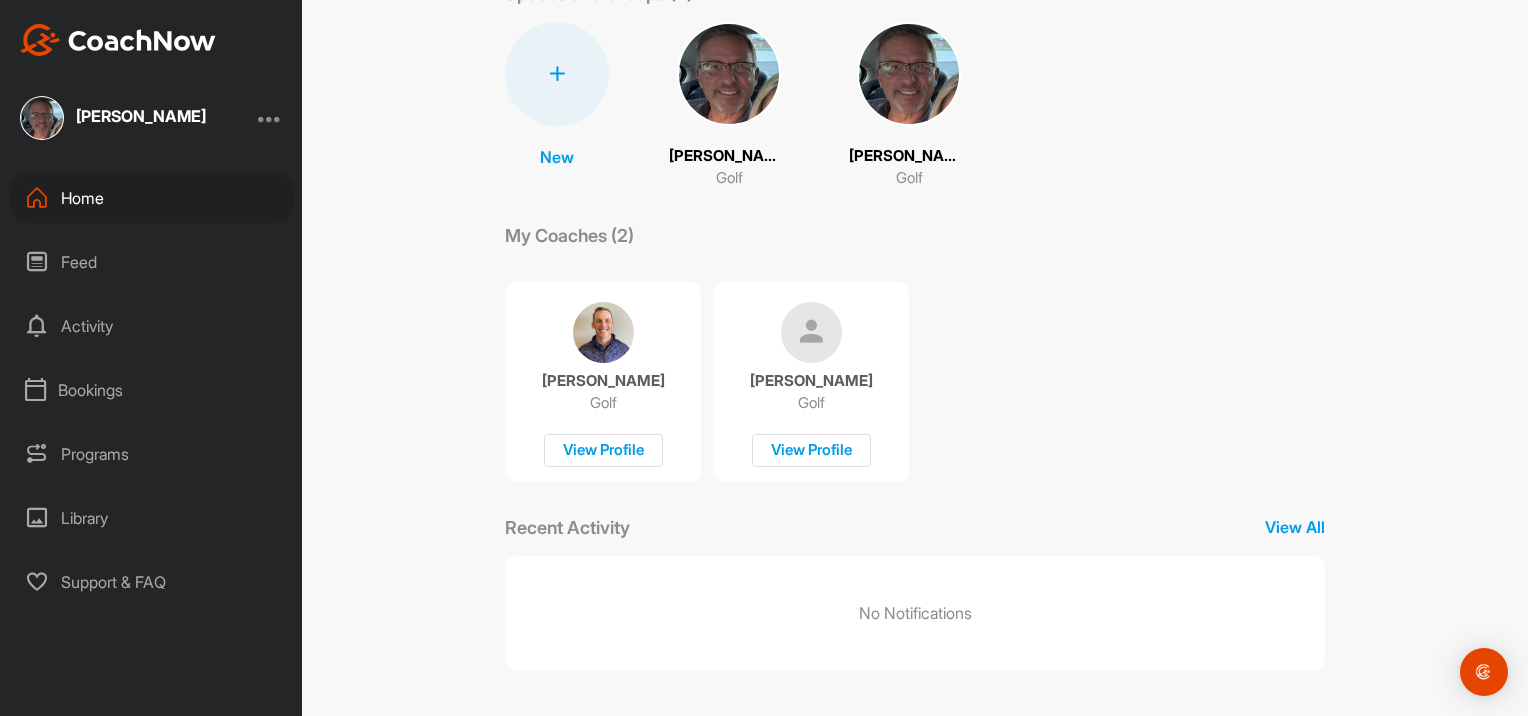 scroll, scrollTop: 91, scrollLeft: 0, axis: vertical 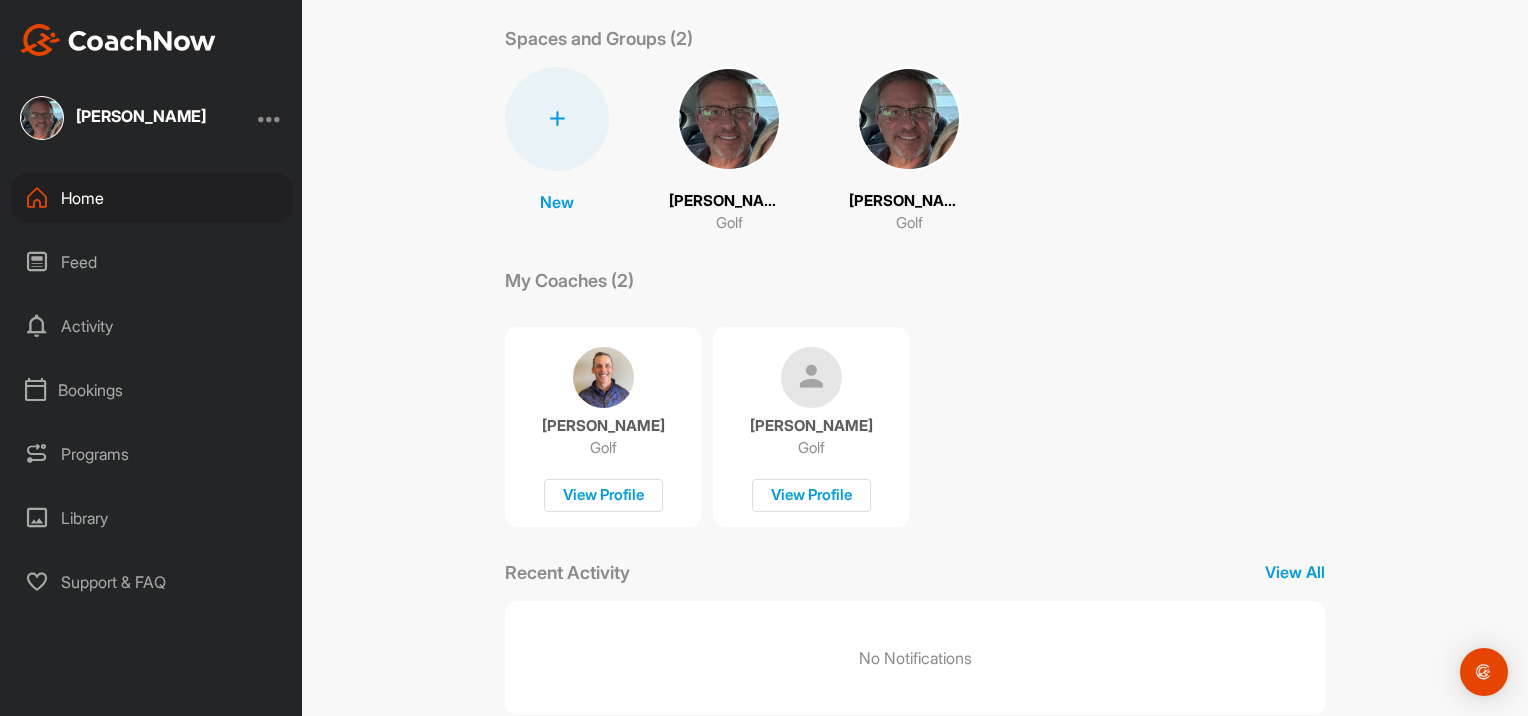click on "Feed" at bounding box center [152, 262] 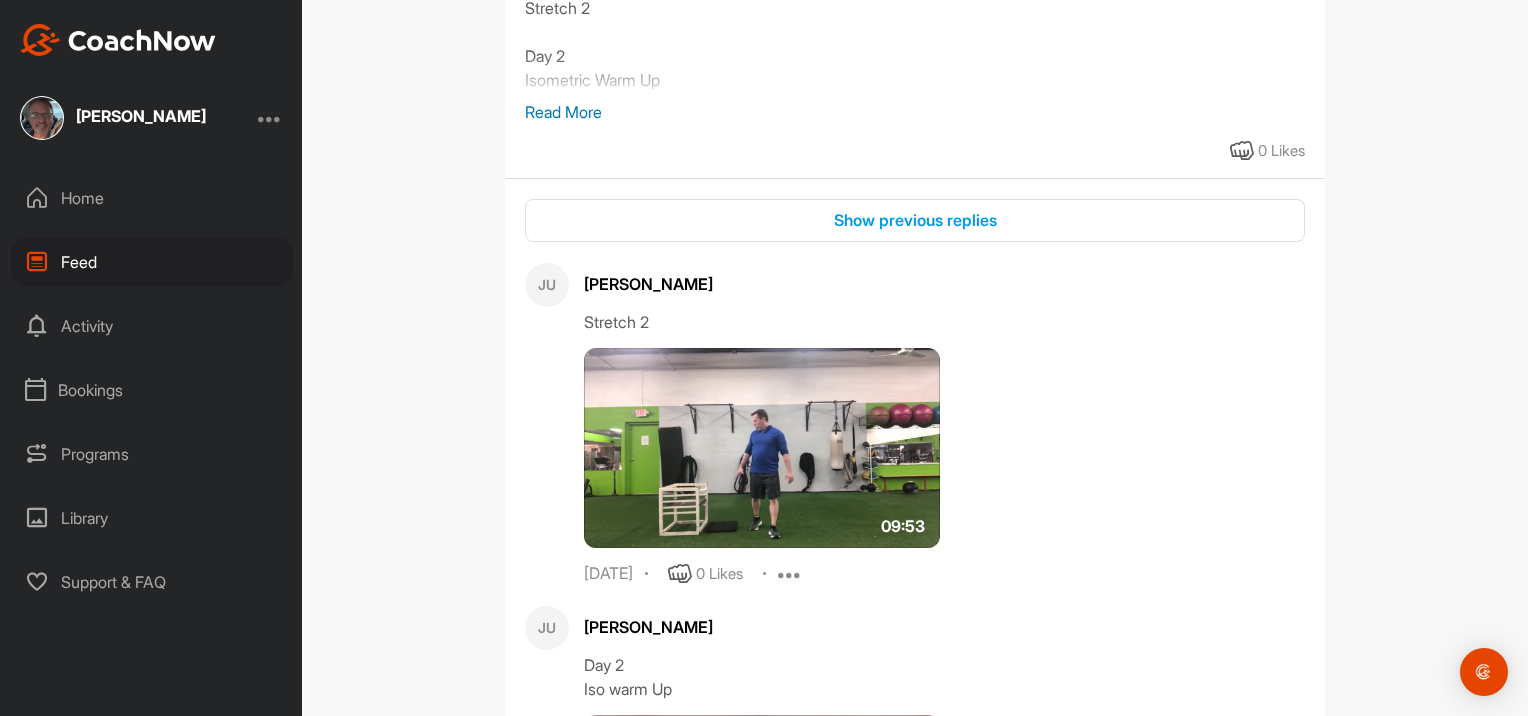 scroll, scrollTop: 512, scrollLeft: 0, axis: vertical 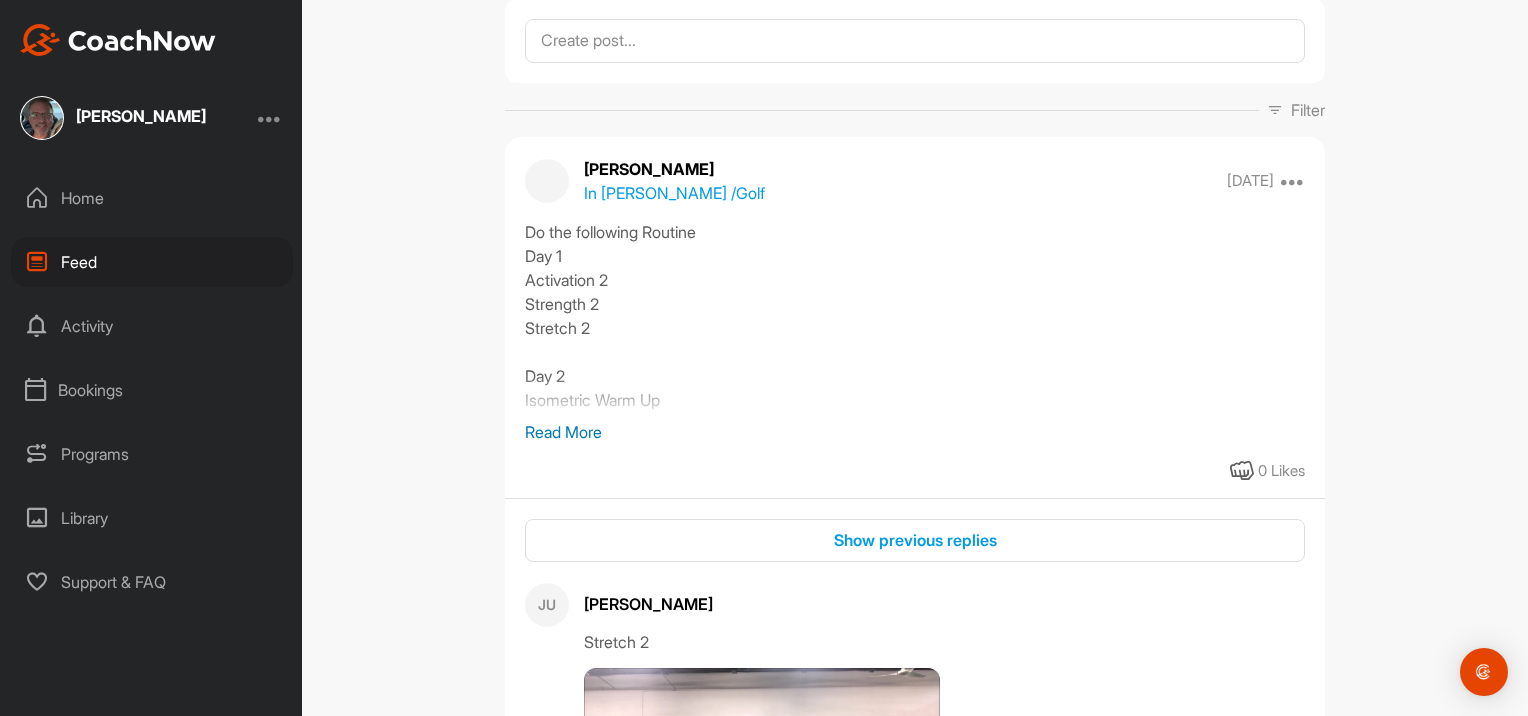 click on "Activity" at bounding box center (152, 326) 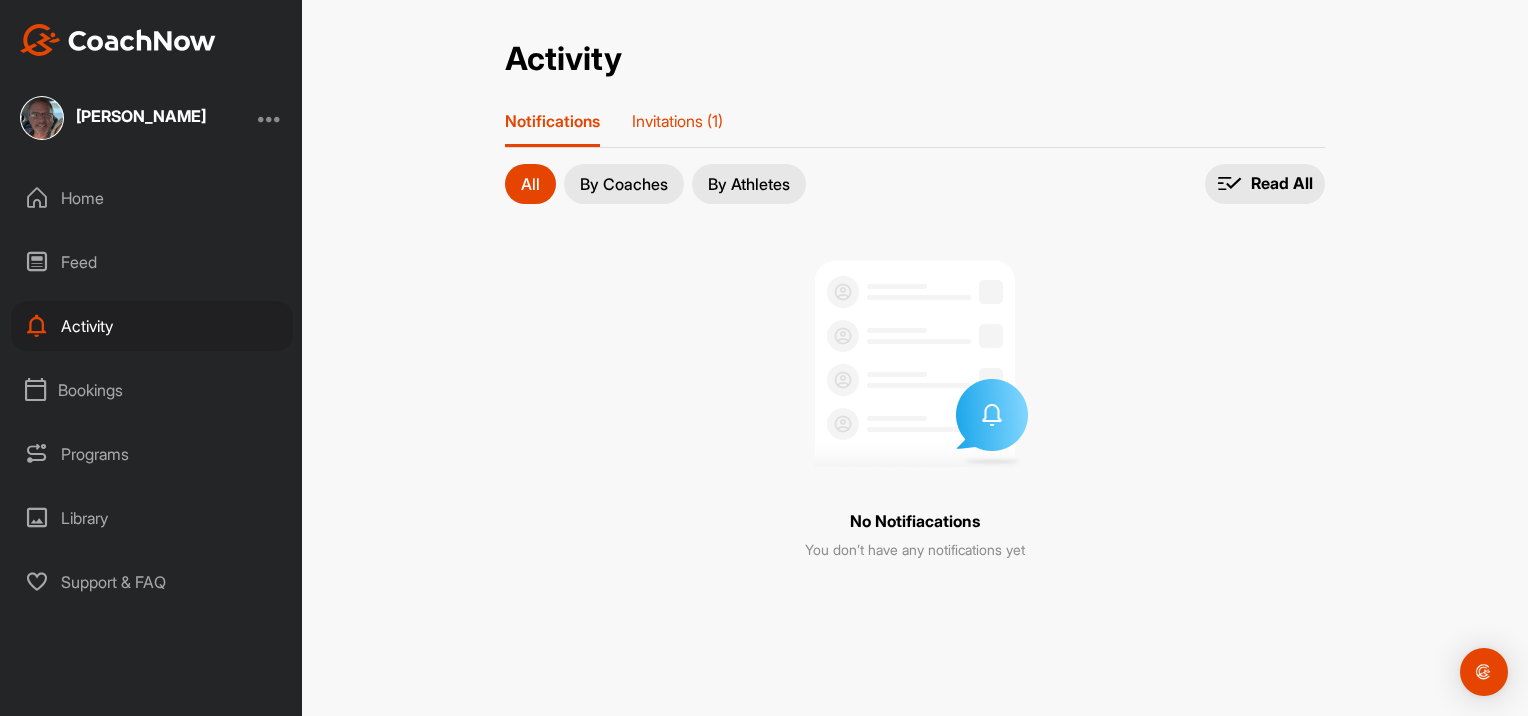 click on "Invitations (1)" at bounding box center [677, 121] 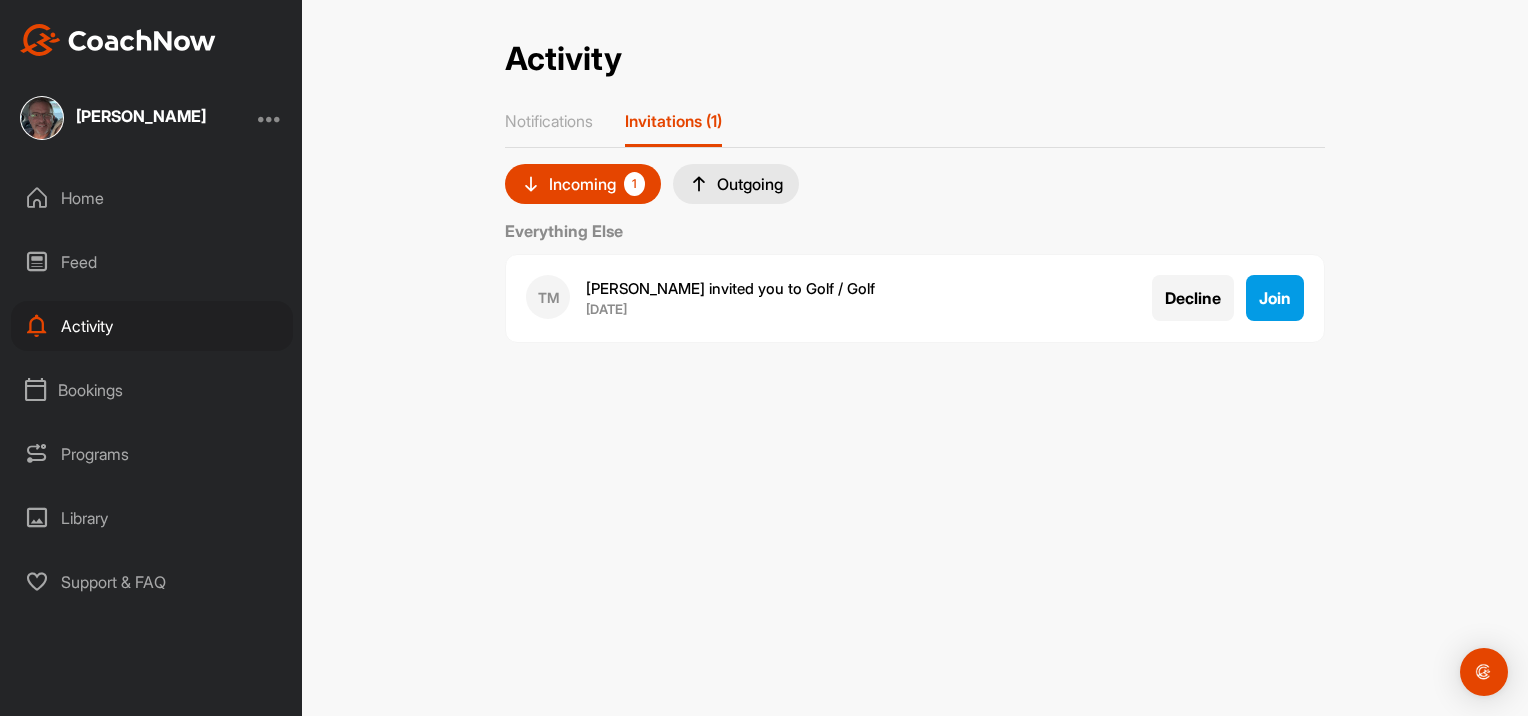 click on "Bookings" at bounding box center [152, 390] 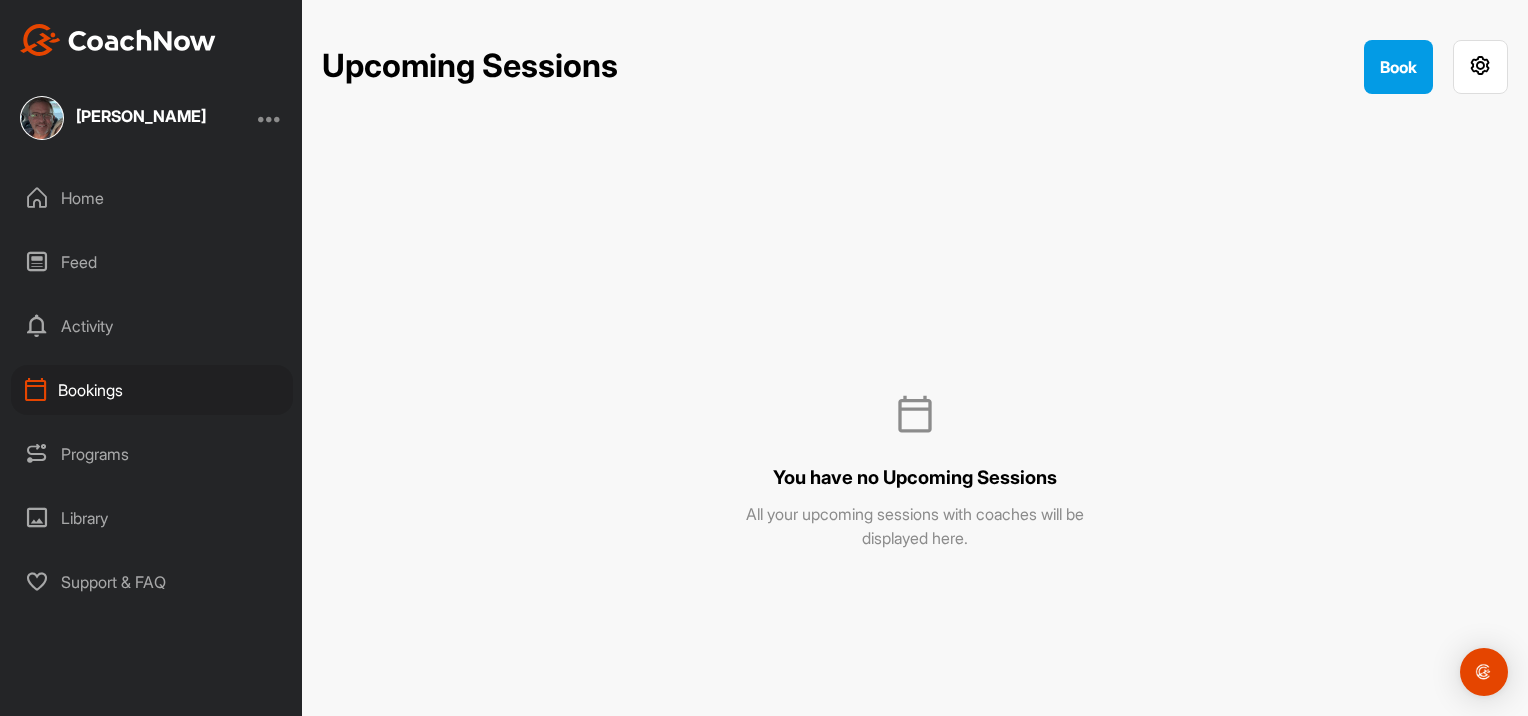 click on "Programs" at bounding box center (152, 454) 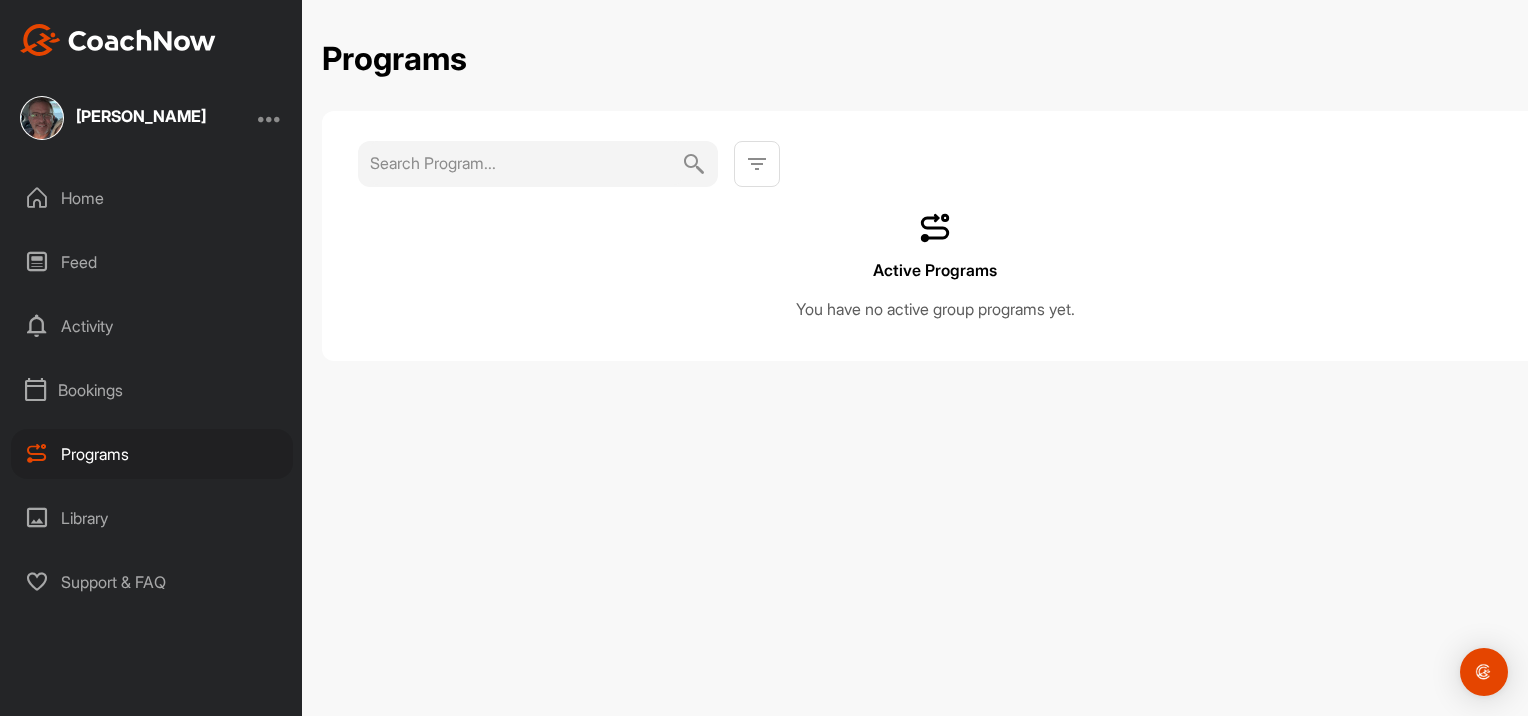 click on "Library" at bounding box center [152, 518] 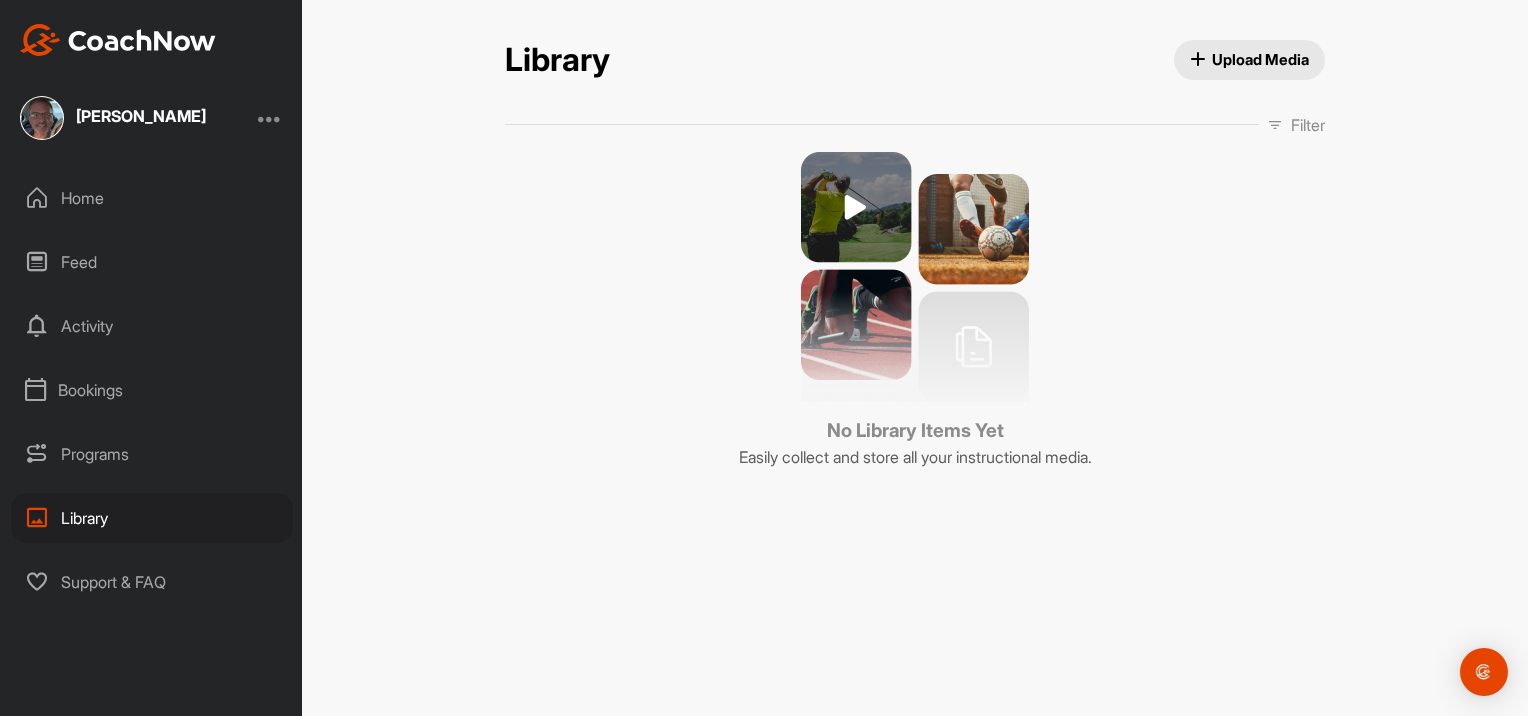 click at bounding box center [270, 118] 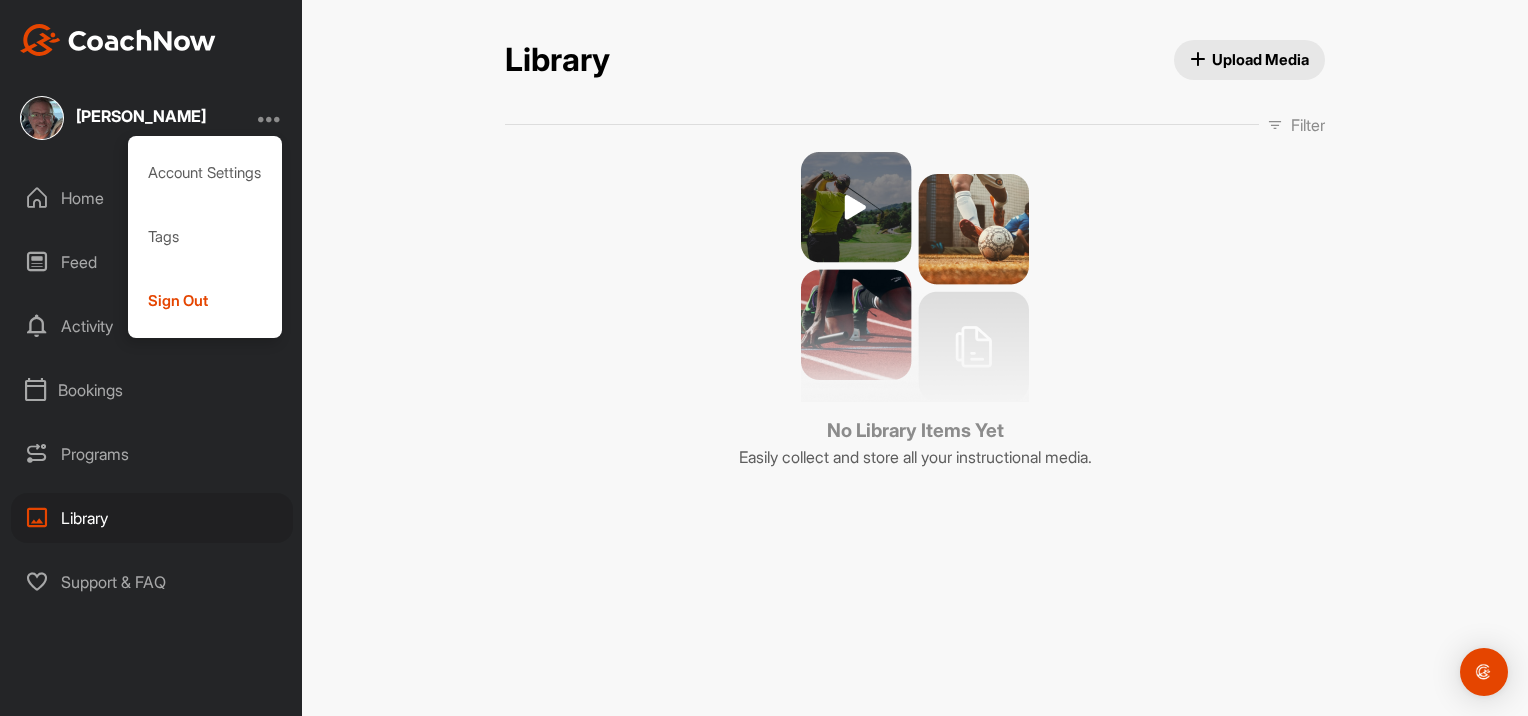 click at bounding box center (270, 118) 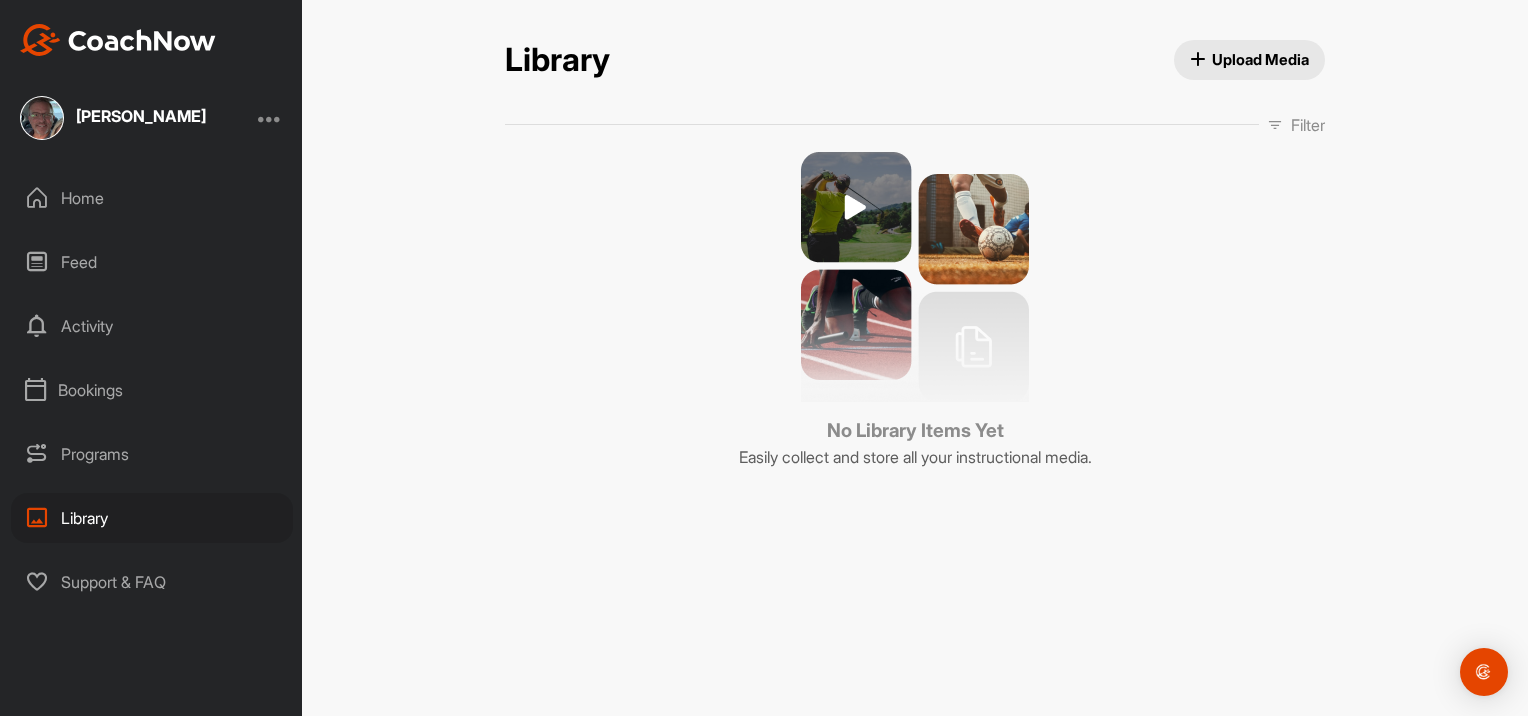 click at bounding box center (270, 118) 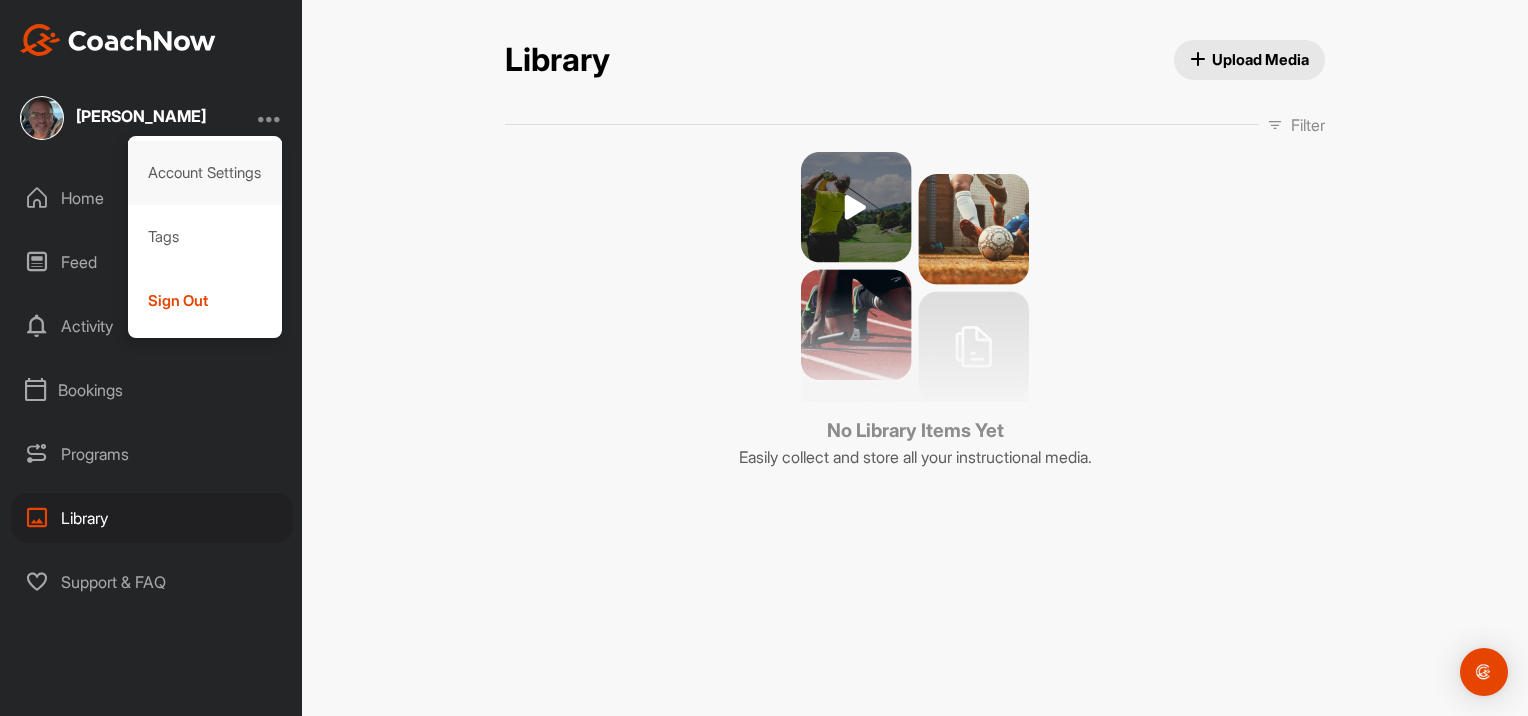 click on "Account Settings" at bounding box center (205, 173) 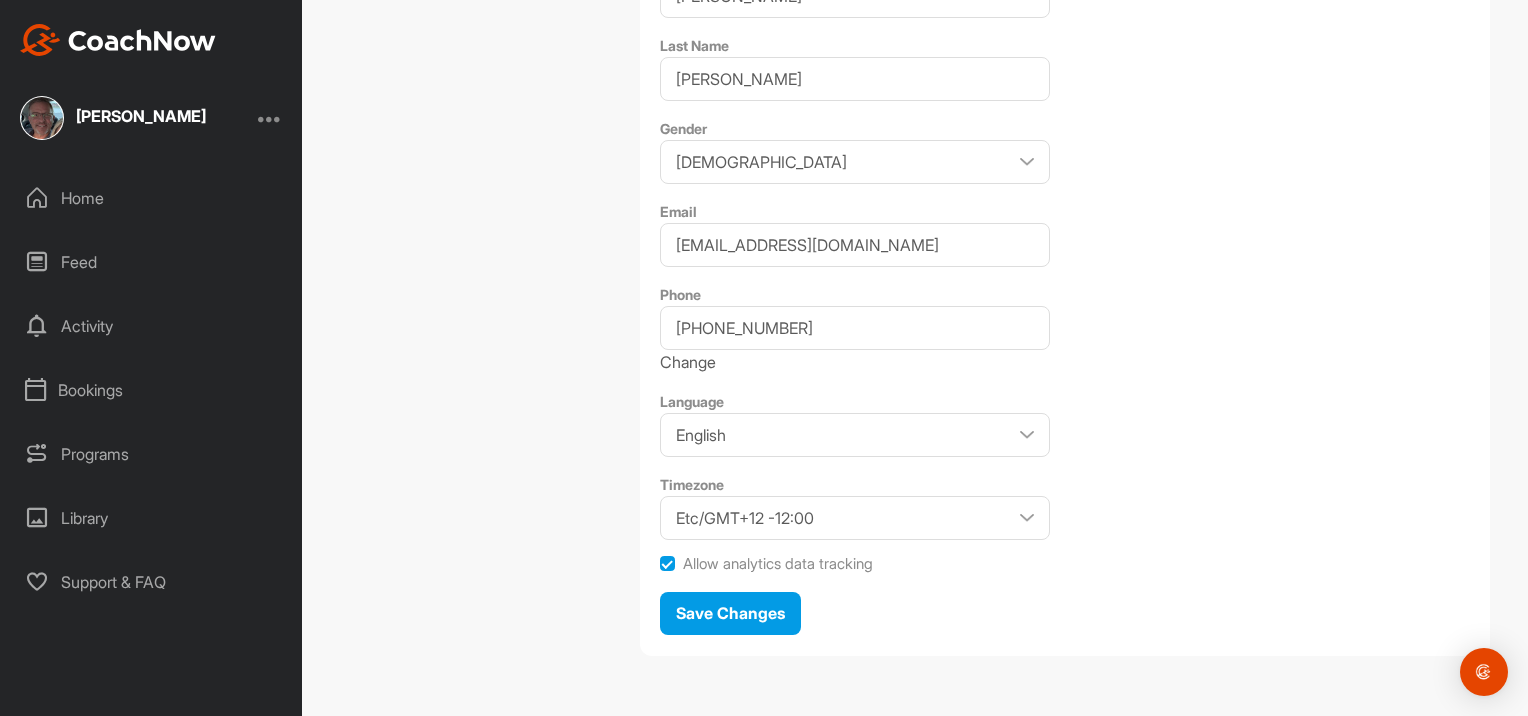 scroll, scrollTop: 0, scrollLeft: 0, axis: both 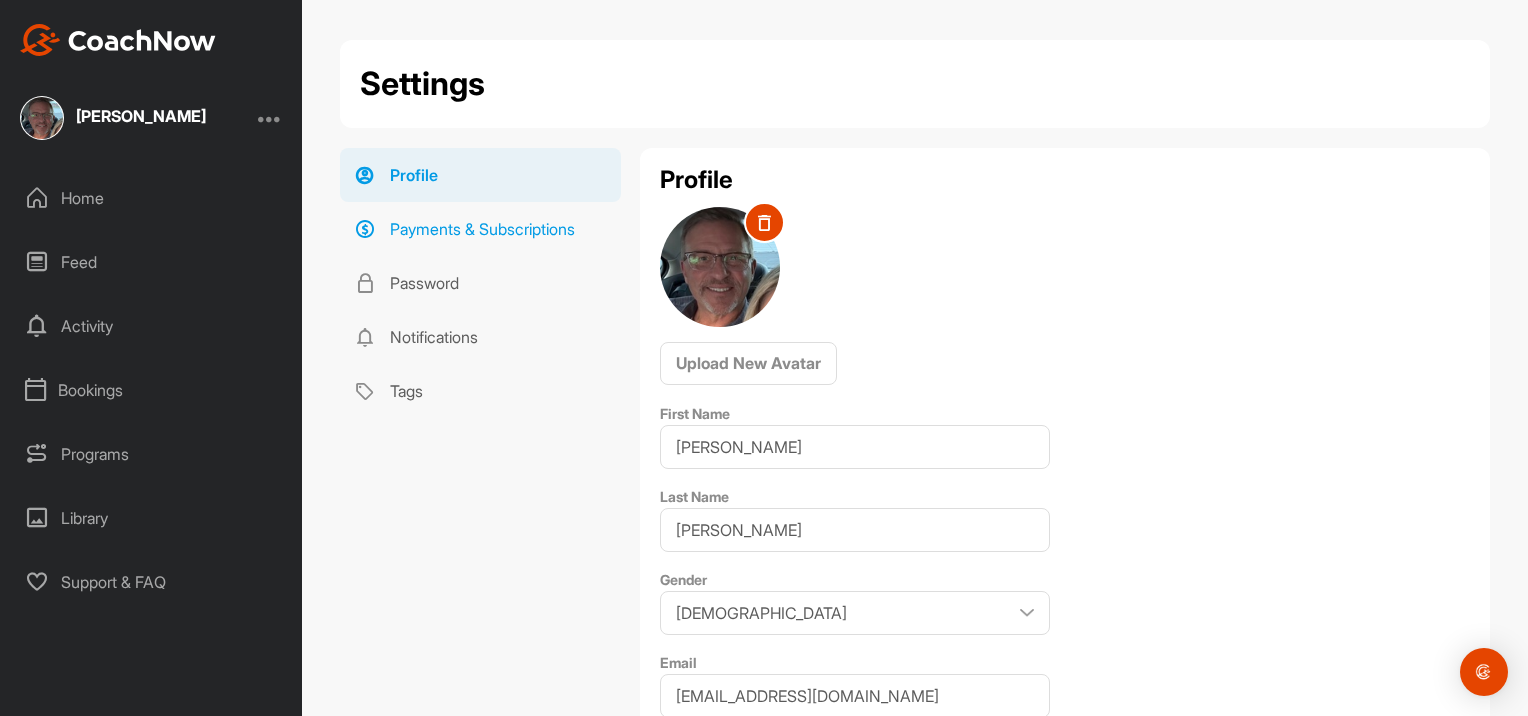 click on "Payments & Subscriptions" at bounding box center (480, 229) 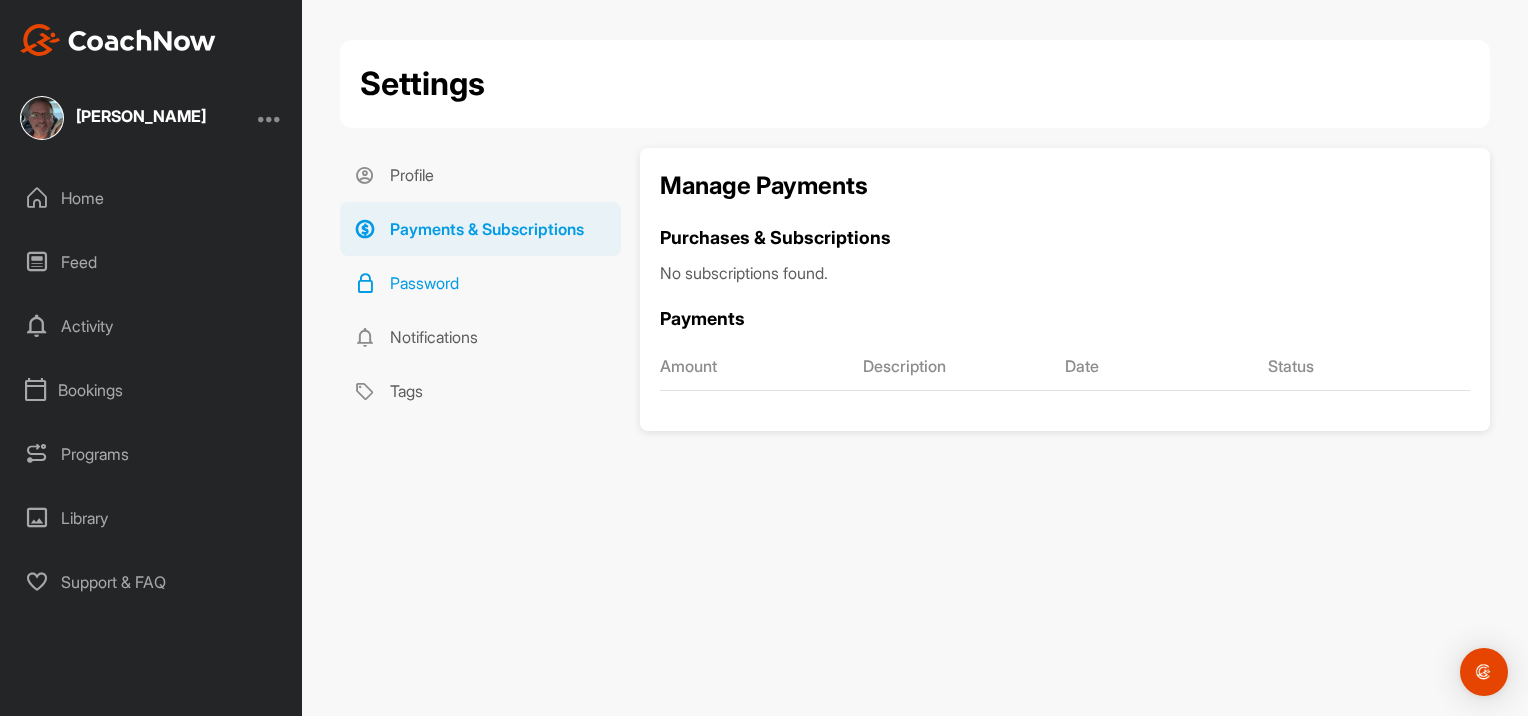 click on "Password" at bounding box center (480, 283) 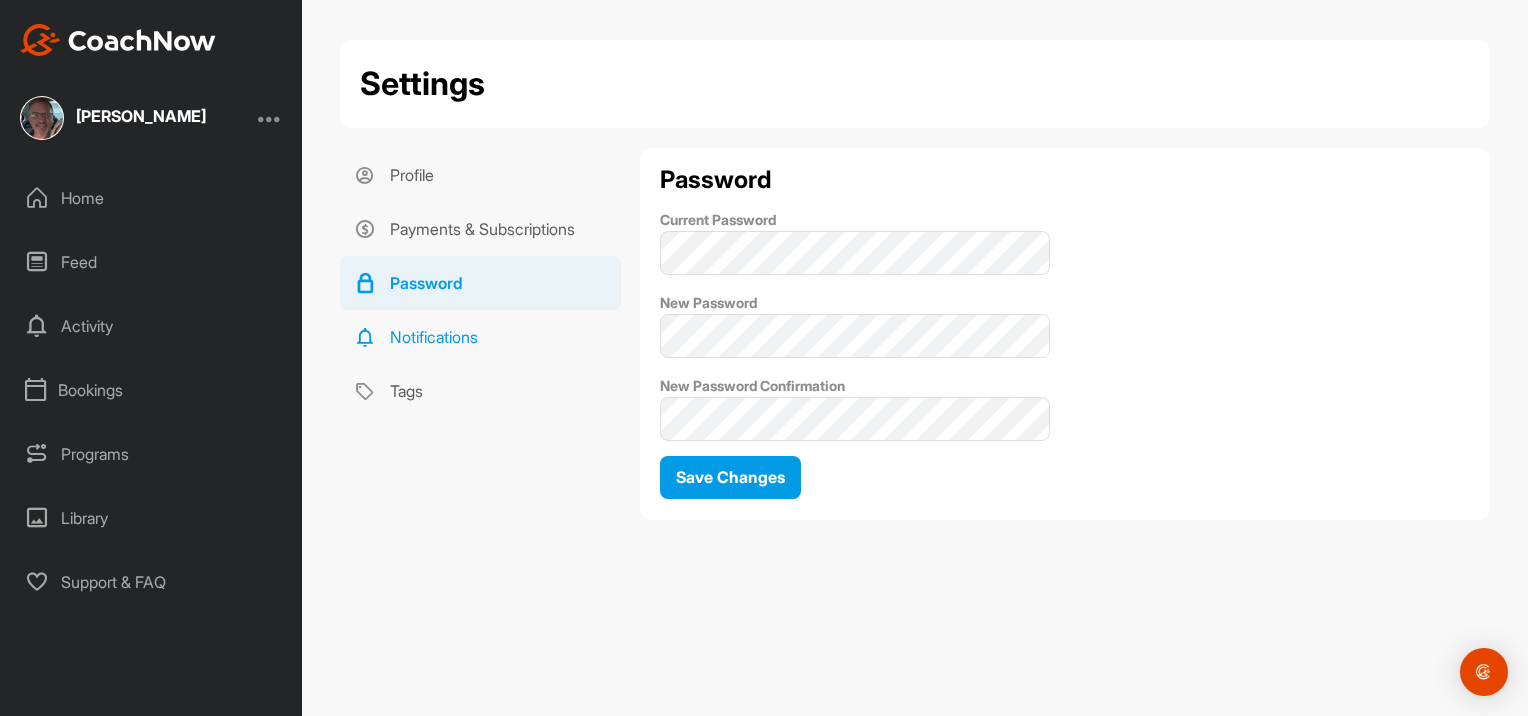 click on "Notifications" at bounding box center (480, 337) 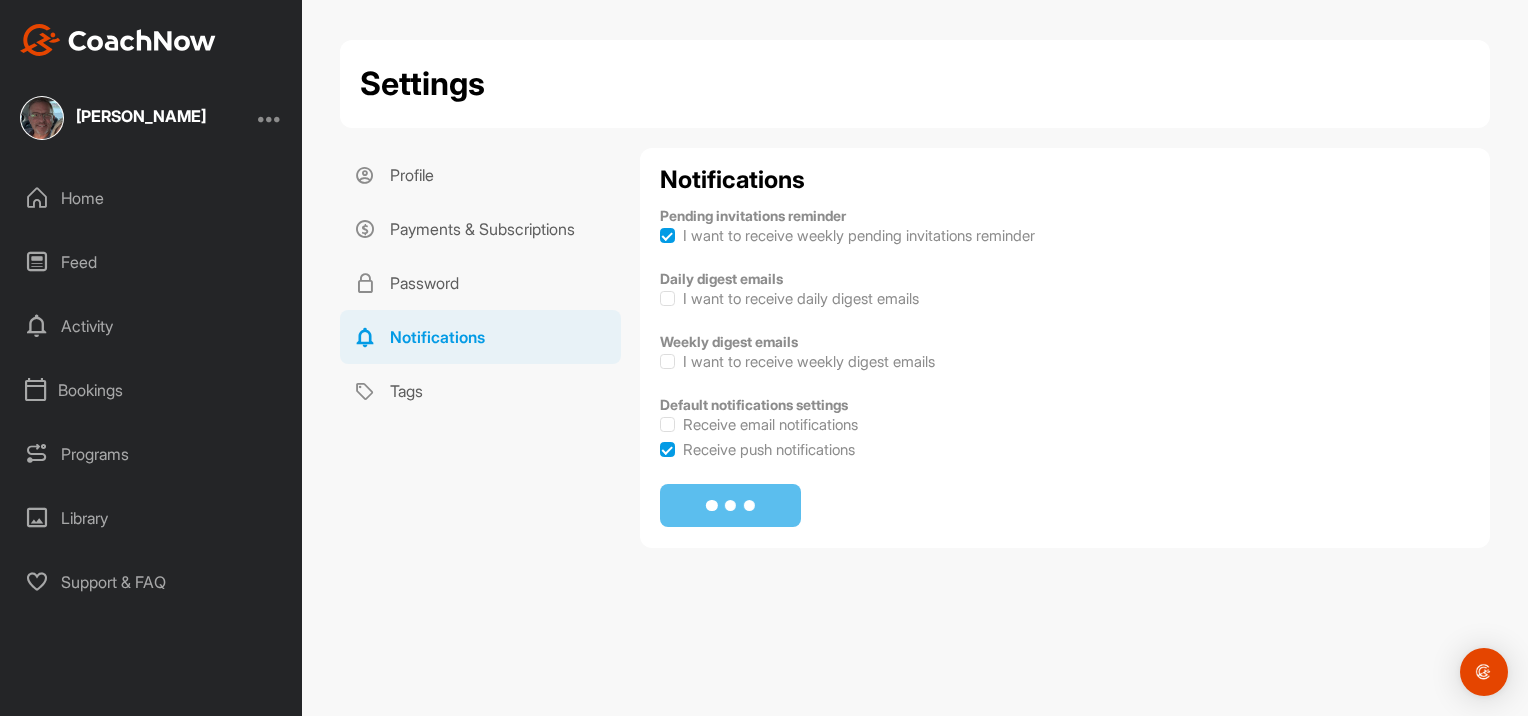 checkbox on "true" 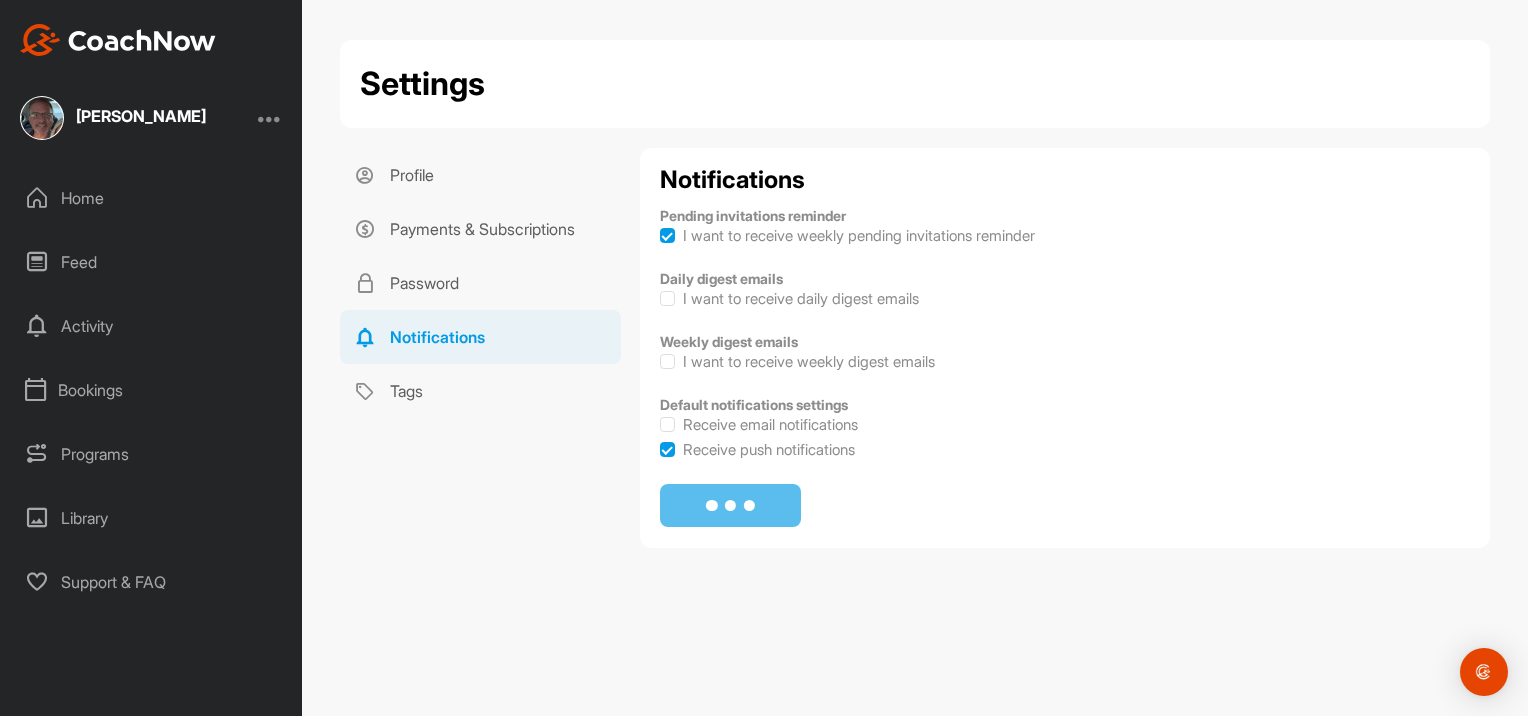 checkbox on "true" 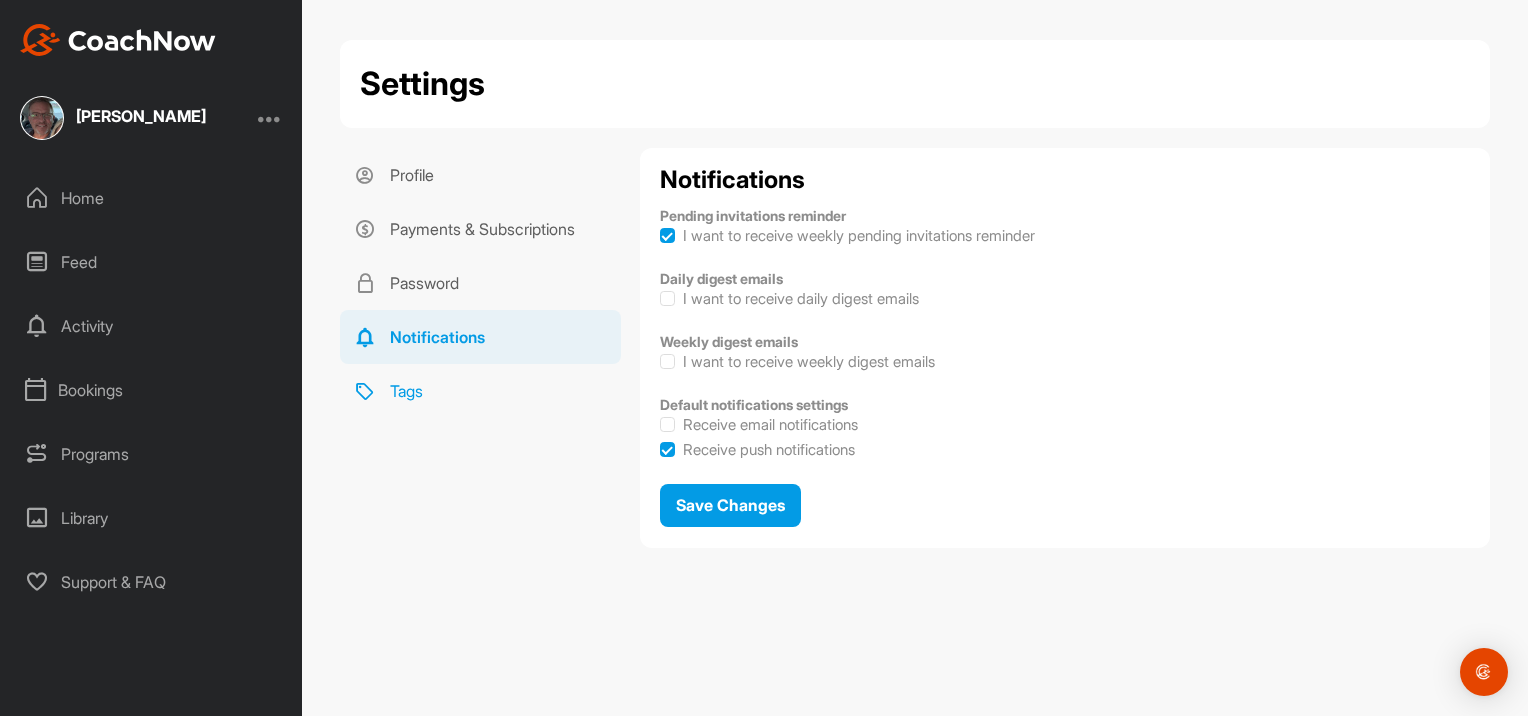 click on "Tags" at bounding box center [480, 391] 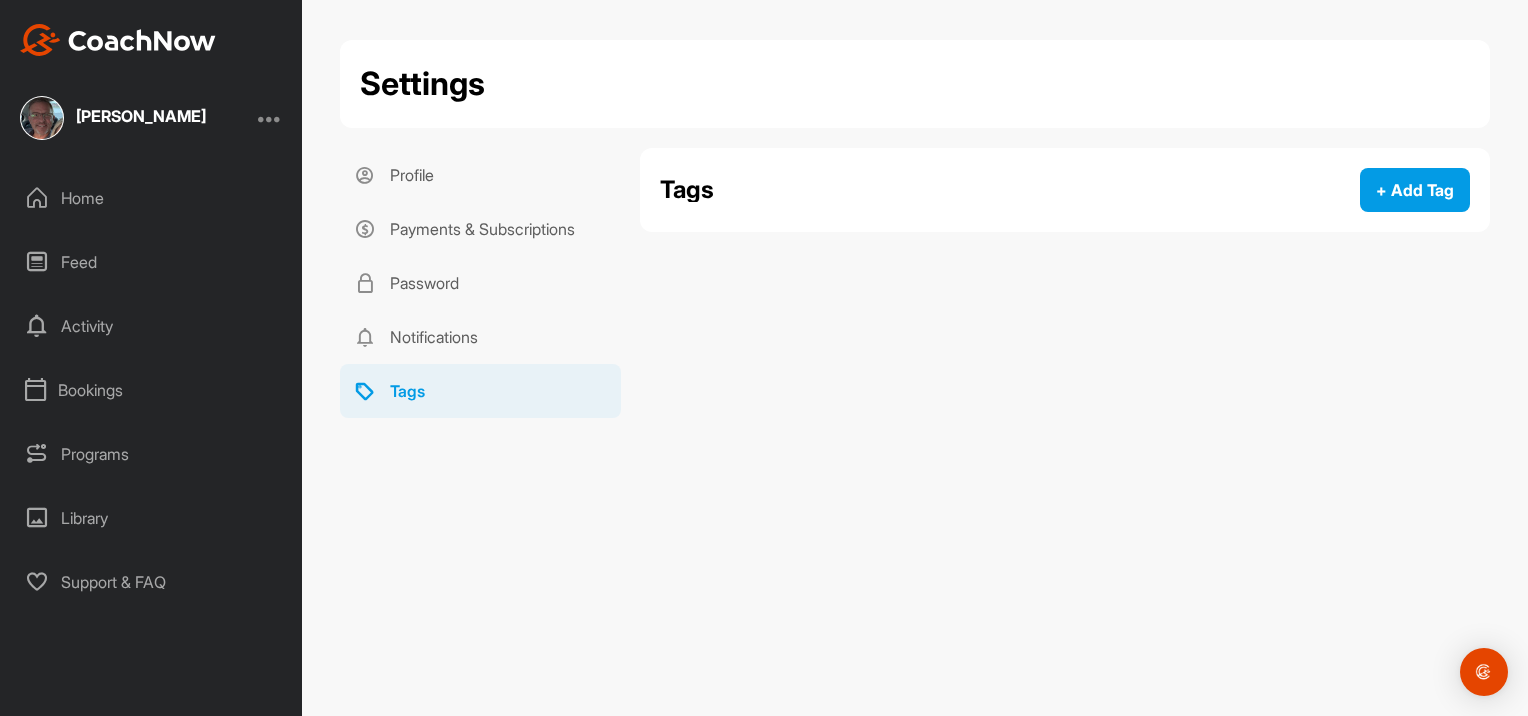 click on "Home" at bounding box center [152, 198] 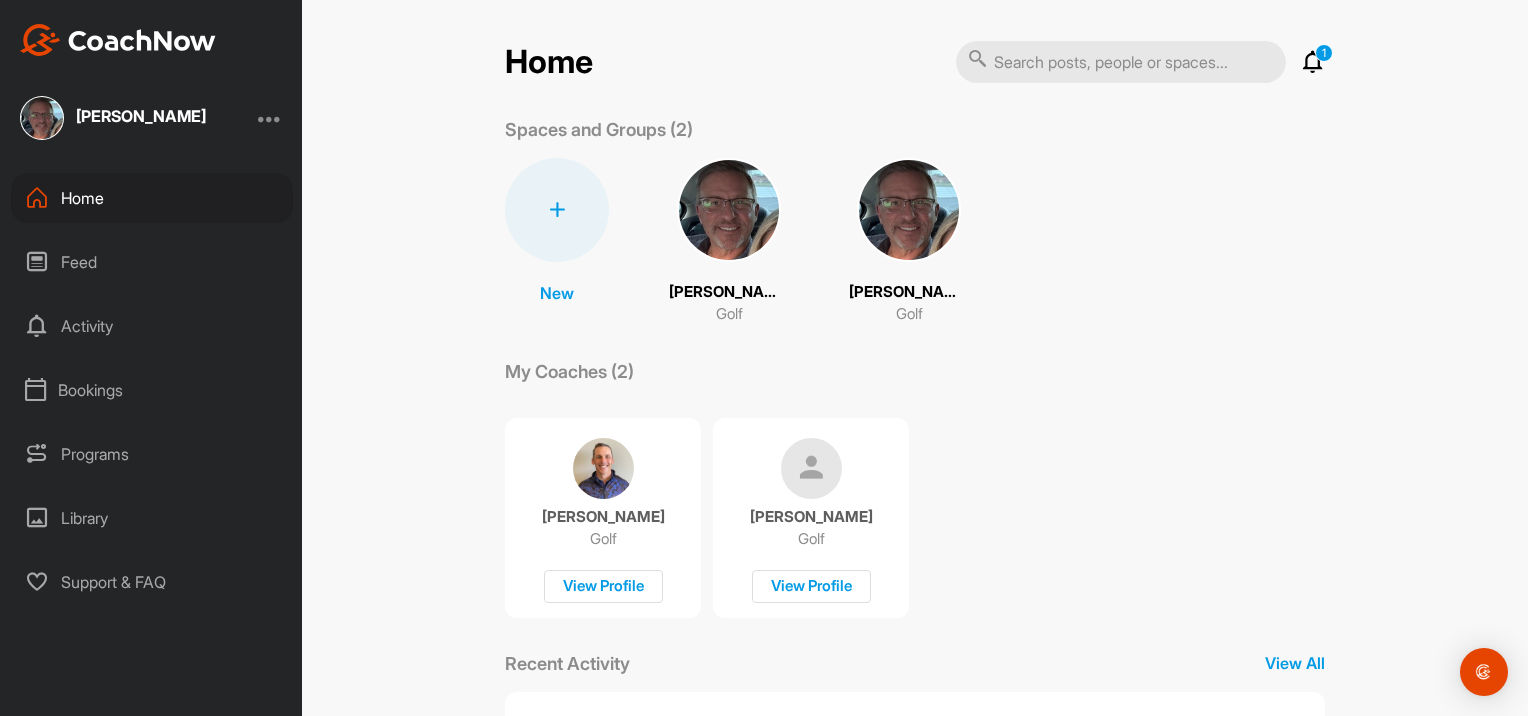 click on "Brian Zeigler Golf View Profile" at bounding box center [603, 518] 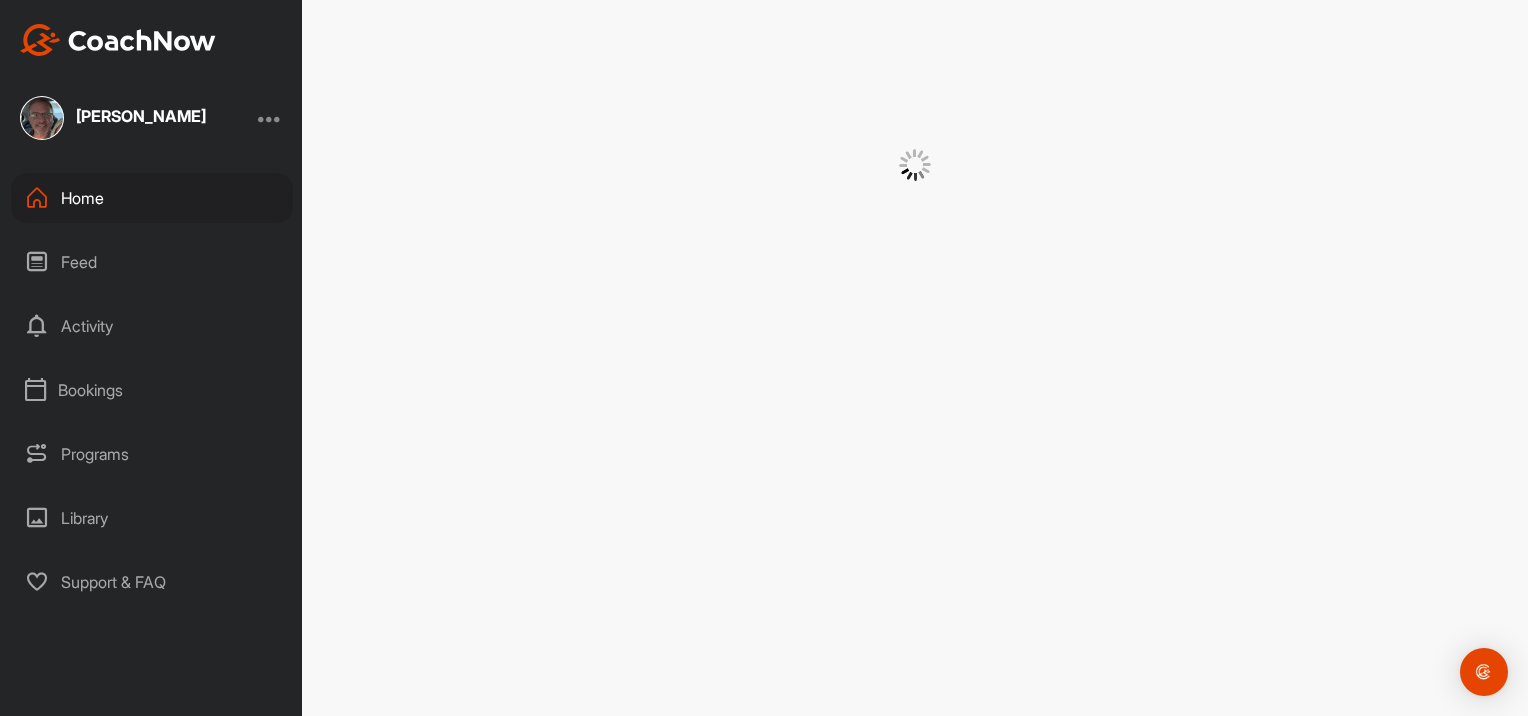 click at bounding box center [915, 358] 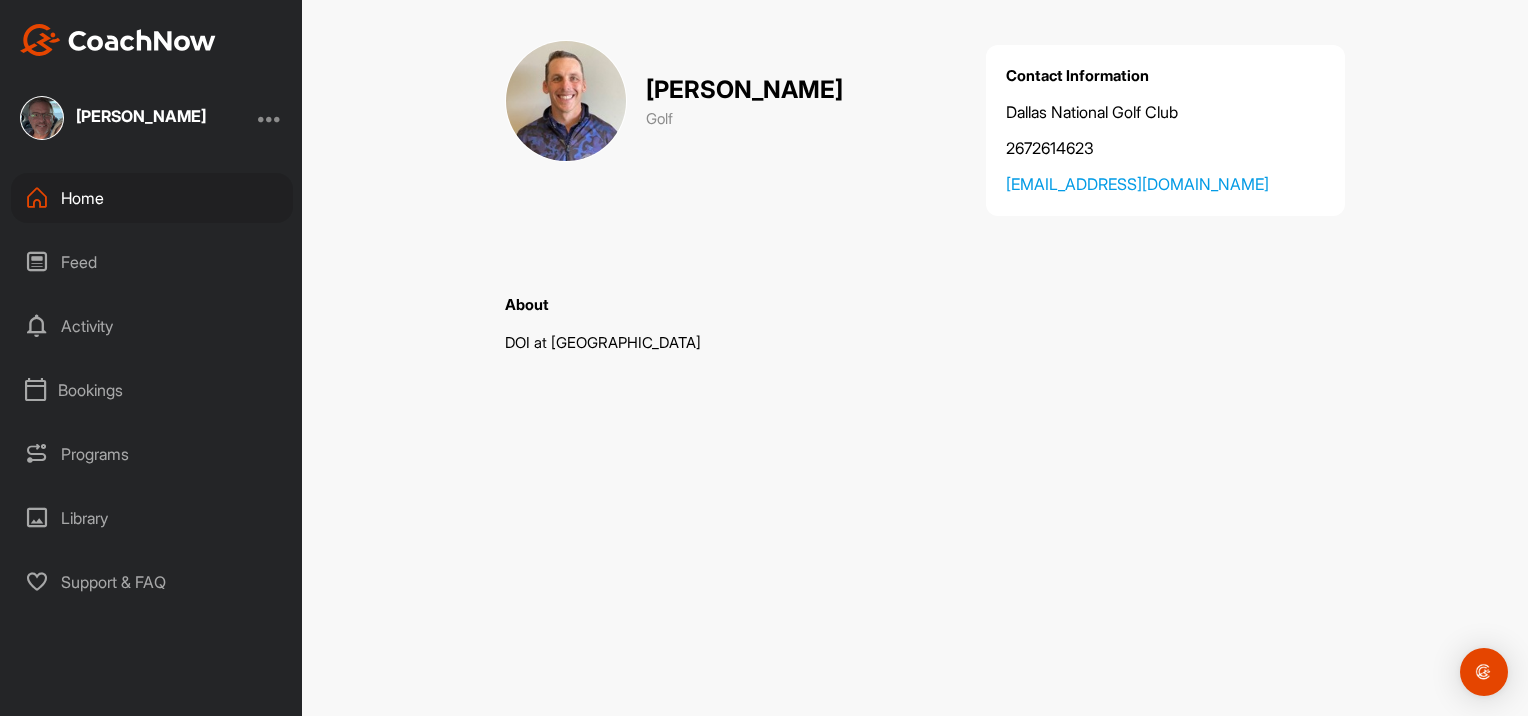 click on "Brian Zeigler Golf About DOI at Dallas National Golf Club Contact Information Dallas National Golf Club 2672614623 bzeigler@dallasnationalgolfclub.com" at bounding box center (915, 358) 